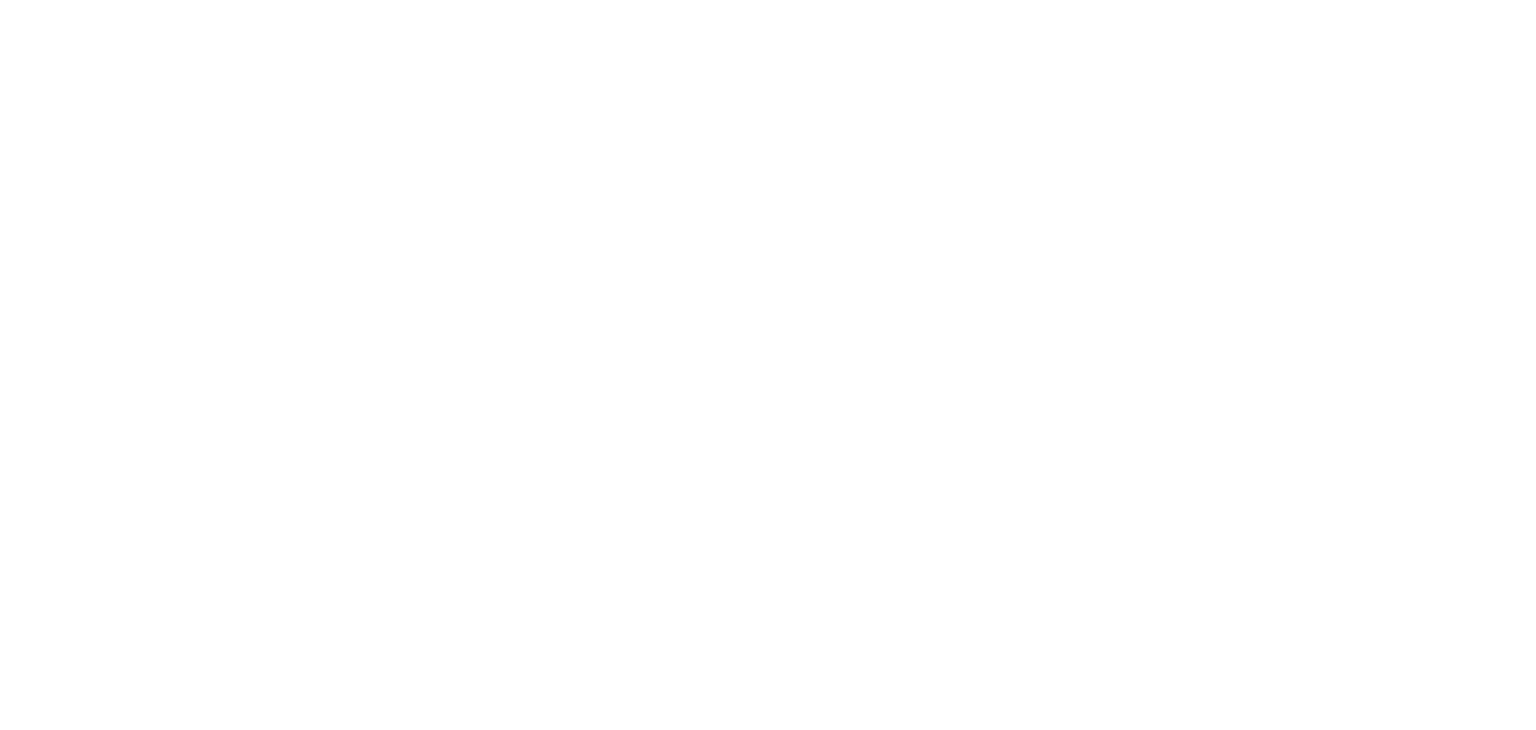 scroll, scrollTop: 0, scrollLeft: 0, axis: both 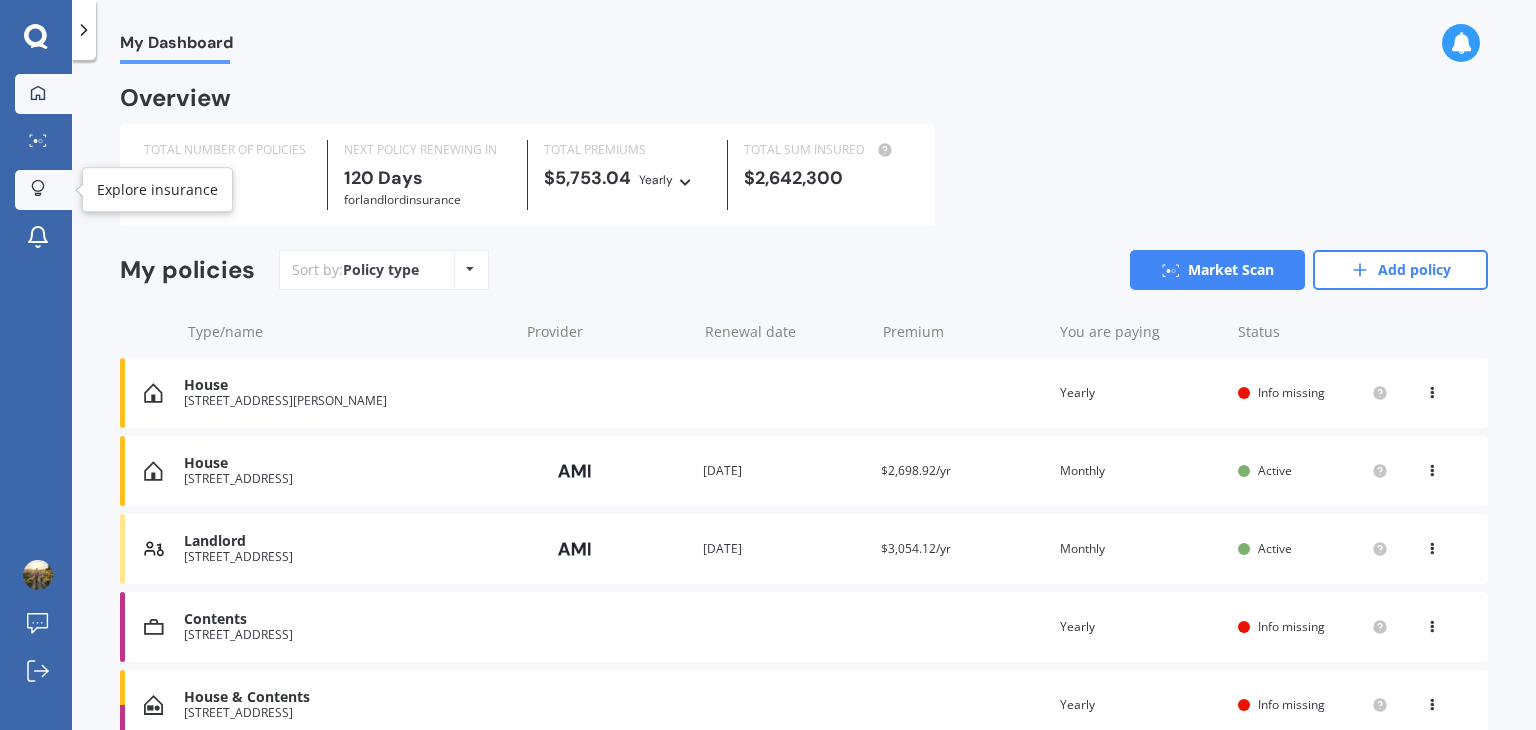 click 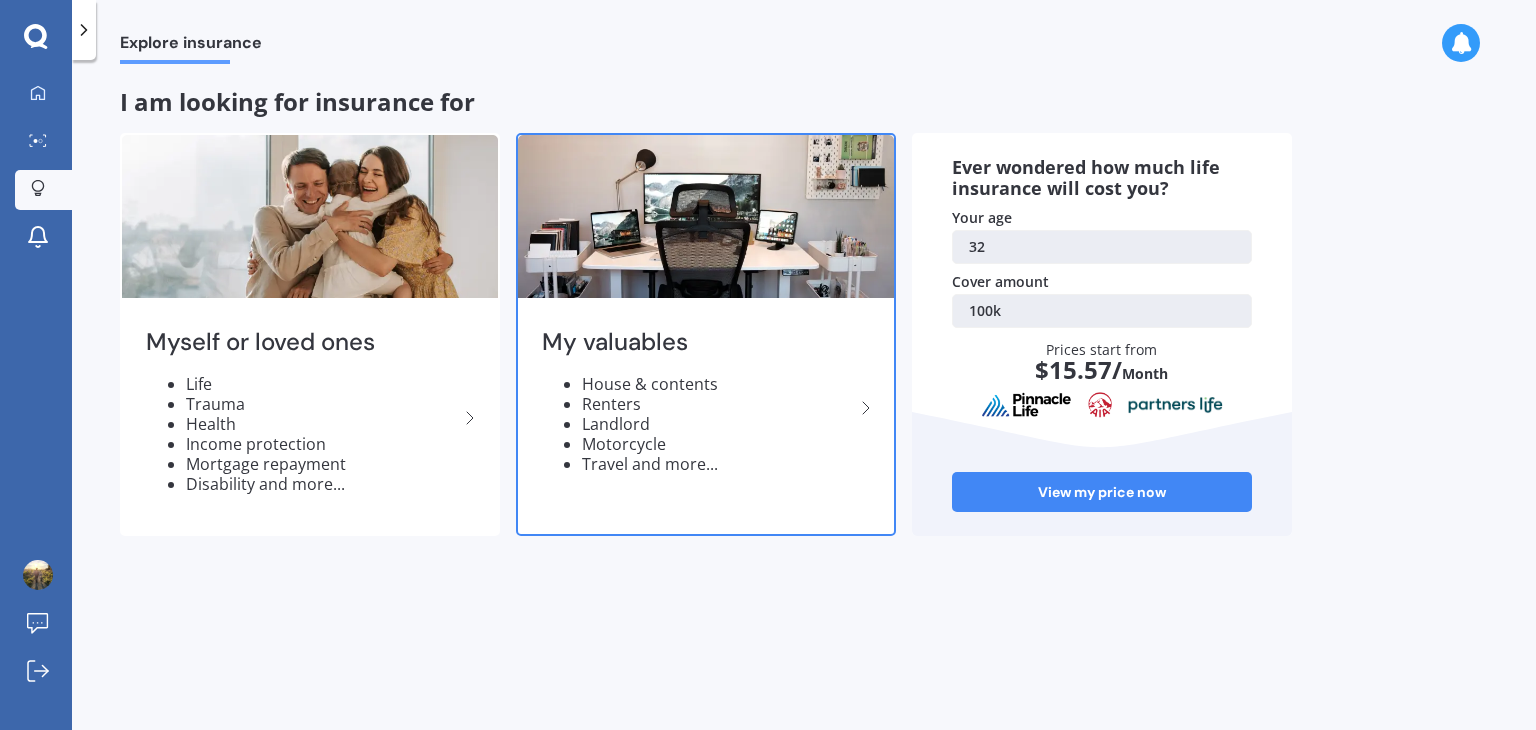 click on "Motorcycle" at bounding box center (718, 444) 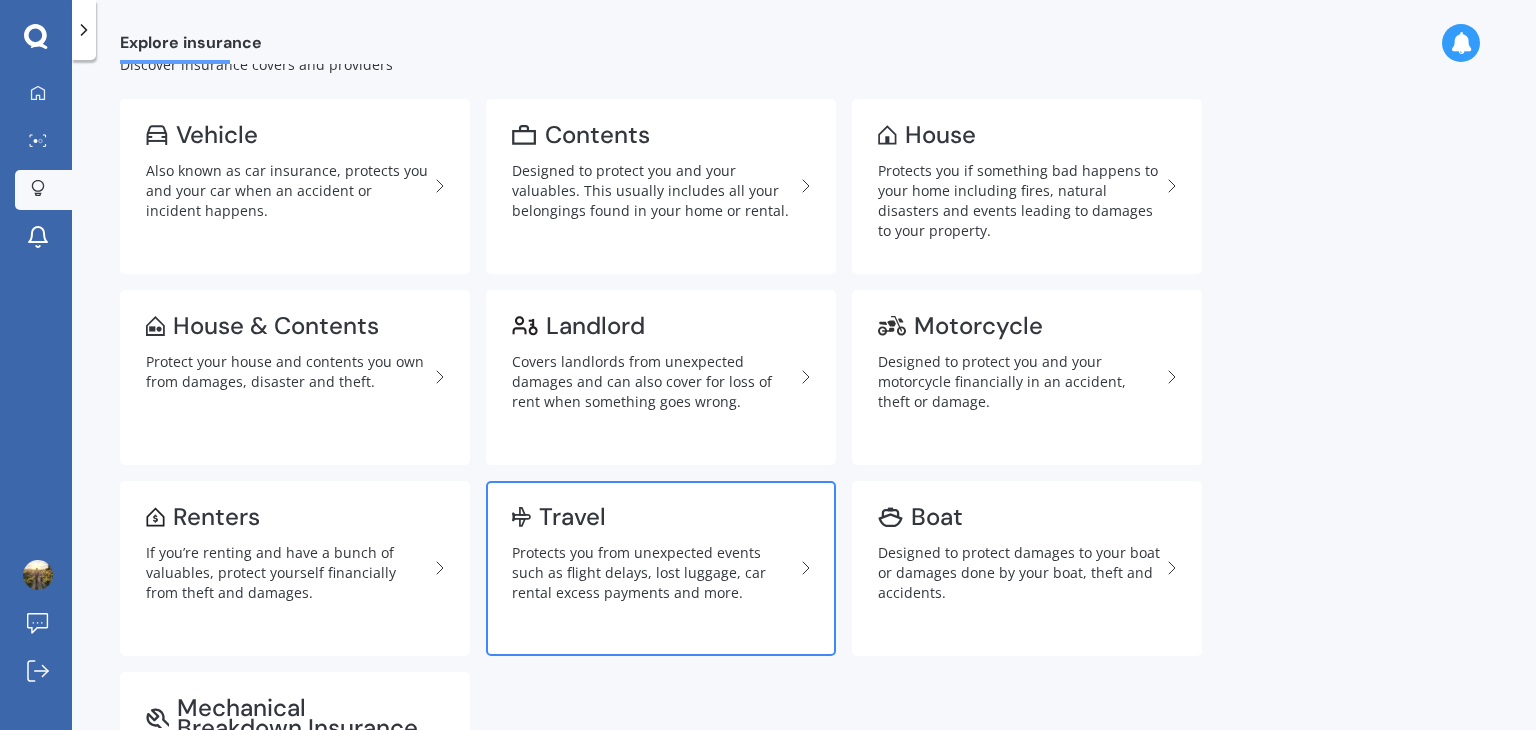 scroll, scrollTop: 62, scrollLeft: 0, axis: vertical 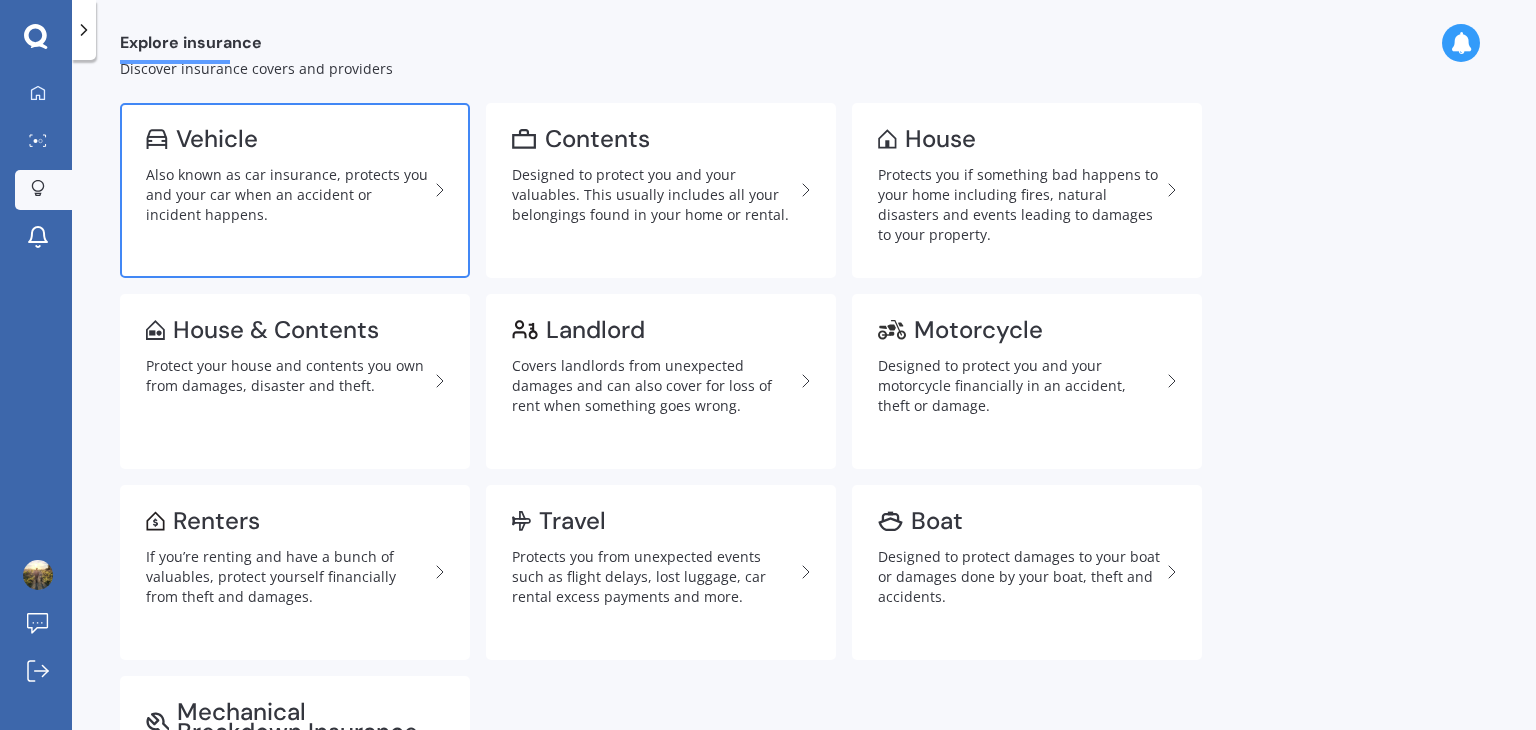click on "Also known as car insurance, protects you and your car when an accident or incident happens." at bounding box center (287, 195) 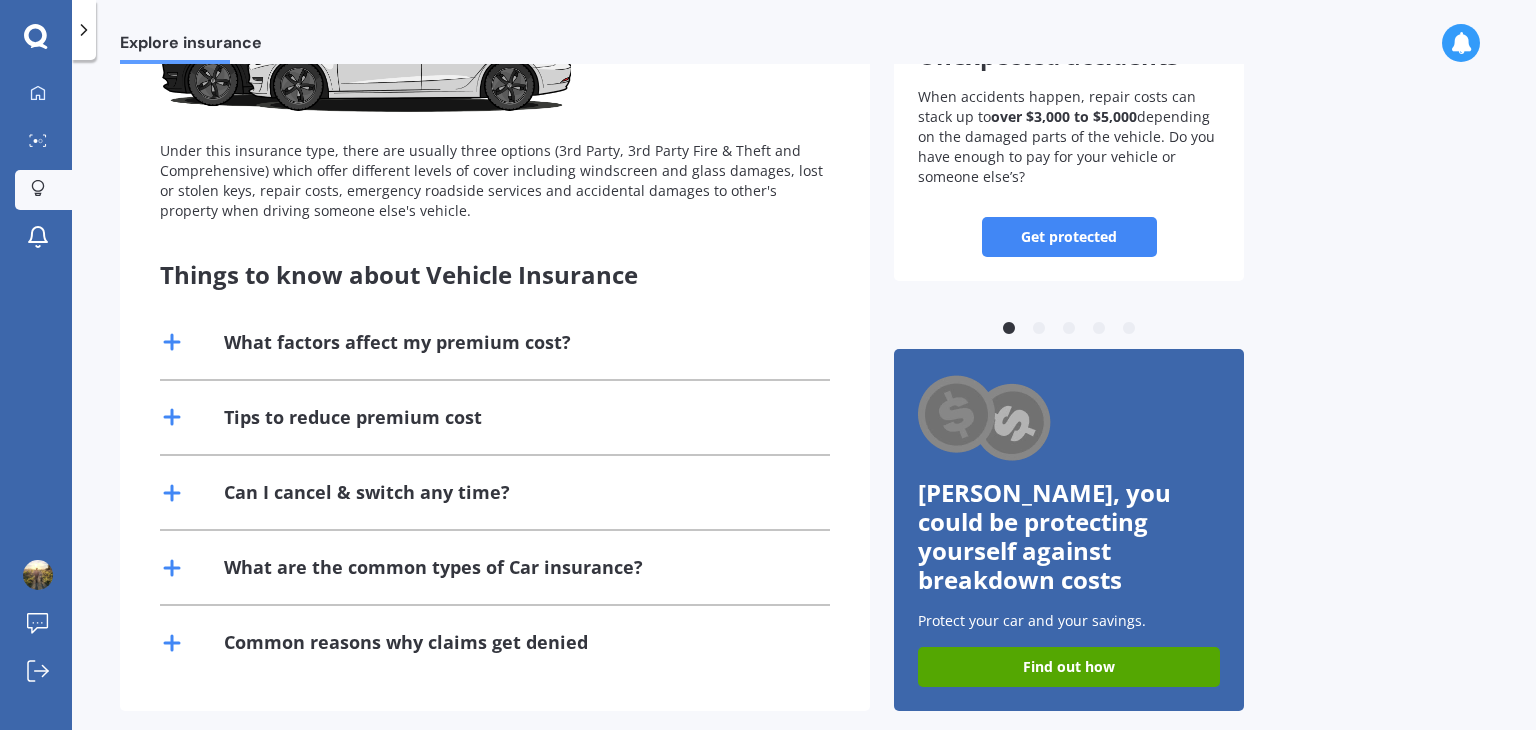 scroll, scrollTop: 0, scrollLeft: 0, axis: both 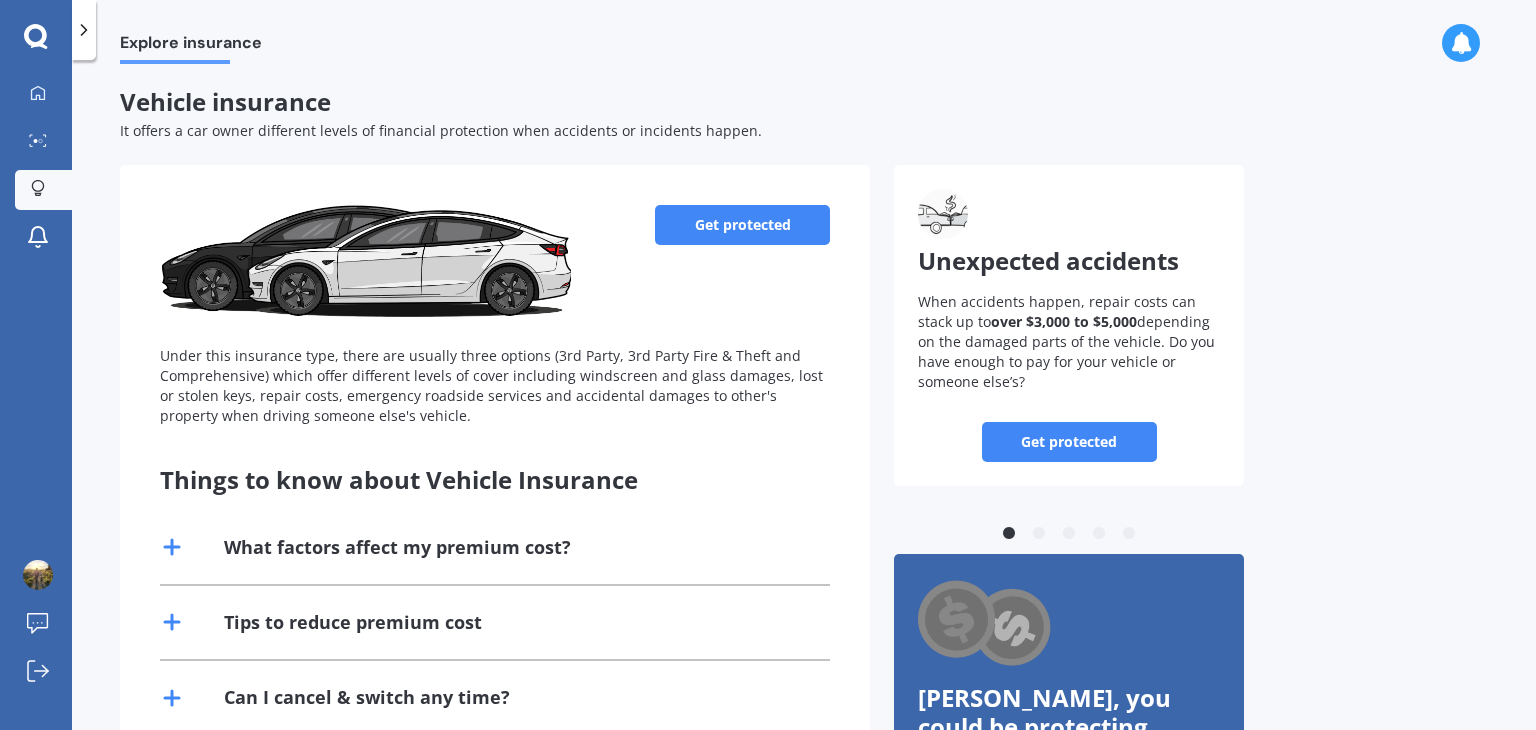 click on "Get protected" at bounding box center (742, 225) 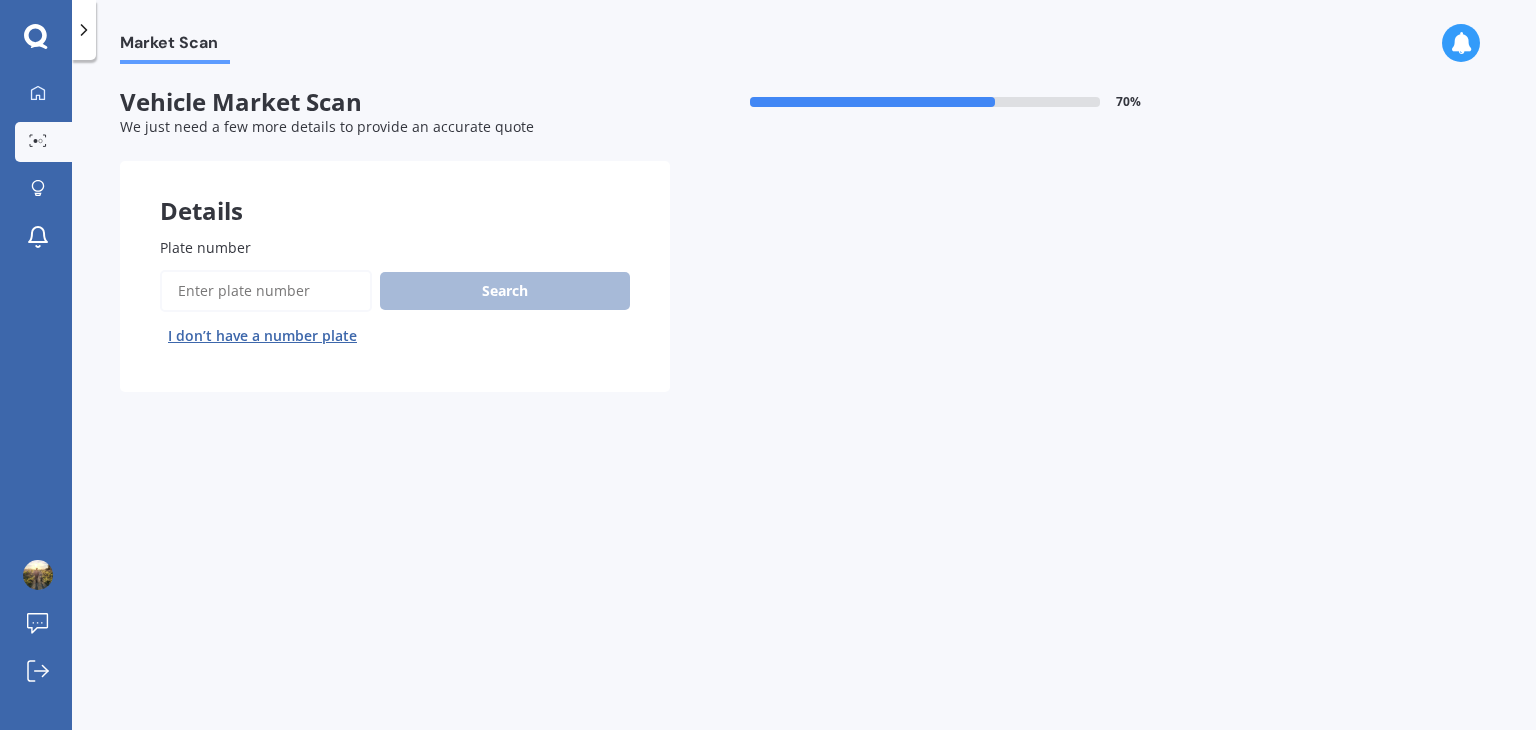 click on "Plate number" at bounding box center (266, 291) 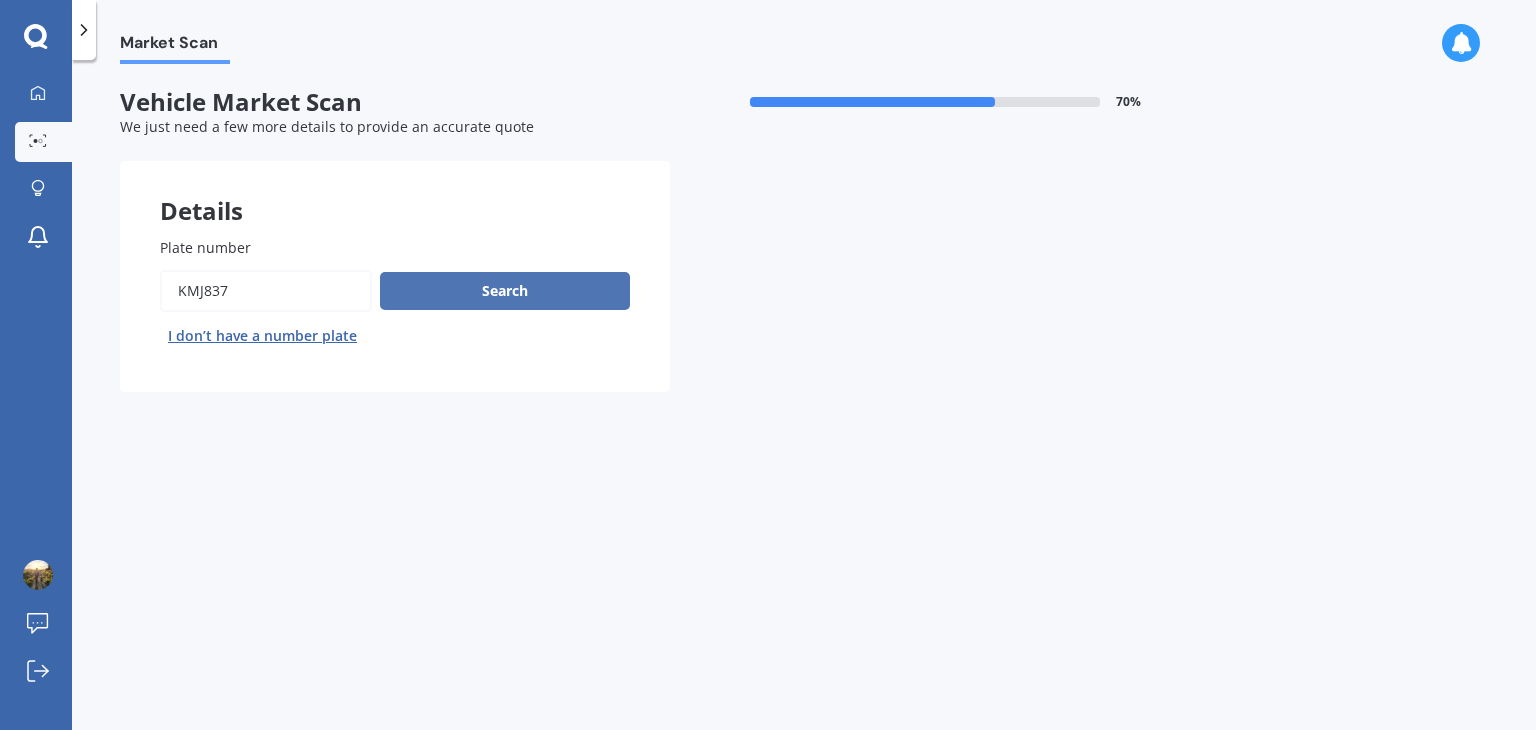 type on "kmj837" 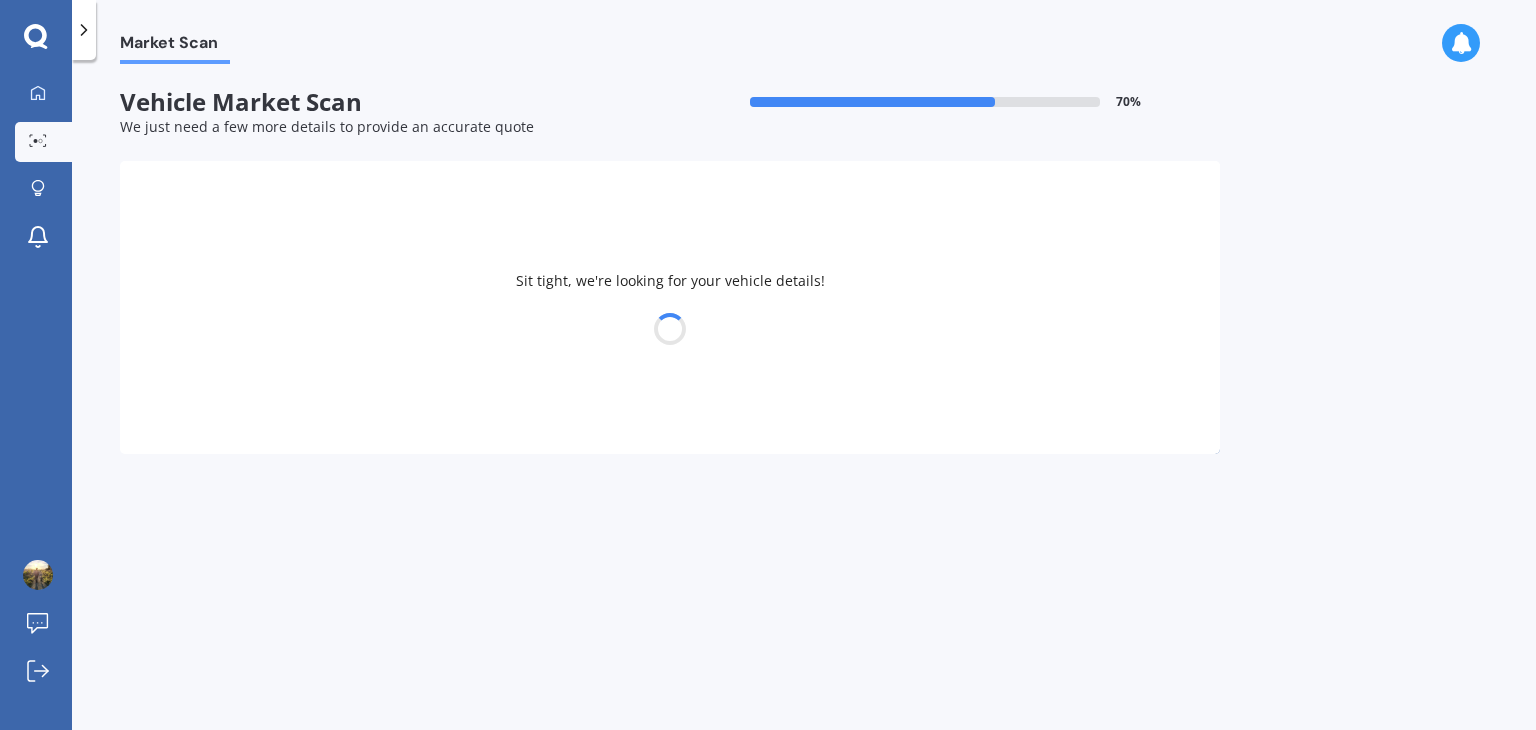 select on "MAZDA" 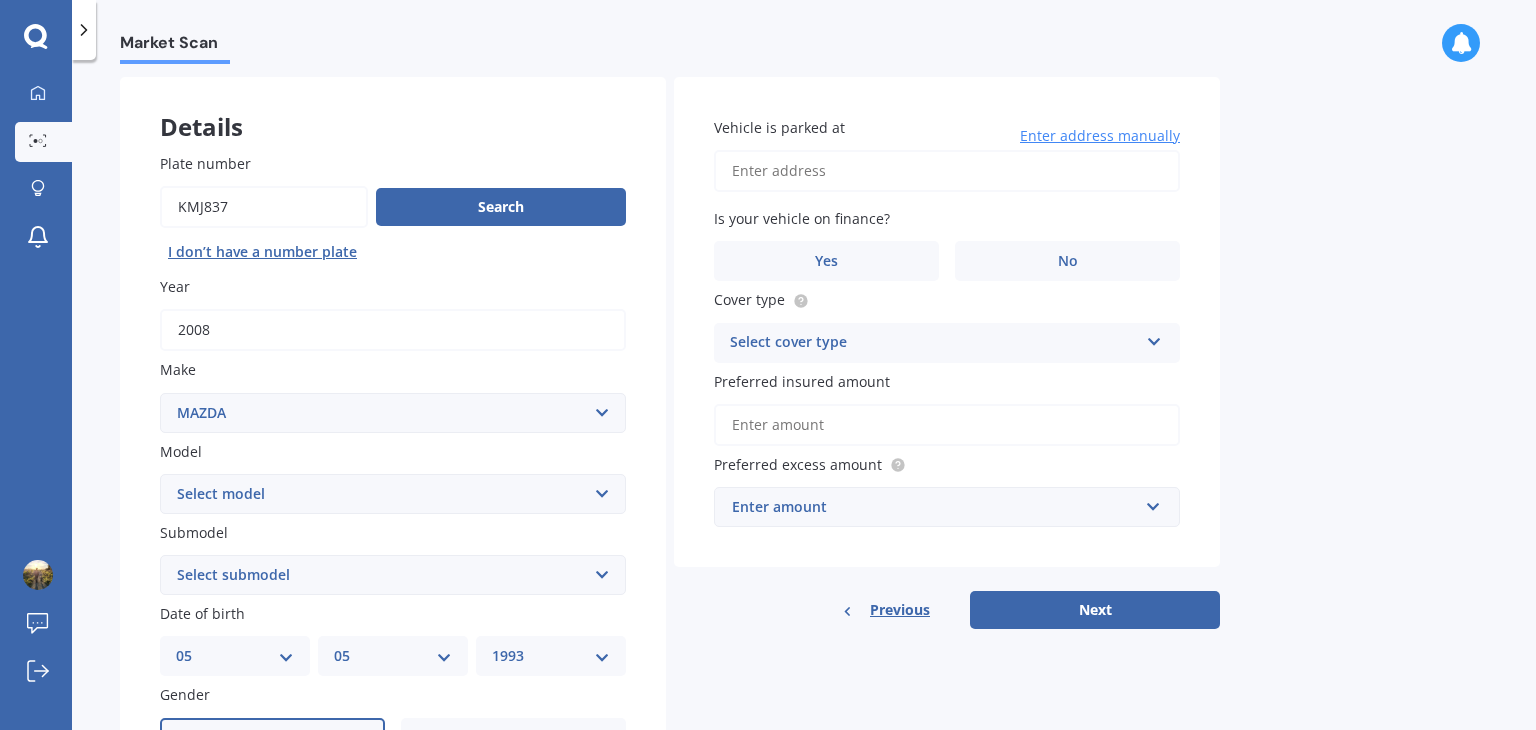 scroll, scrollTop: 88, scrollLeft: 0, axis: vertical 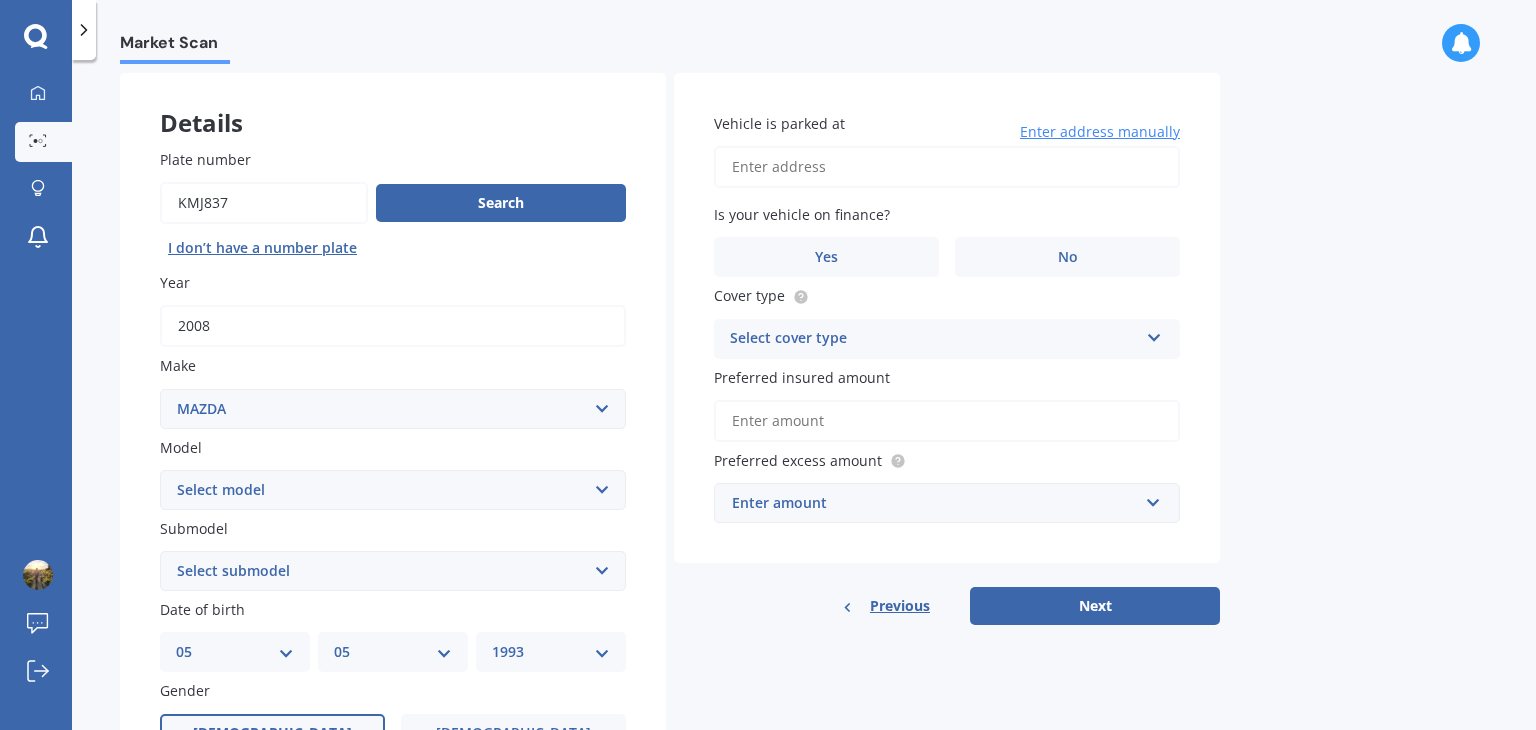click on "Select model 121 2 3 323 323 / Familia 6 626 929 Atenza Autozam Axela AZ3 B2000 B2200 B2500 B2600 B2600i Biante Bongo Bounty BT50 Capella Cronos CX-30 CX-60 CX-8 CX-80 CX3 CX30 CX5 CX7 CX8 CX9 Demio E1800 Van E2000 E2200 Vans E2500 E2500 Van E3000 E4100 Efini Etude Eunos Familia [PERSON_NAME] Levante [PERSON_NAME] Millenia MPV MS6 MS8 MS9 MX-3 MX-30 MX-5 MX-6 Neo Persona Premacy Presseo Proceed Revue Rotary RX7 RX8 Sapporo Sentia T2000 T2600 T3000 T3500 T4000 T4100 T4600 Titan 1.5/2.0 Tonnes Titan 5 Tonne Tribute Verisa" at bounding box center (393, 490) 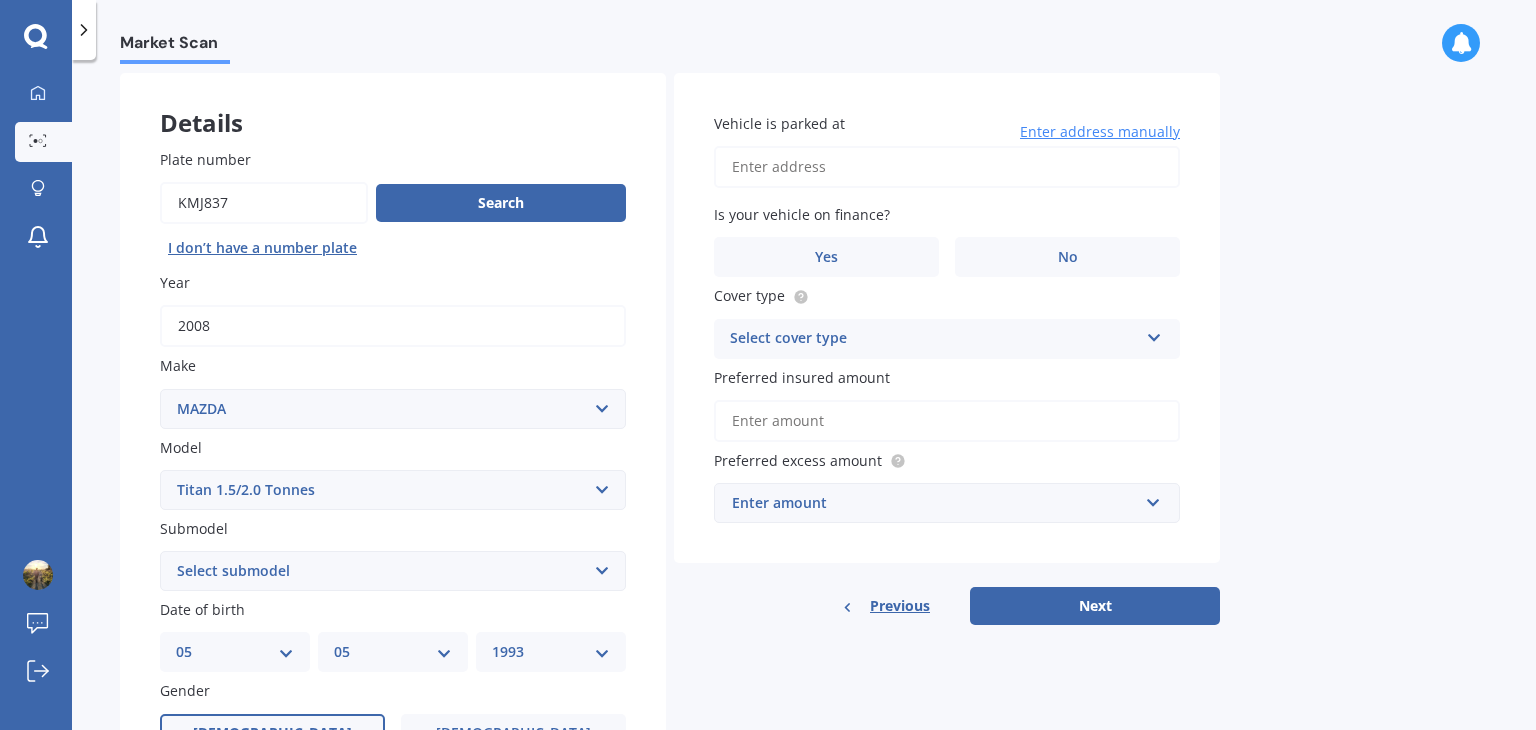 click on "Select model 121 2 3 323 323 / Familia 6 626 929 Atenza Autozam Axela AZ3 B2000 B2200 B2500 B2600 B2600i Biante Bongo Bounty BT50 Capella Cronos CX-30 CX-60 CX-8 CX-80 CX3 CX30 CX5 CX7 CX8 CX9 Demio E1800 Van E2000 E2200 Vans E2500 E2500 Van E3000 E4100 Efini Etude Eunos Familia [PERSON_NAME] Levante [PERSON_NAME] Millenia MPV MS6 MS8 MS9 MX-3 MX-30 MX-5 MX-6 Neo Persona Premacy Presseo Proceed Revue Rotary RX7 RX8 Sapporo Sentia T2000 T2600 T3000 T3500 T4000 T4100 T4600 Titan 1.5/2.0 Tonnes Titan 5 Tonne Tribute Verisa" at bounding box center (393, 490) 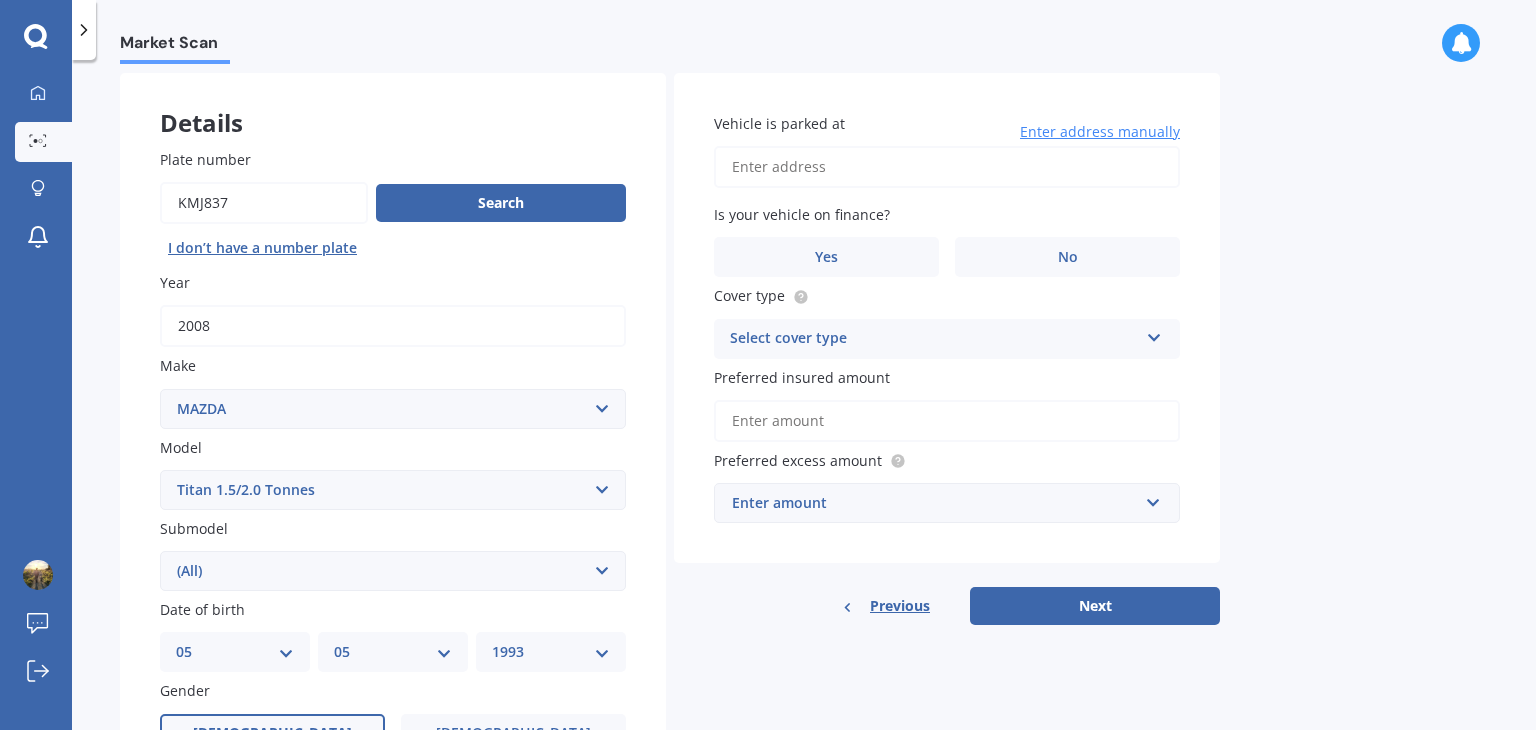 click on "Select submodel (All)" at bounding box center (393, 571) 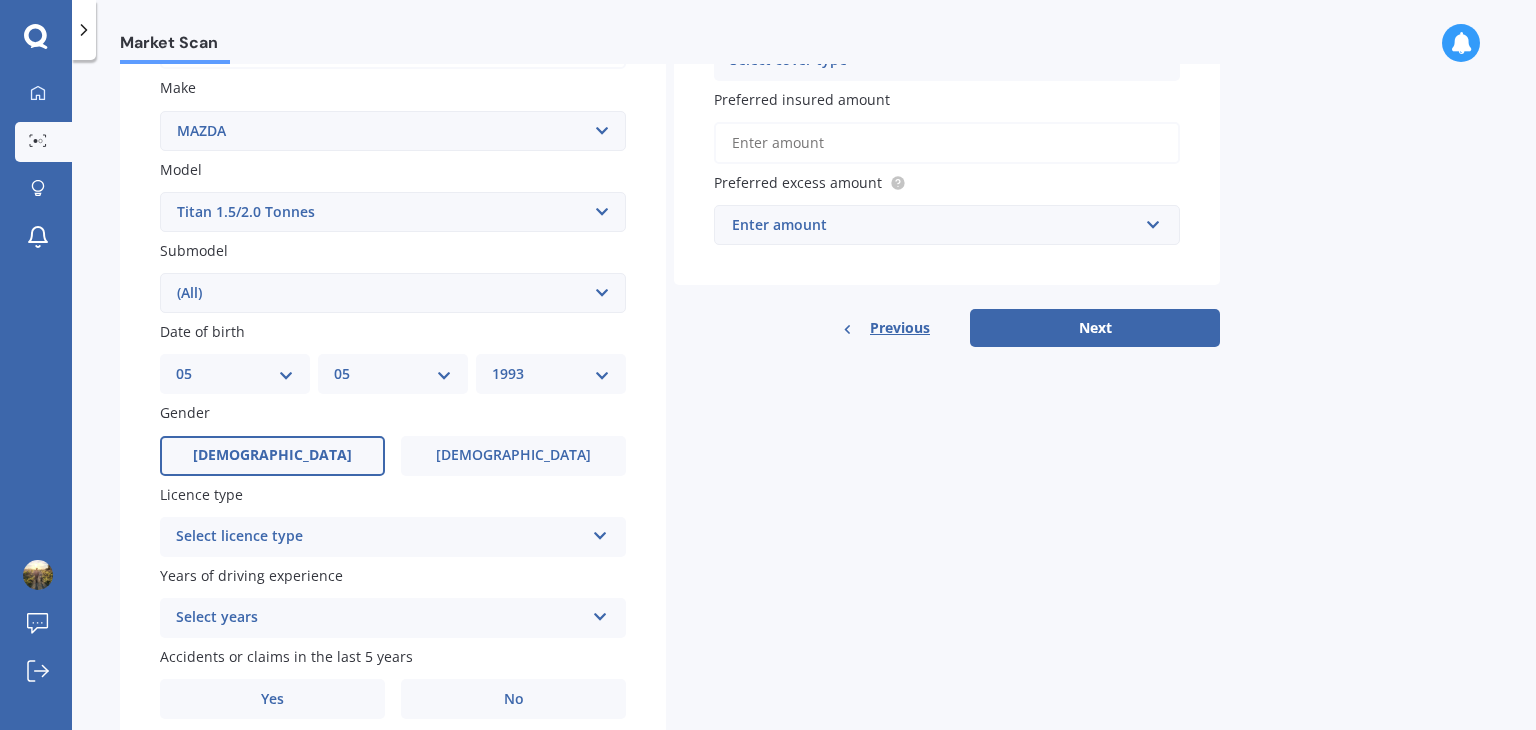 scroll, scrollTop: 367, scrollLeft: 0, axis: vertical 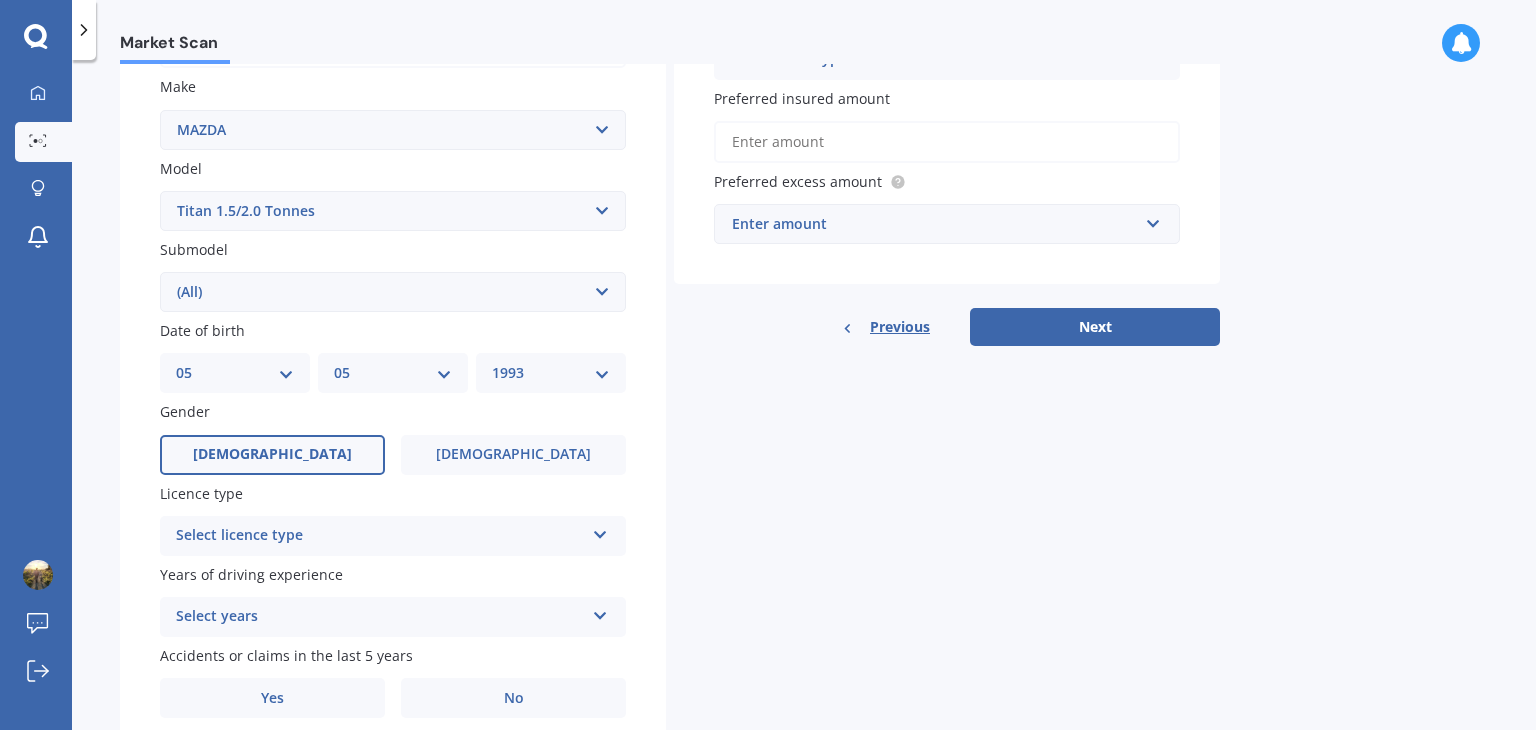 click on "Select licence type" at bounding box center (380, 536) 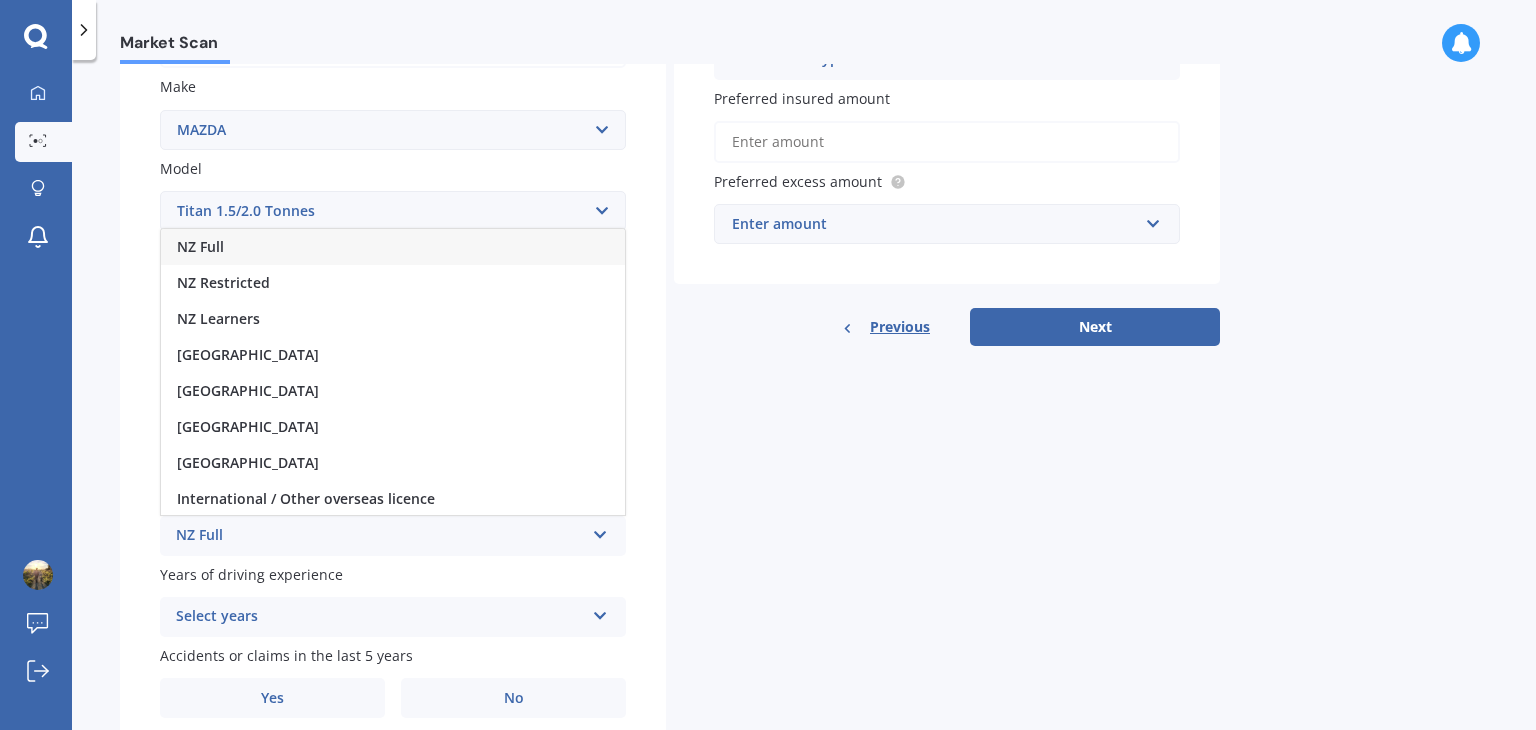 click on "NZ Full" at bounding box center [393, 247] 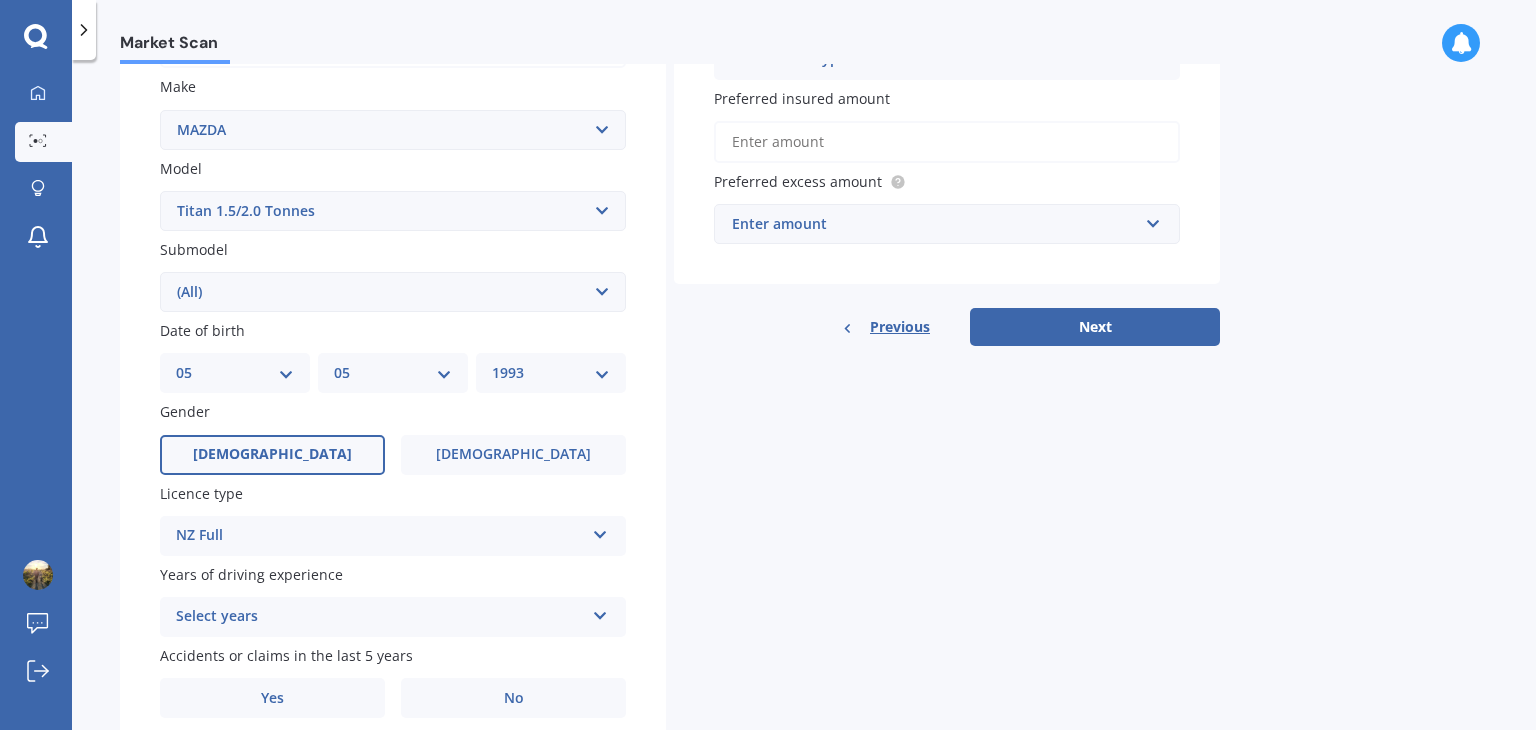 click on "Select years" at bounding box center (380, 617) 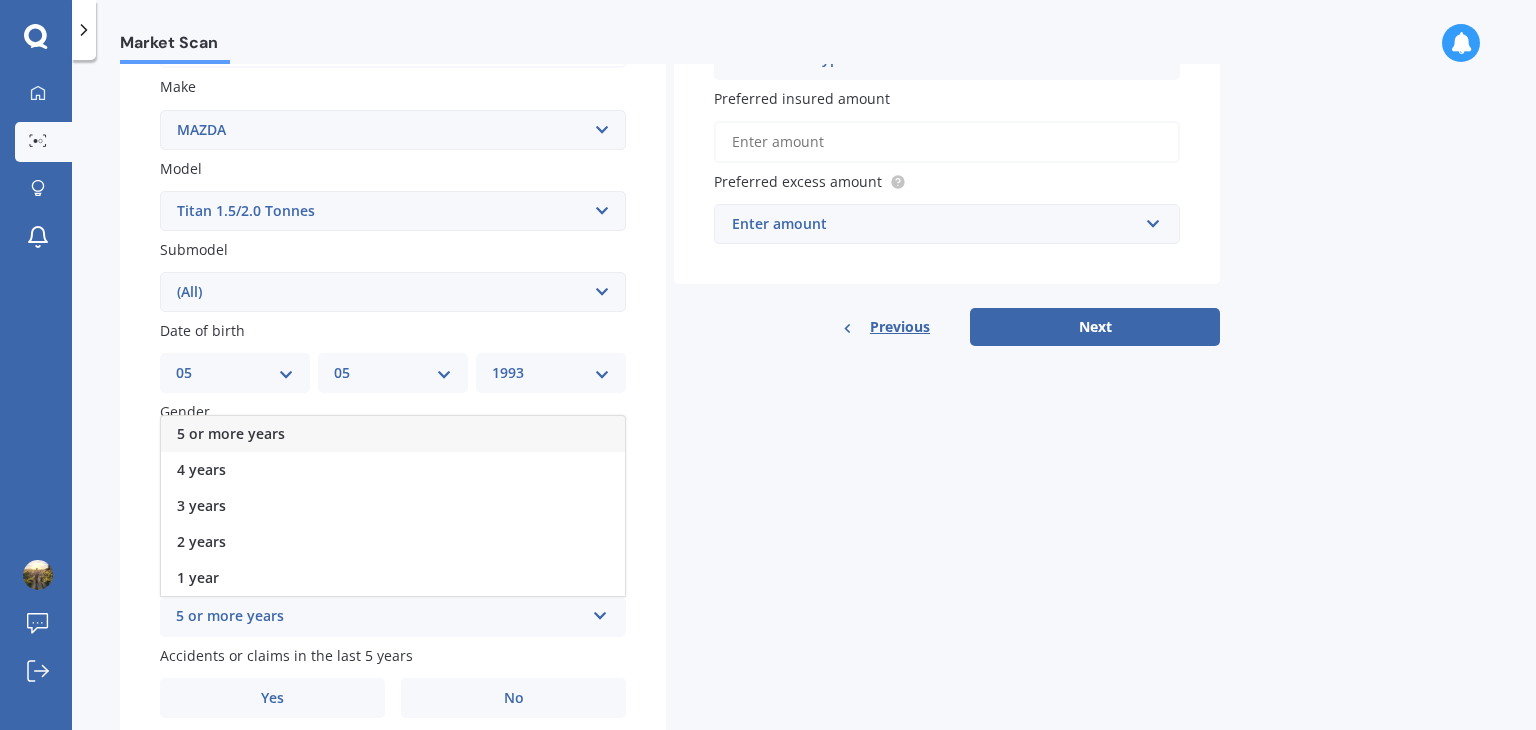 click on "5 or more years" at bounding box center (393, 434) 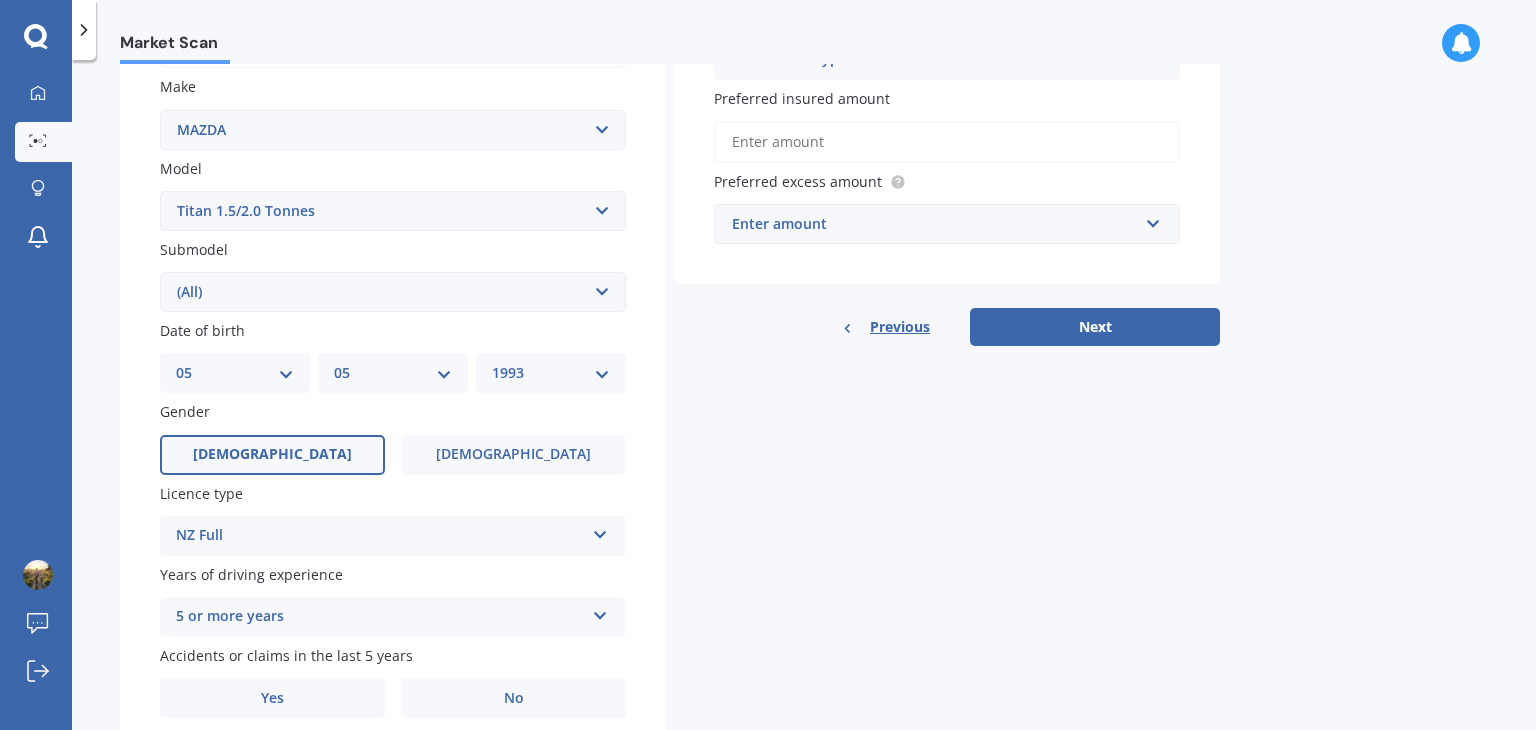 scroll, scrollTop: 448, scrollLeft: 0, axis: vertical 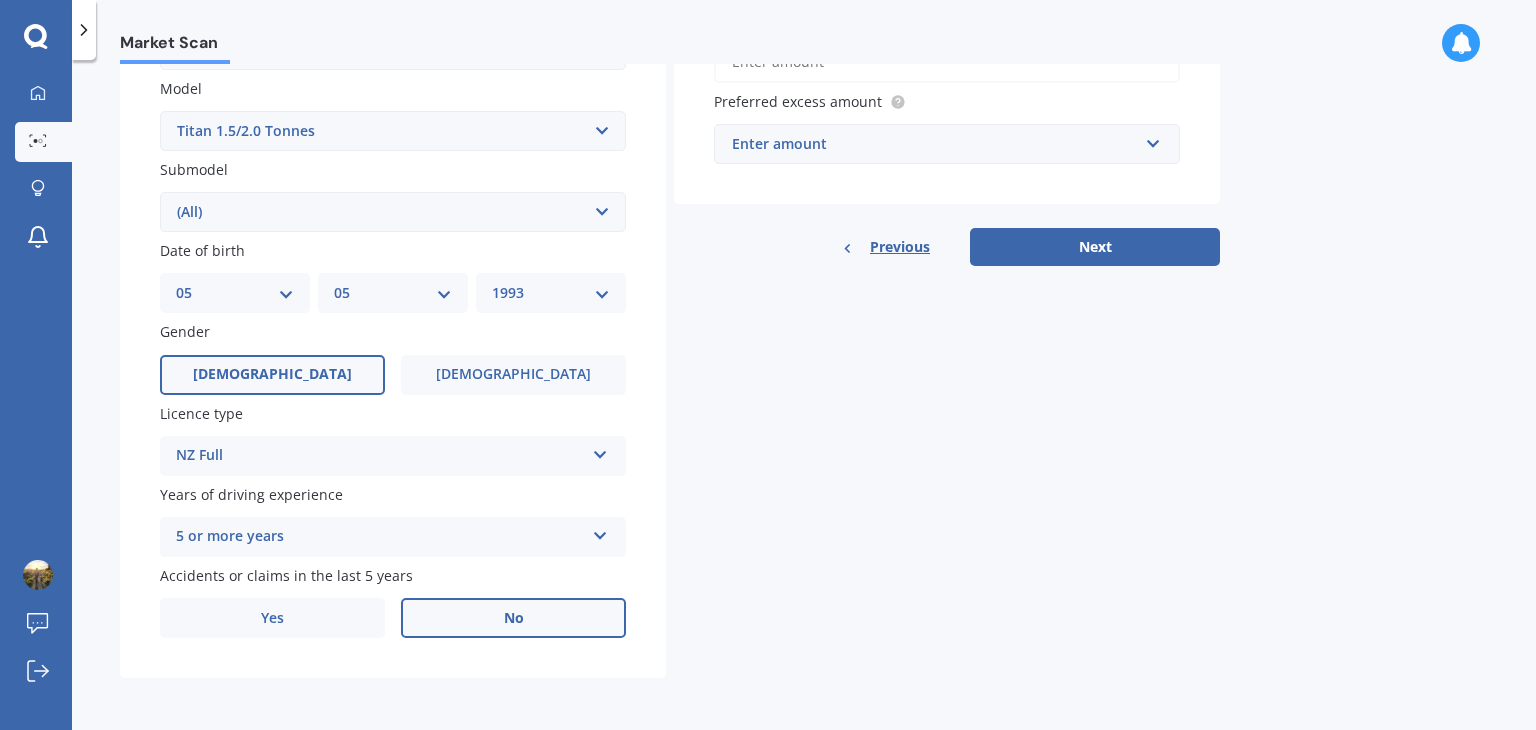 click on "No" at bounding box center (513, 618) 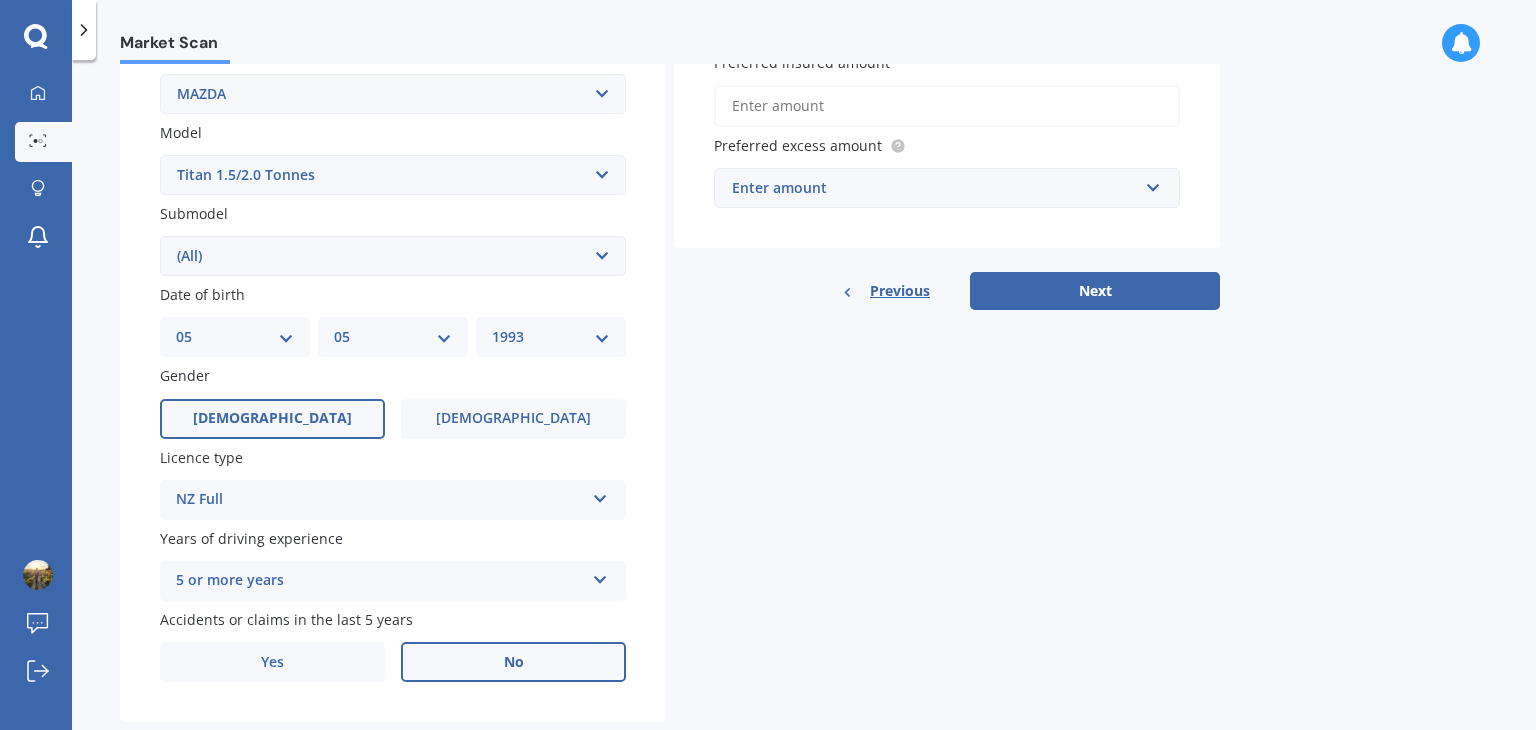 scroll, scrollTop: 448, scrollLeft: 0, axis: vertical 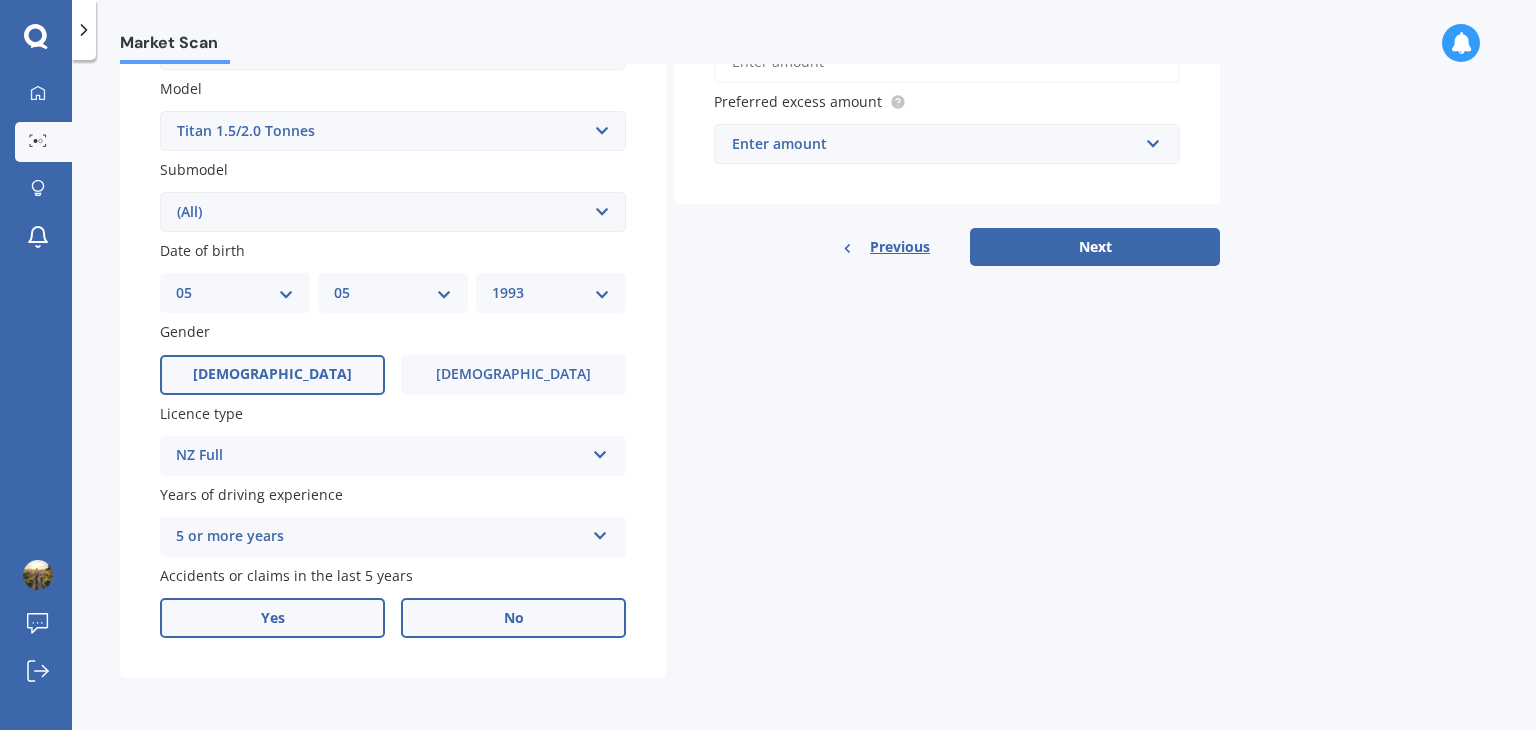 click on "Yes" at bounding box center (273, 618) 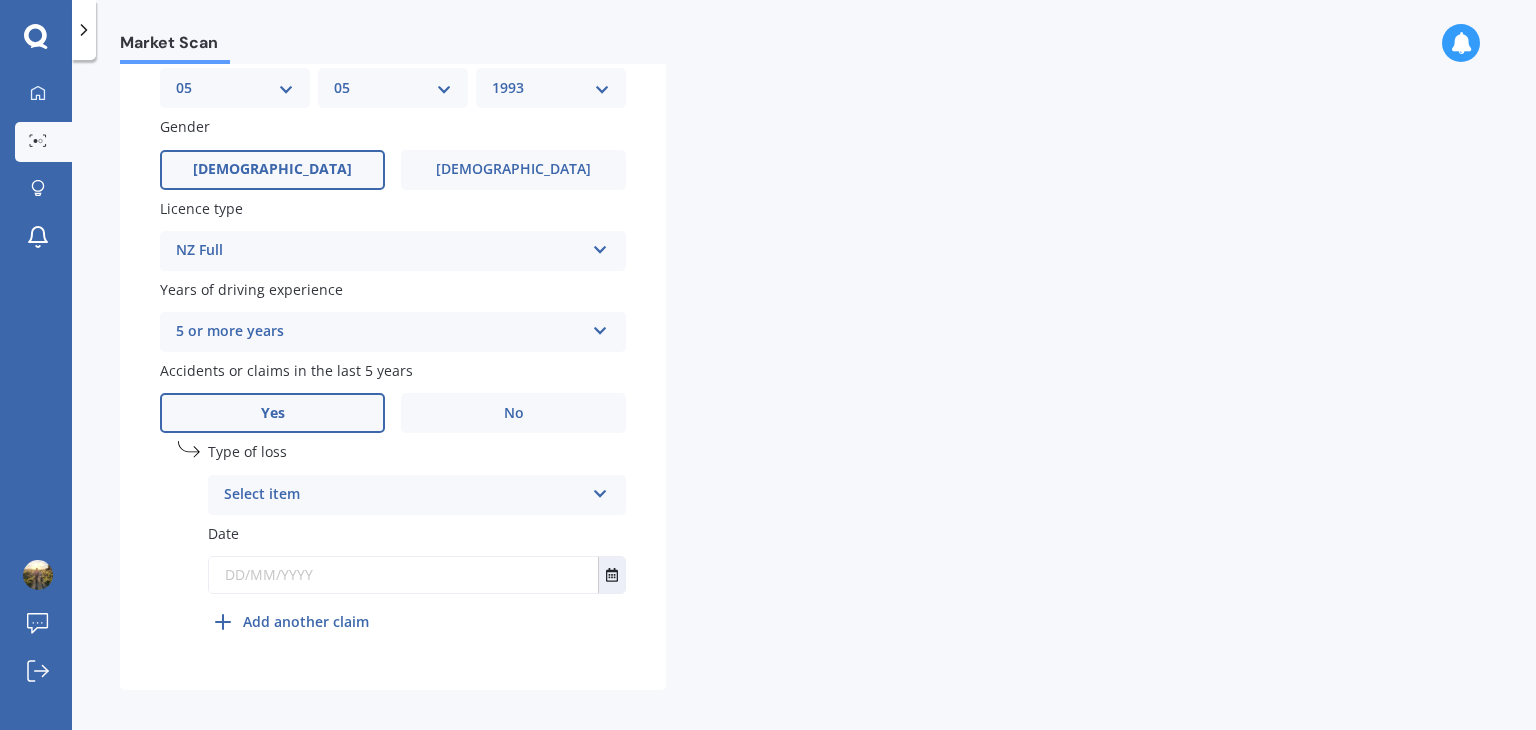 scroll, scrollTop: 664, scrollLeft: 0, axis: vertical 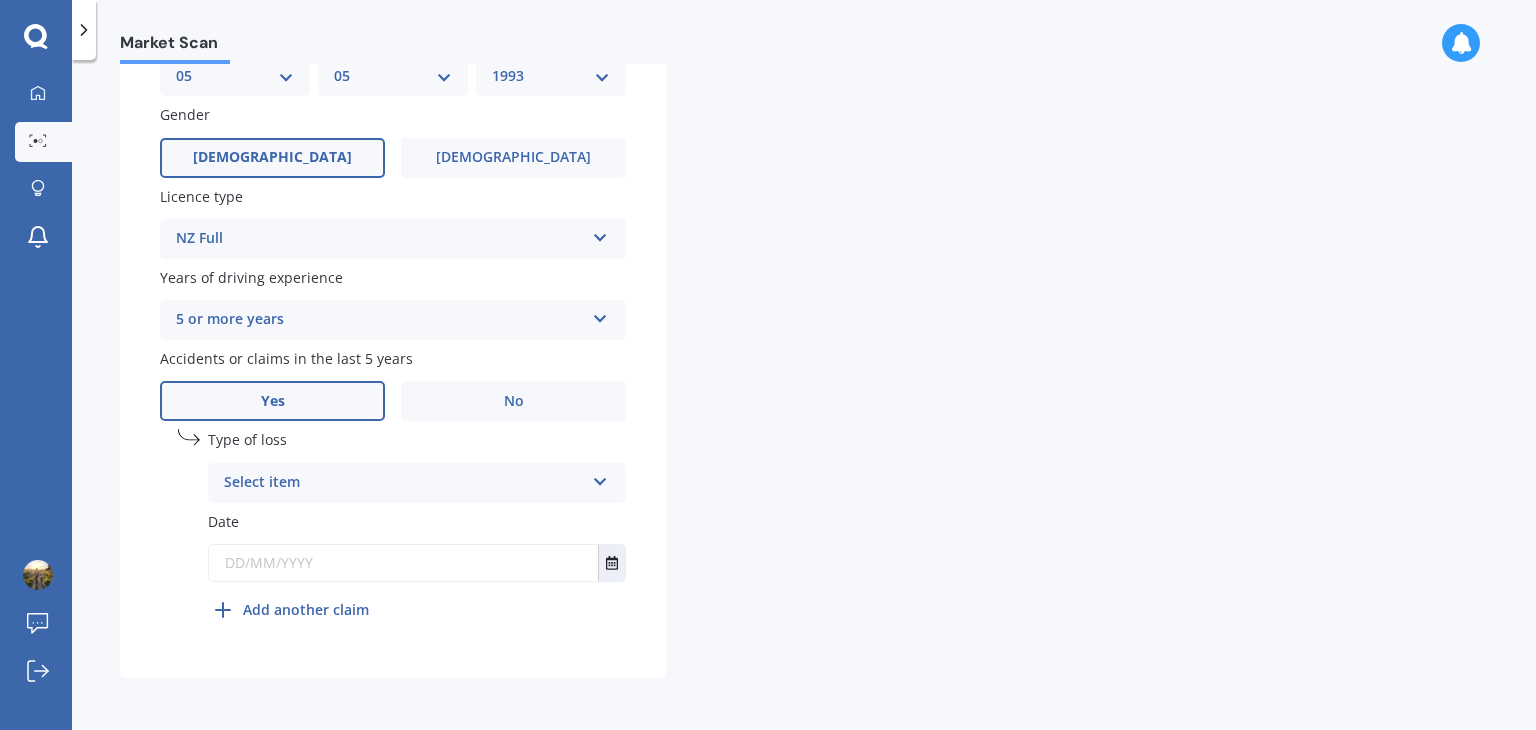 click on "Select item At fault accident Not at fault accident" at bounding box center [417, 483] 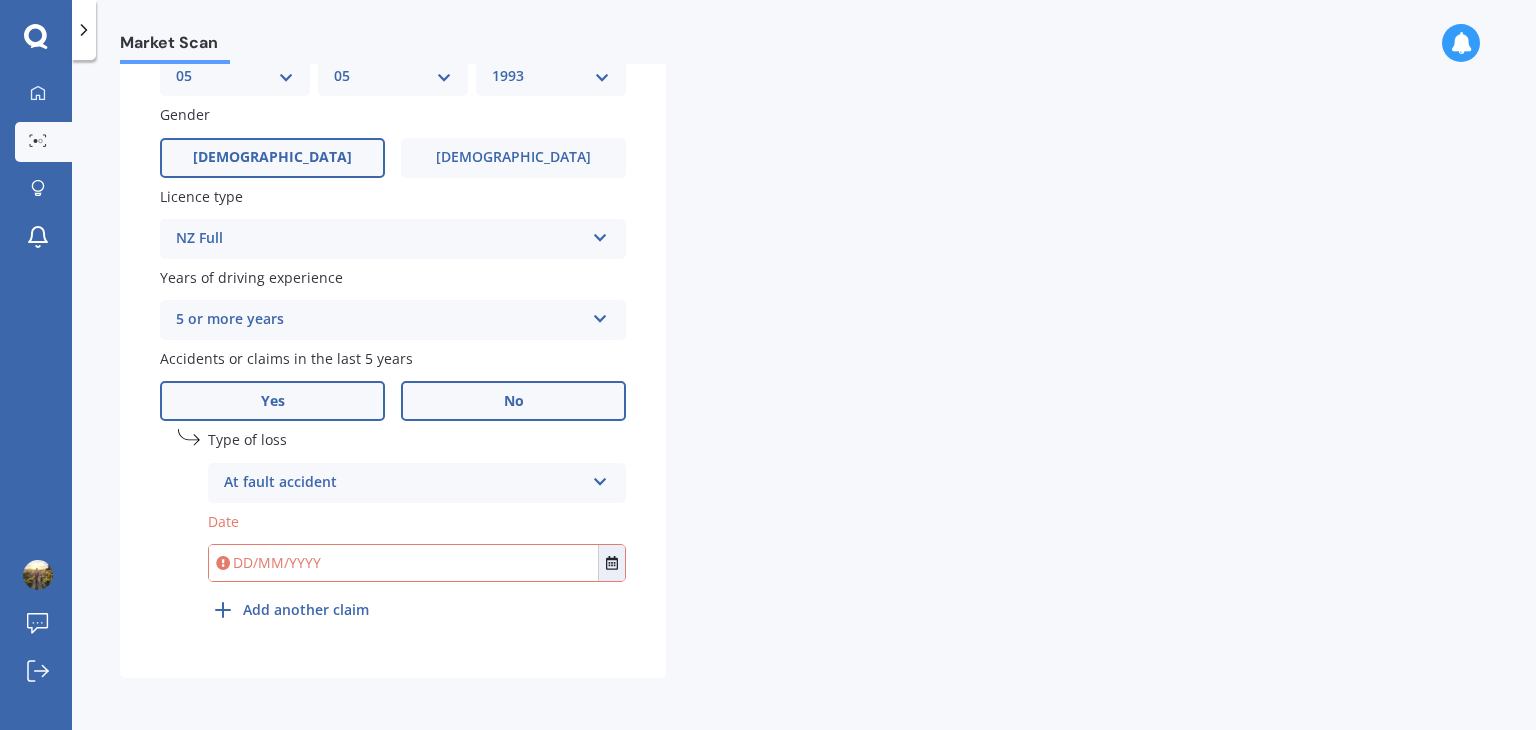 click on "No" at bounding box center (514, 401) 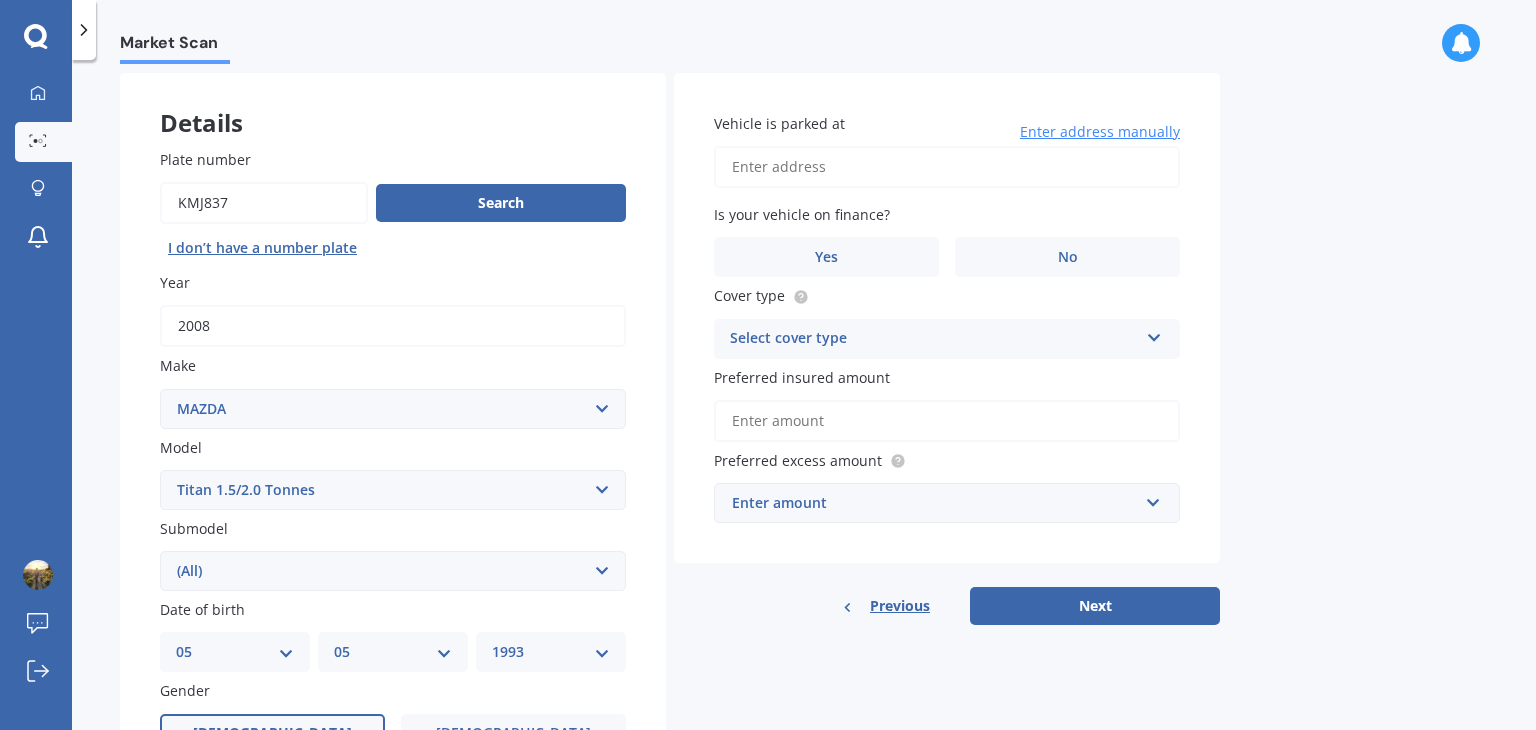 scroll, scrollTop: 0, scrollLeft: 0, axis: both 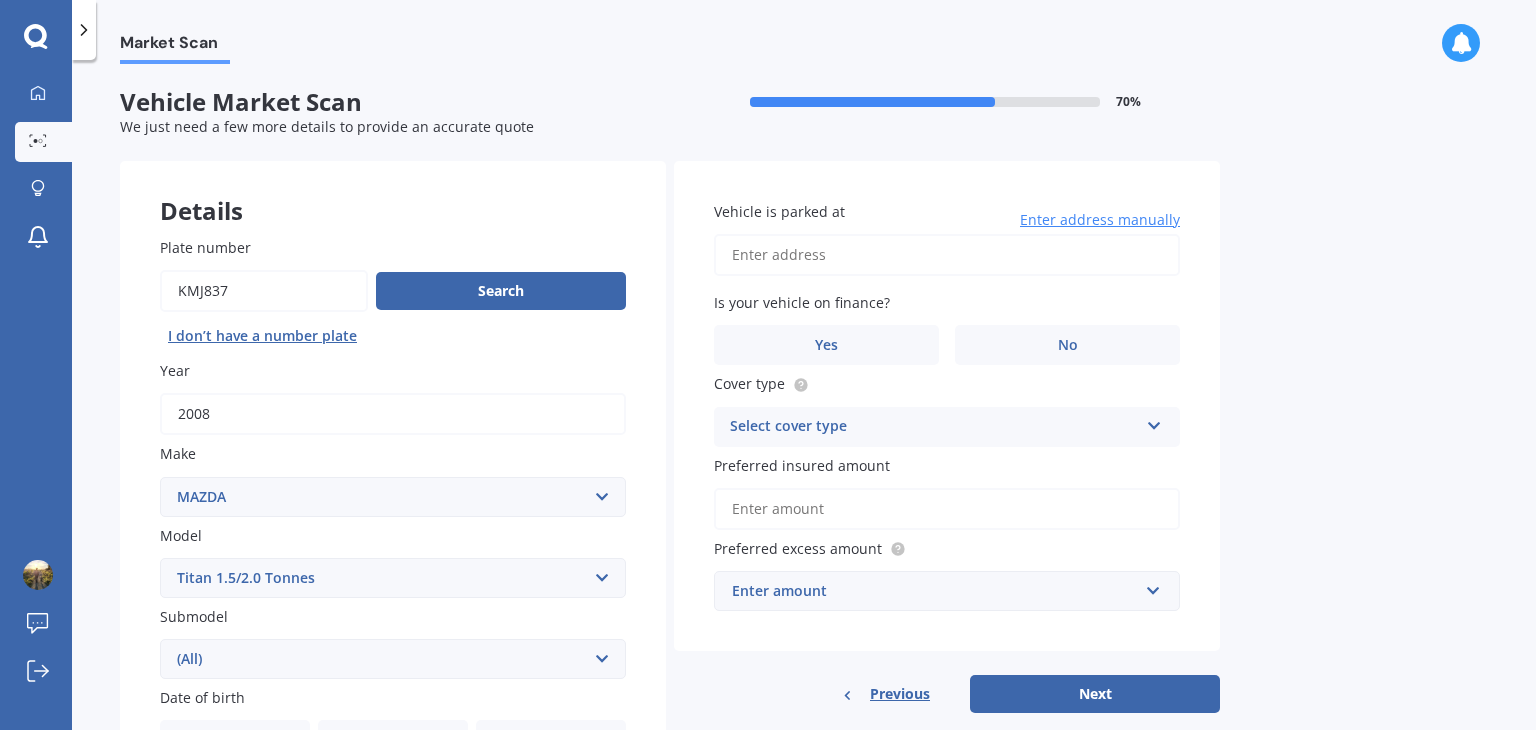 click on "Vehicle is parked at" at bounding box center (947, 255) 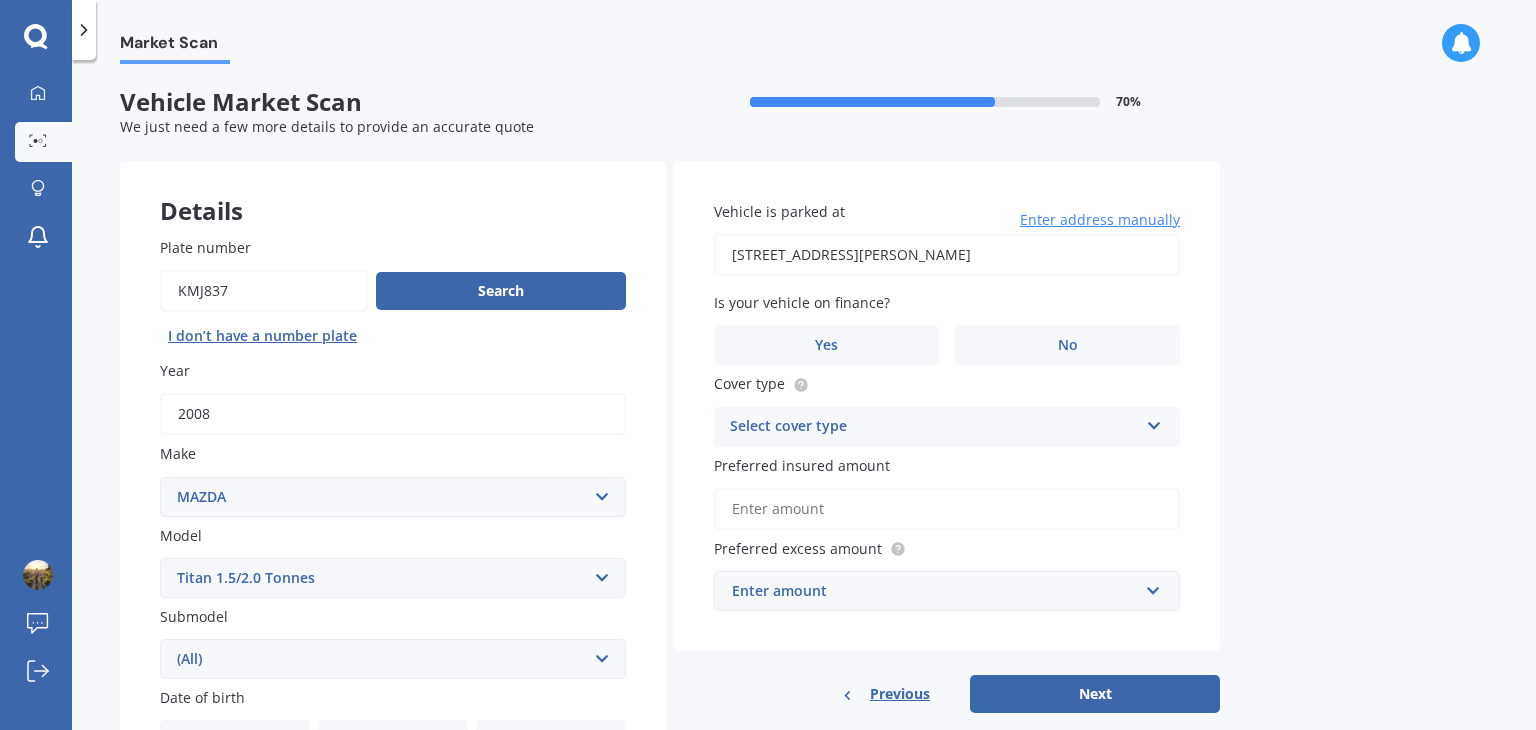 click on "[STREET_ADDRESS][PERSON_NAME]" at bounding box center [947, 255] 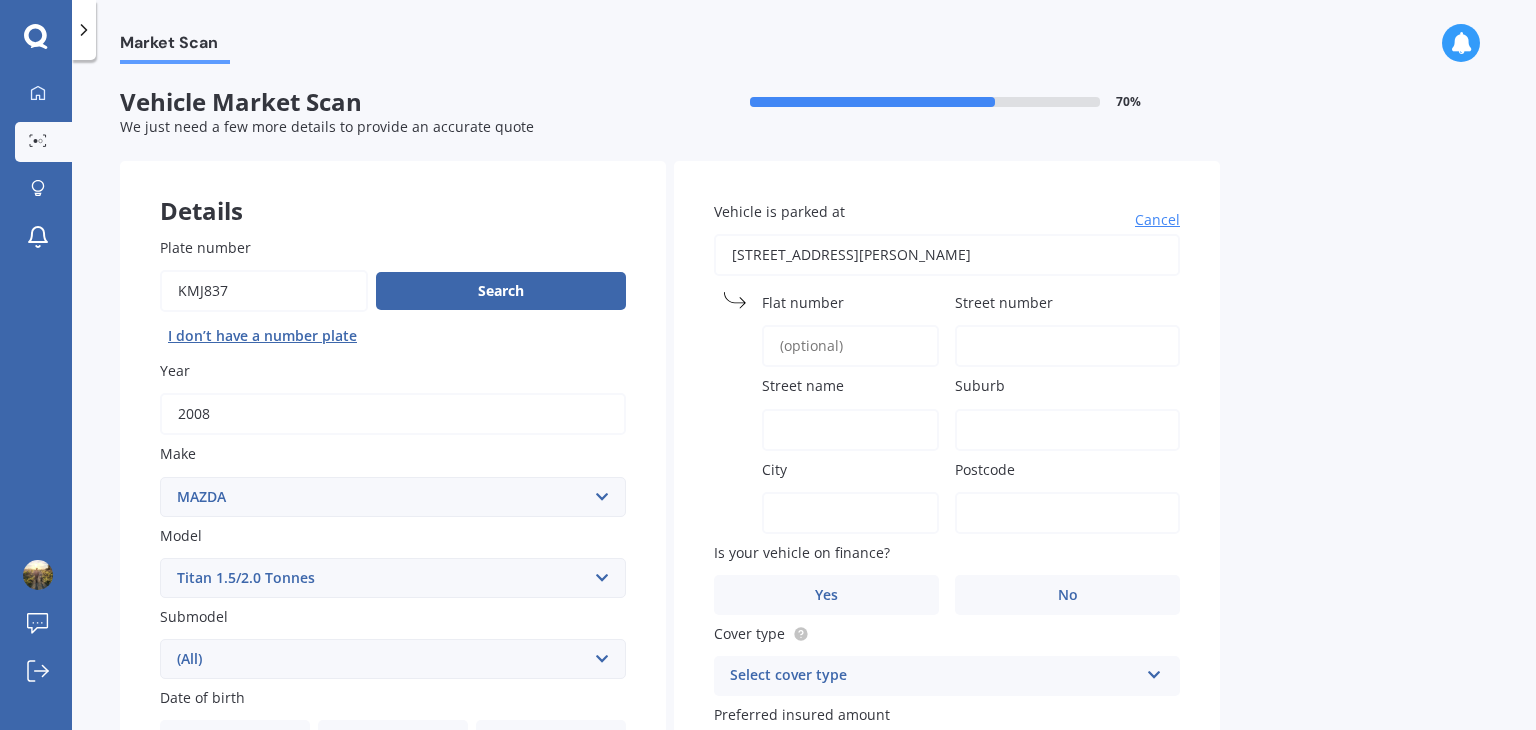 click on "[STREET_ADDRESS][PERSON_NAME]" at bounding box center (947, 255) 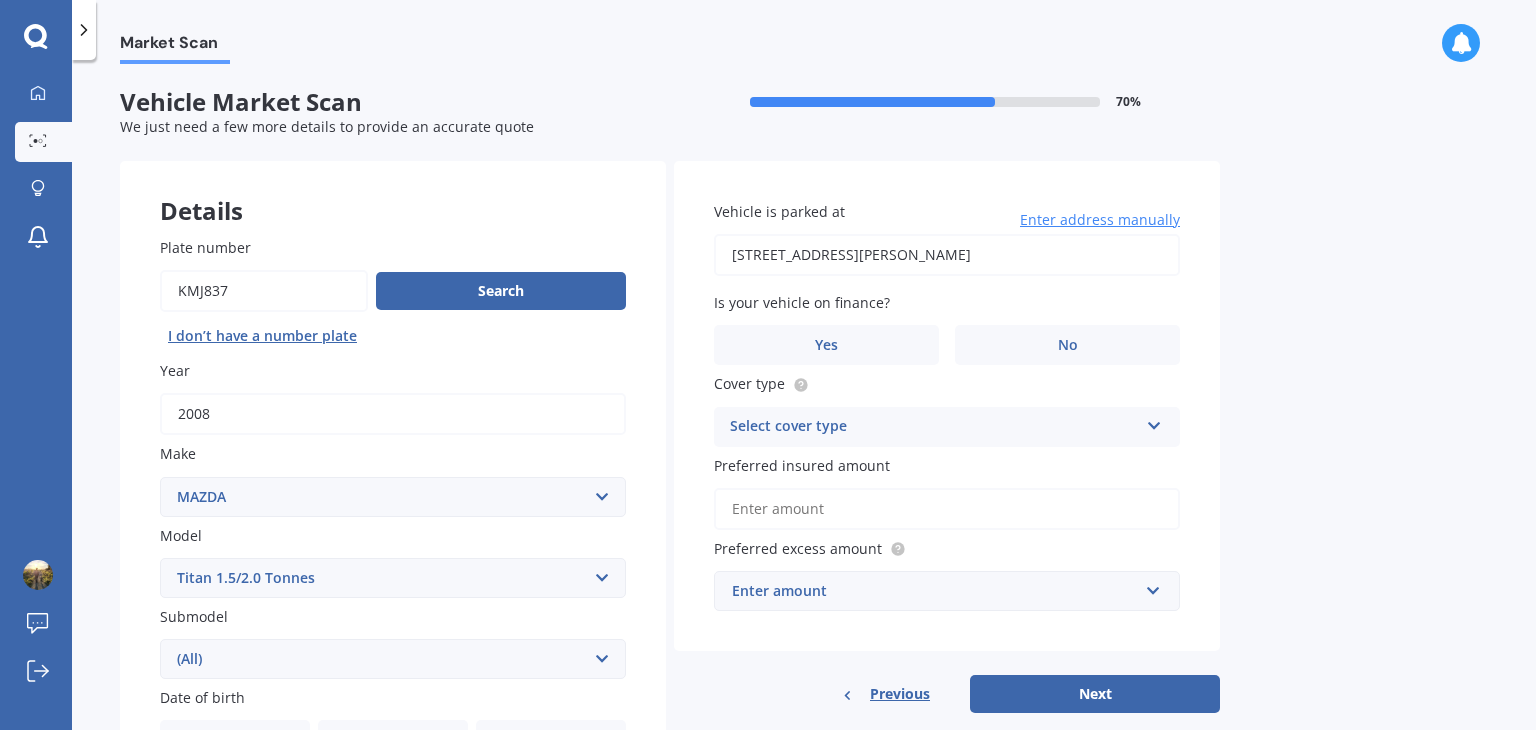 click on "[STREET_ADDRESS][PERSON_NAME]" at bounding box center [947, 255] 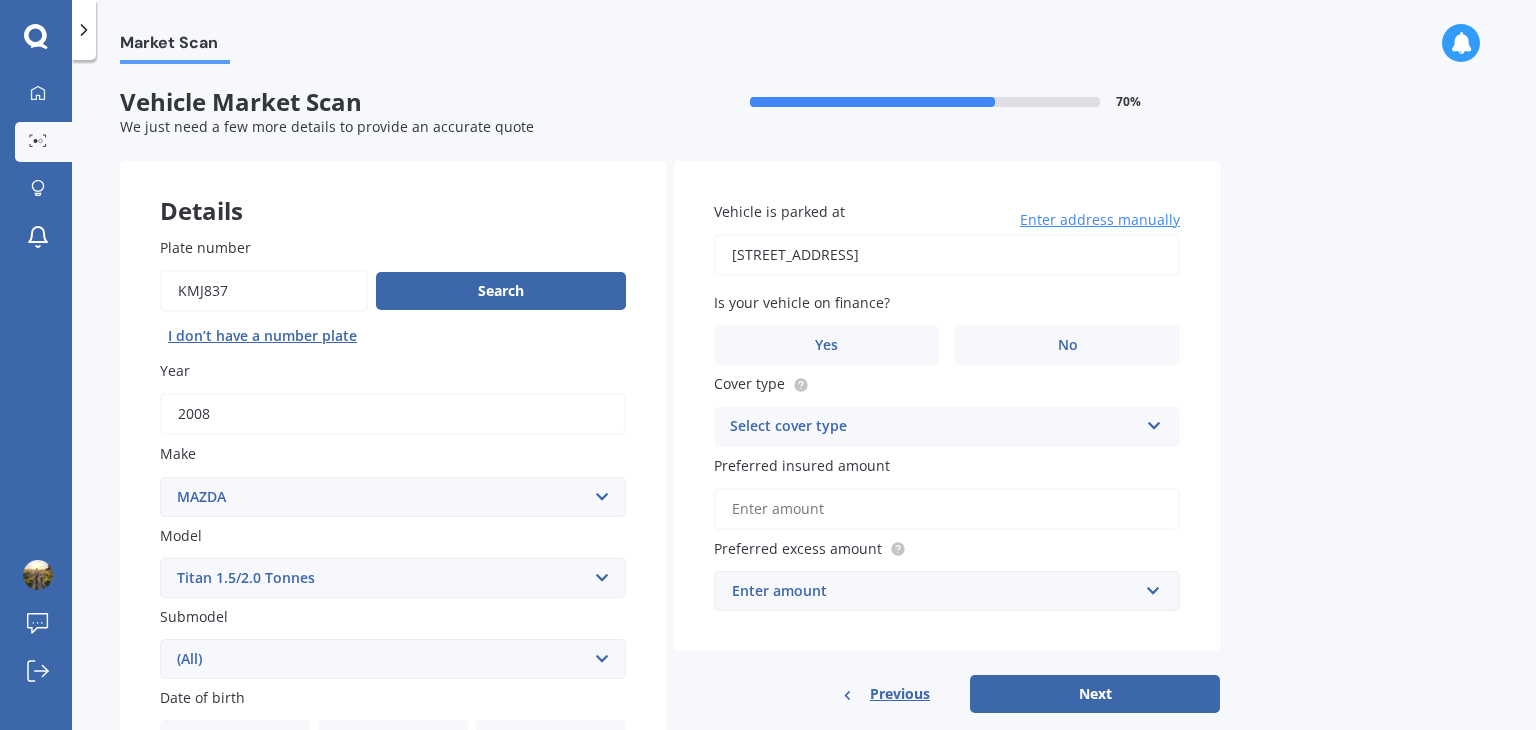 type on "[STREET_ADDRESS]" 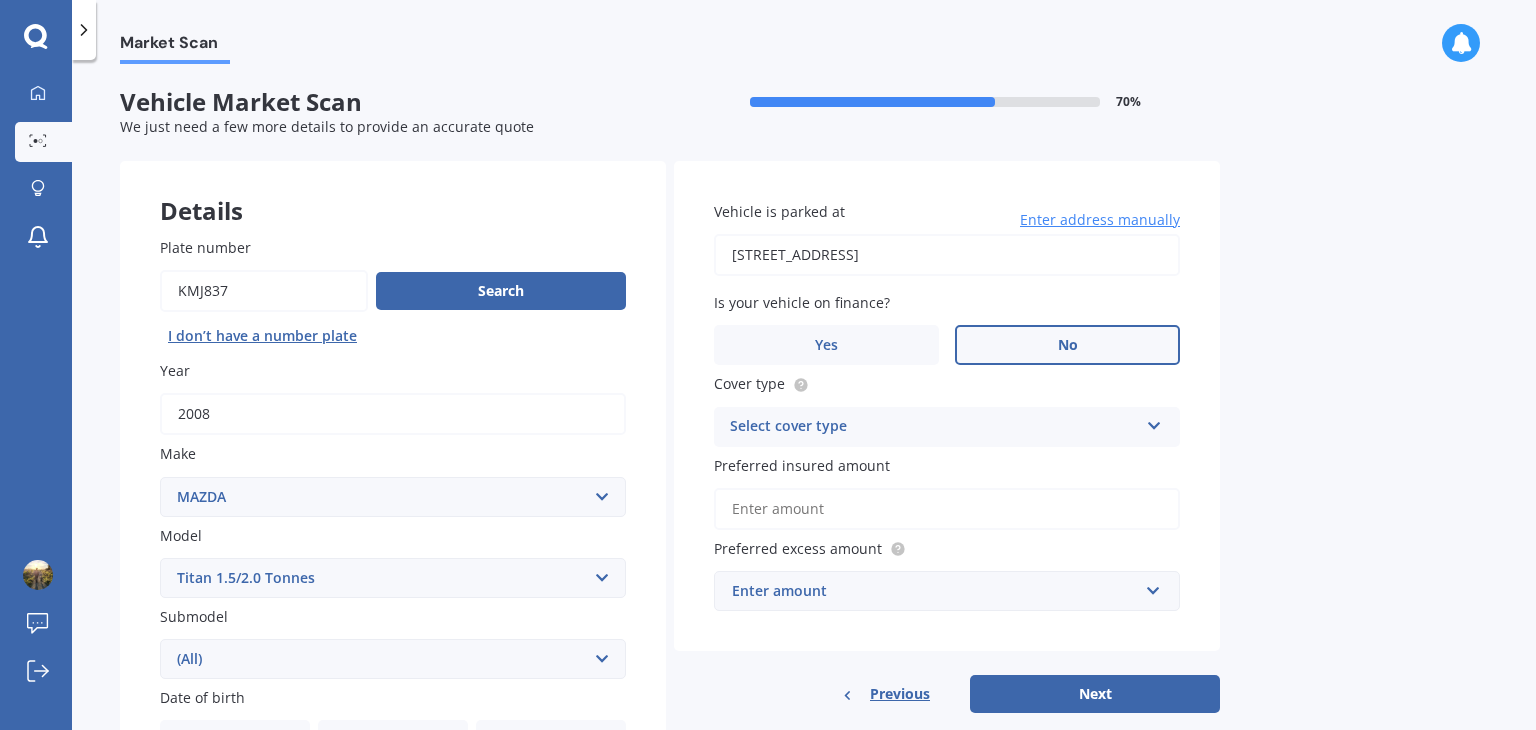 click on "No" at bounding box center [1067, 345] 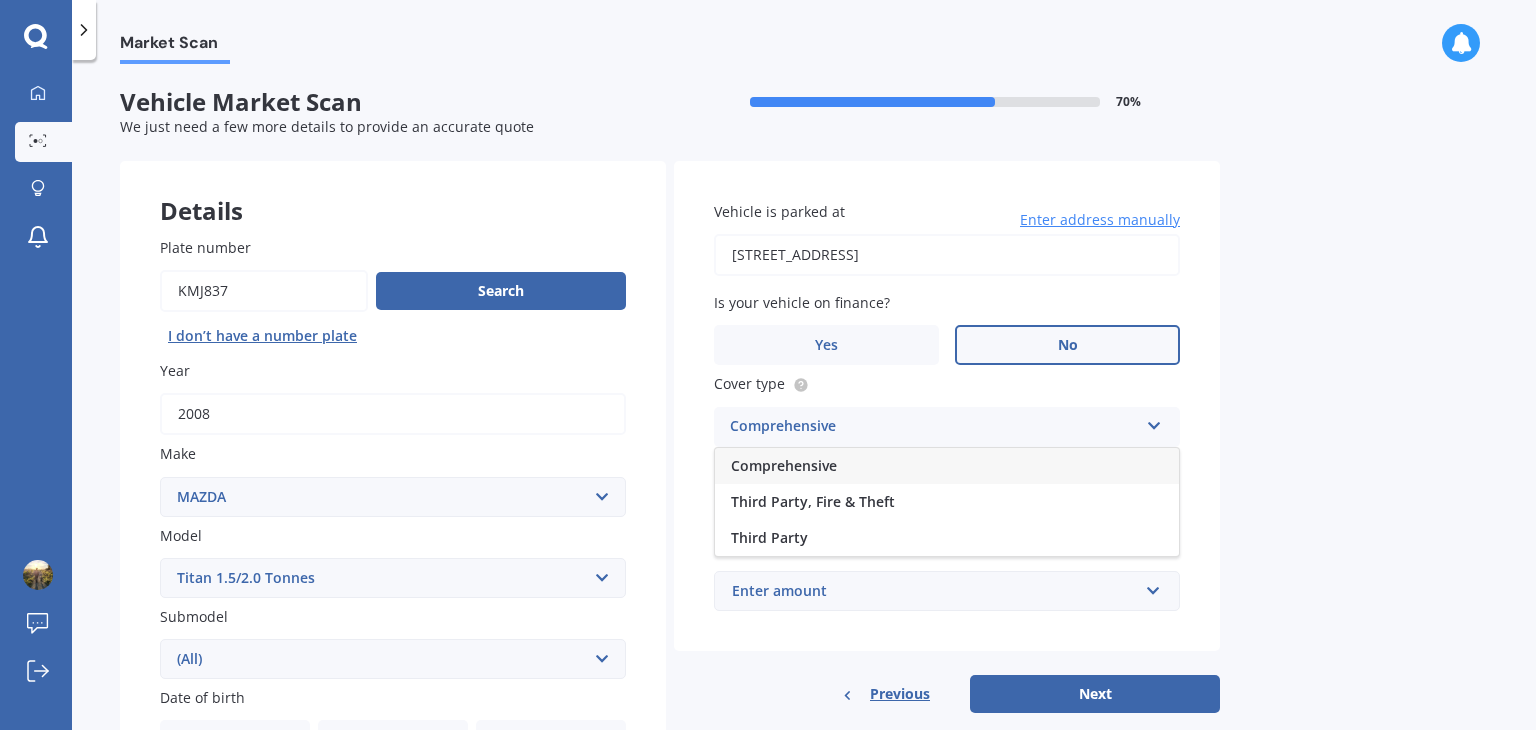 click on "Comprehensive" at bounding box center (947, 466) 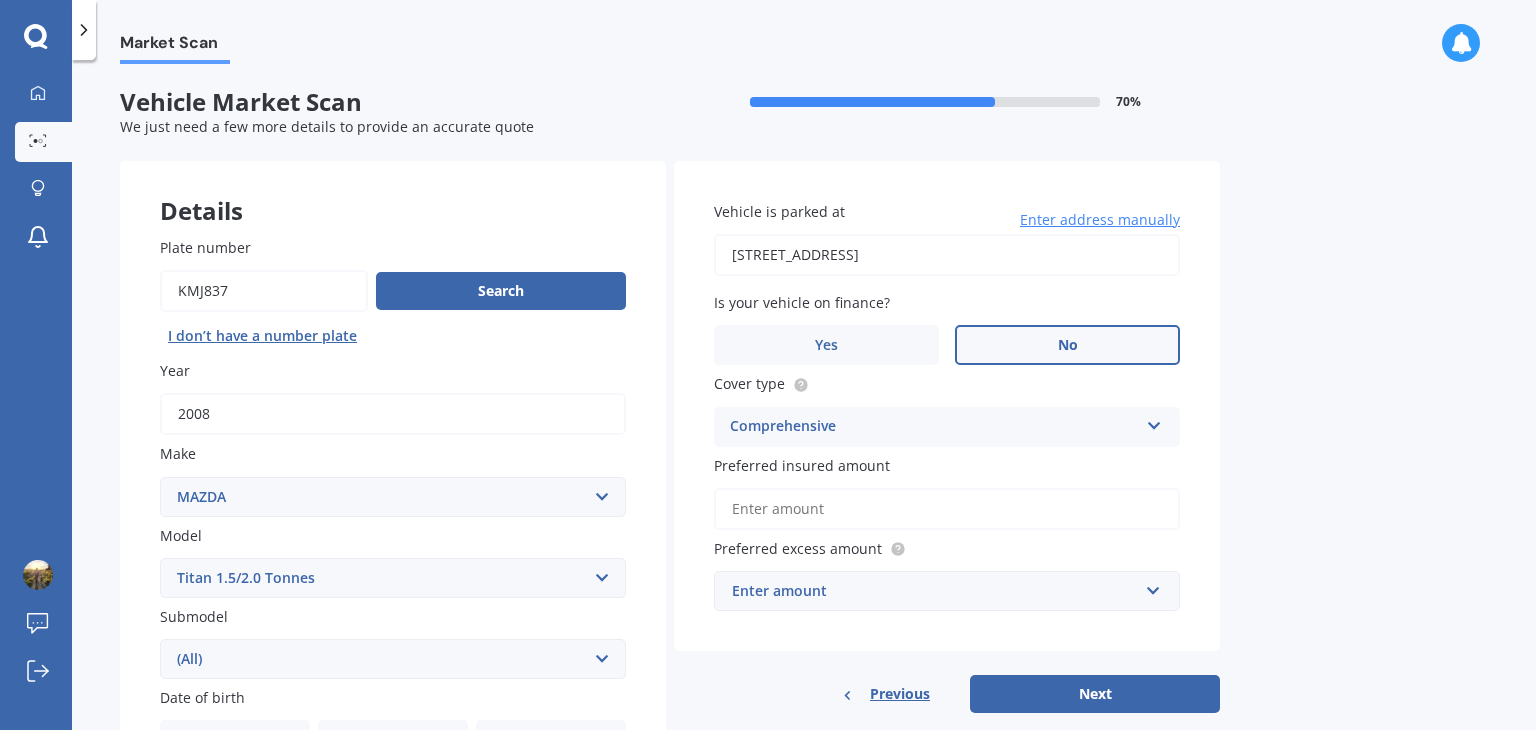 click on "Preferred insured amount" at bounding box center (947, 509) 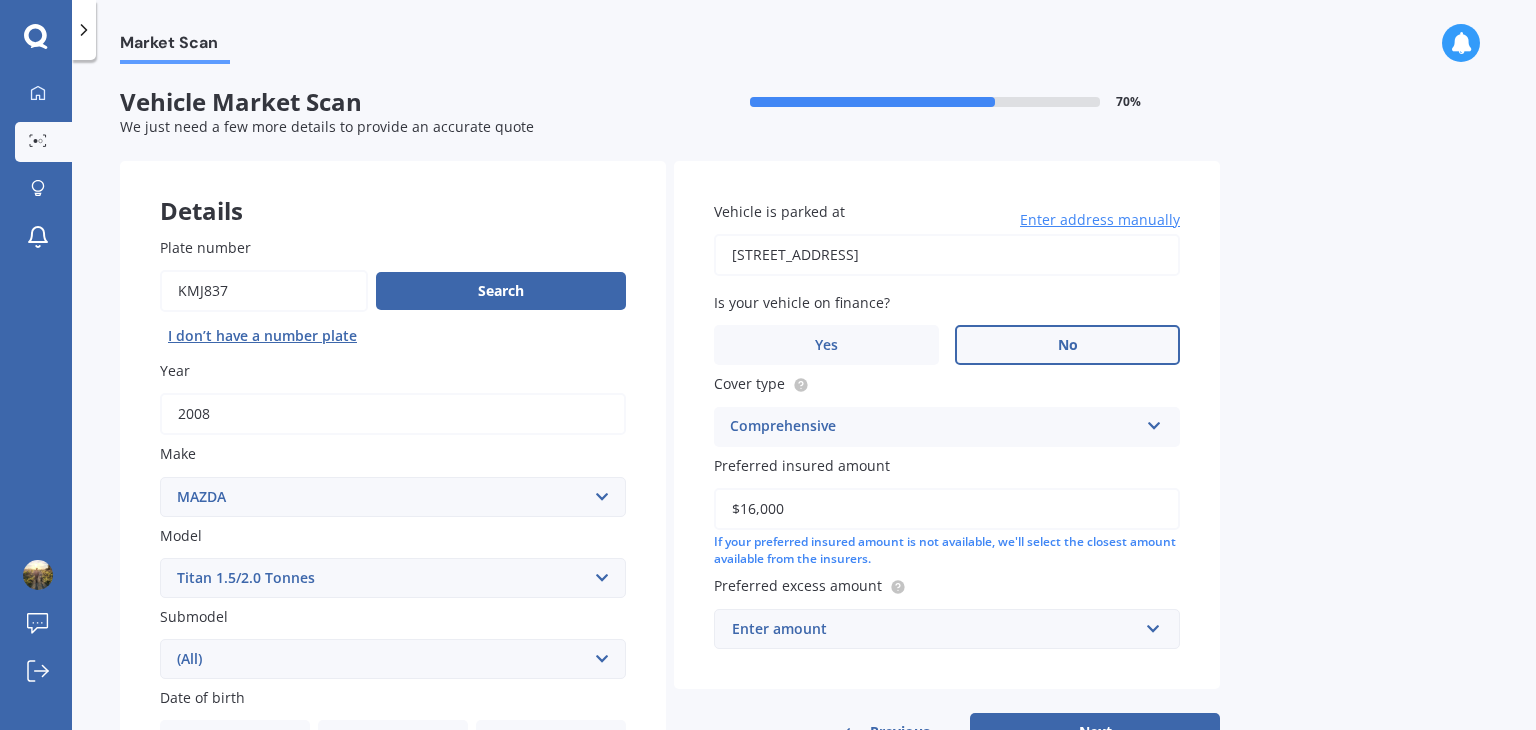 type on "$16,000" 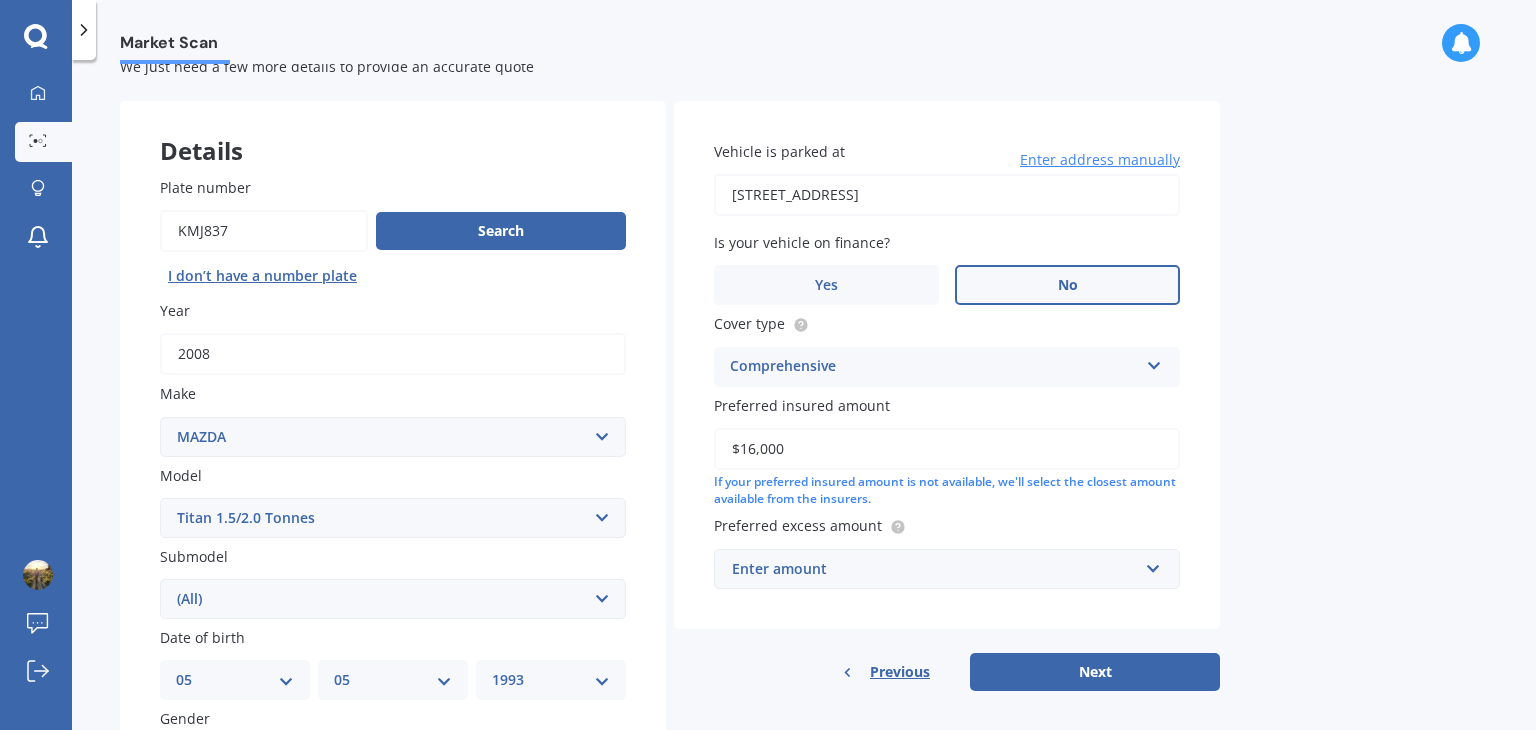 scroll, scrollTop: 92, scrollLeft: 0, axis: vertical 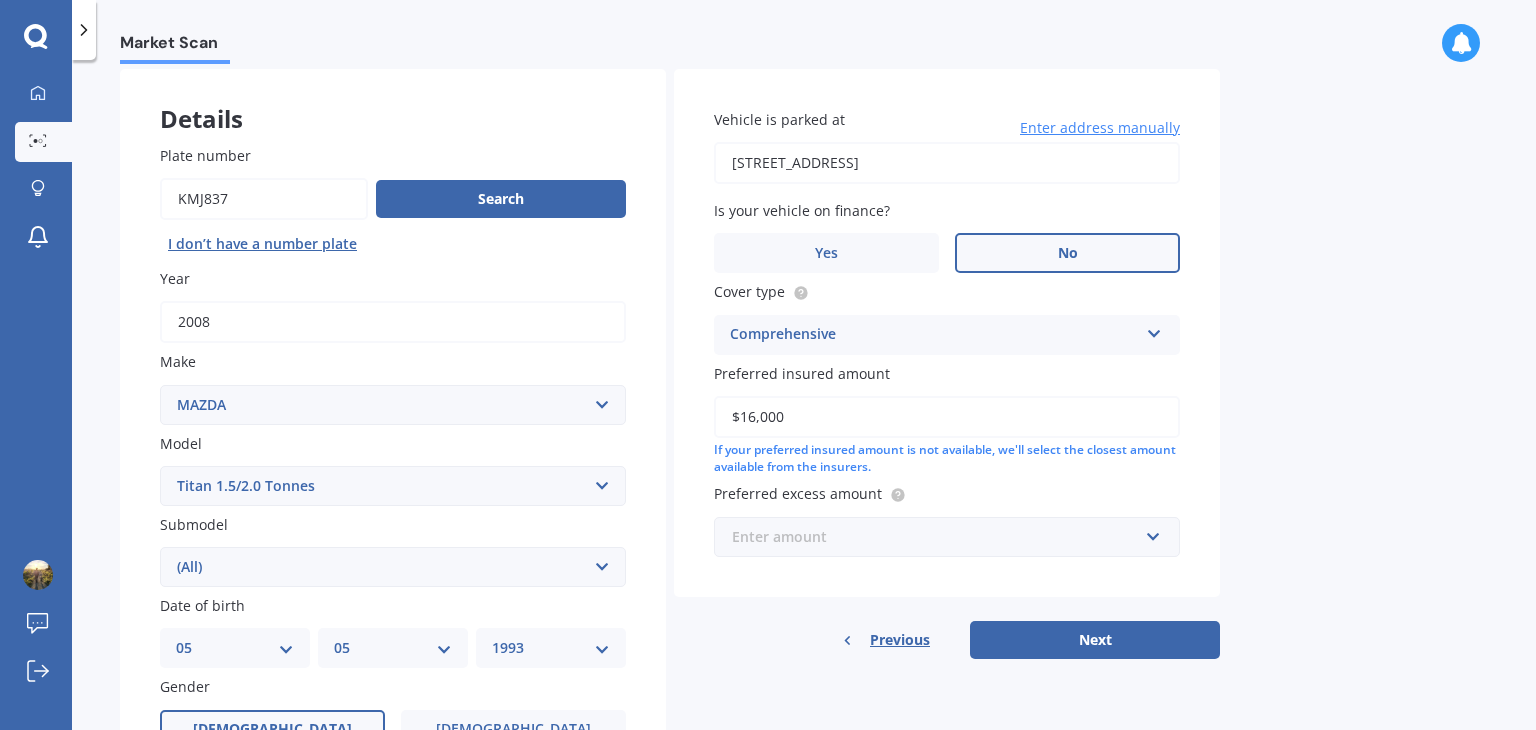 click at bounding box center [940, 537] 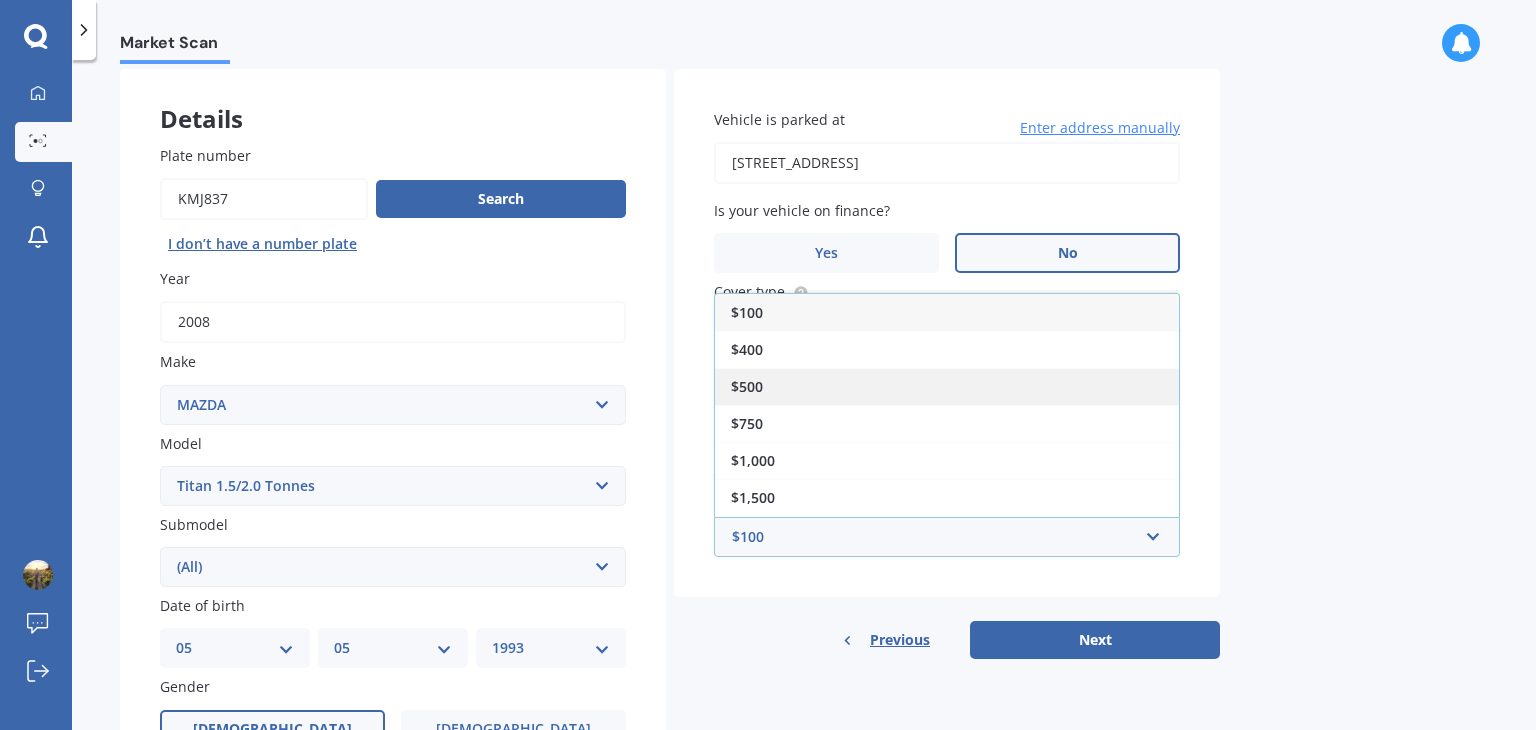 click on "$500" at bounding box center [947, 386] 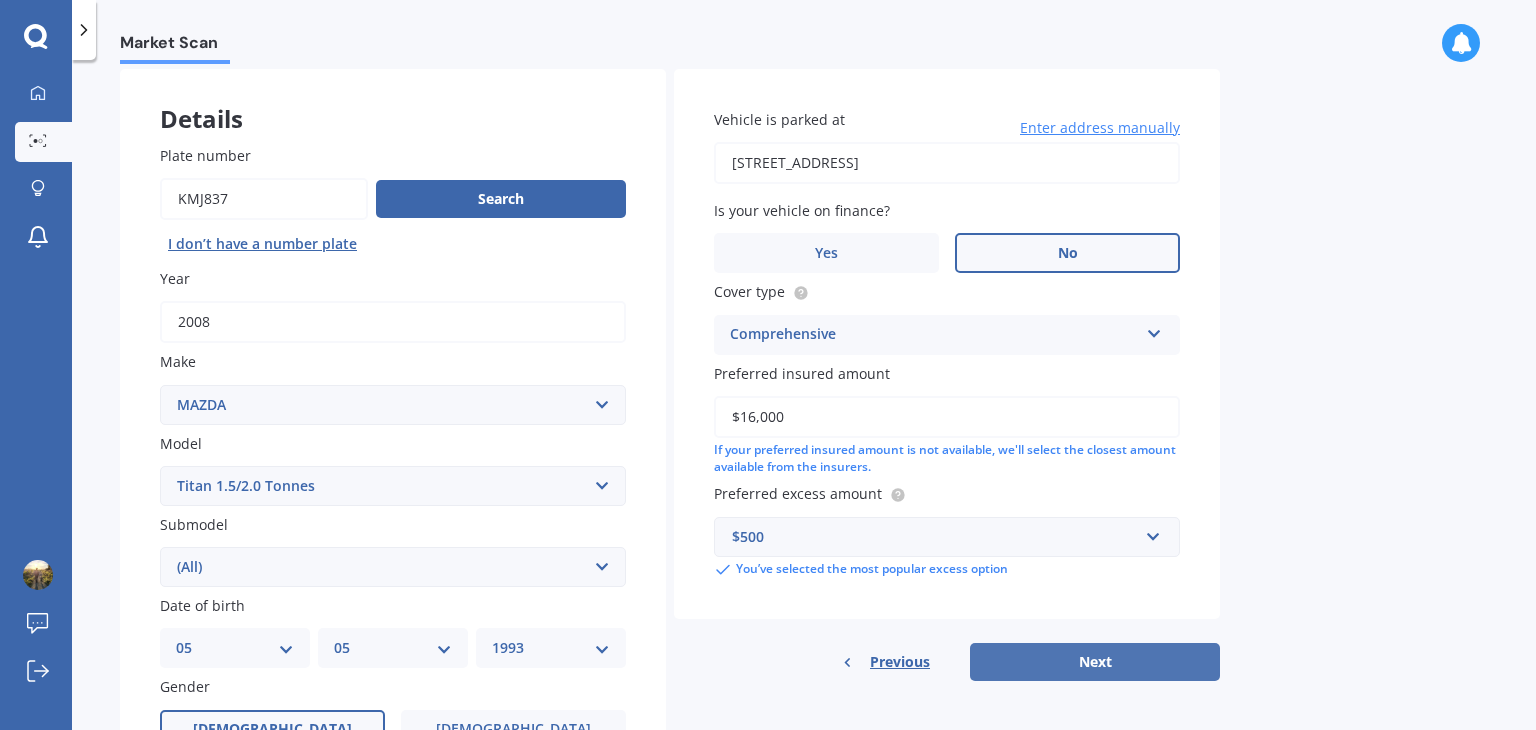 click on "Next" at bounding box center [1095, 662] 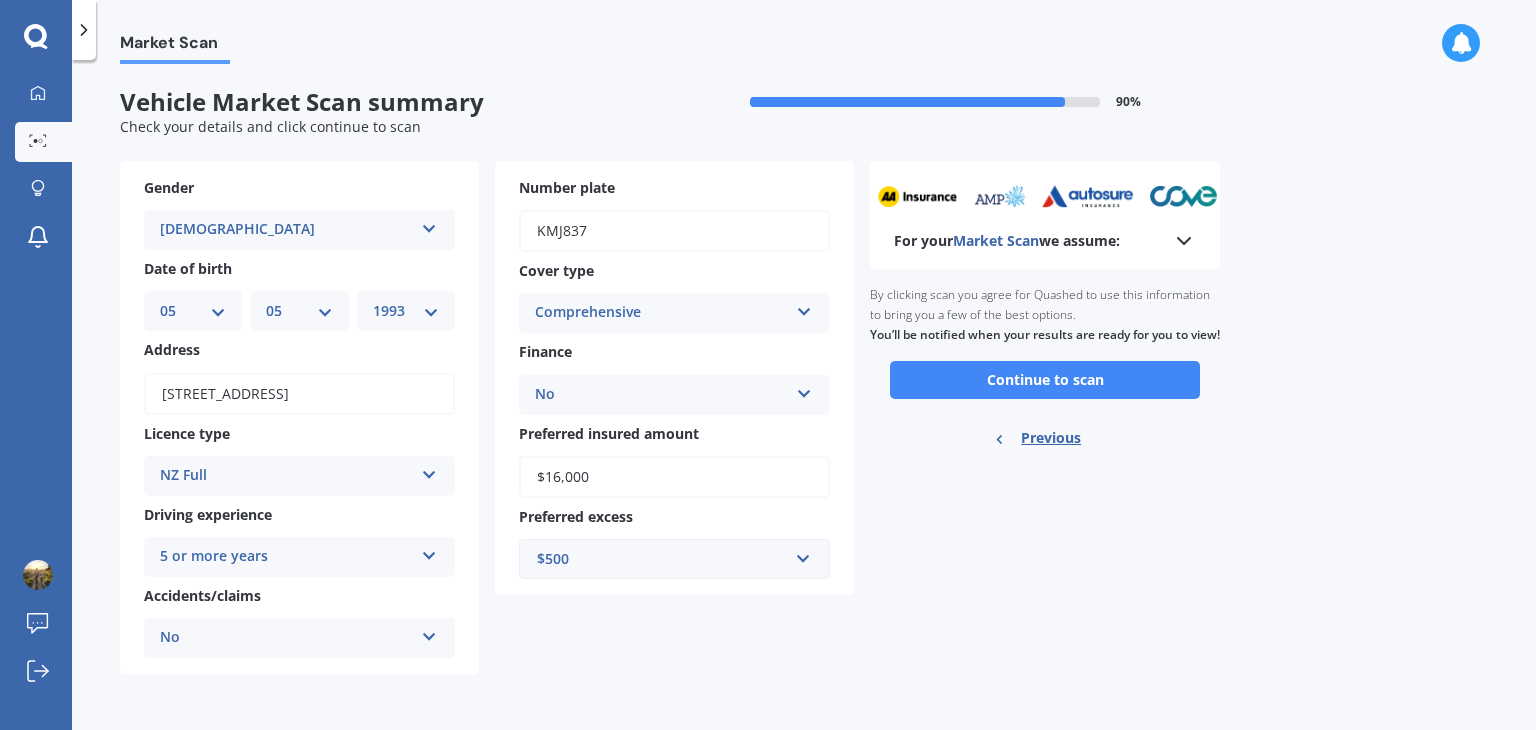 scroll, scrollTop: 0, scrollLeft: 0, axis: both 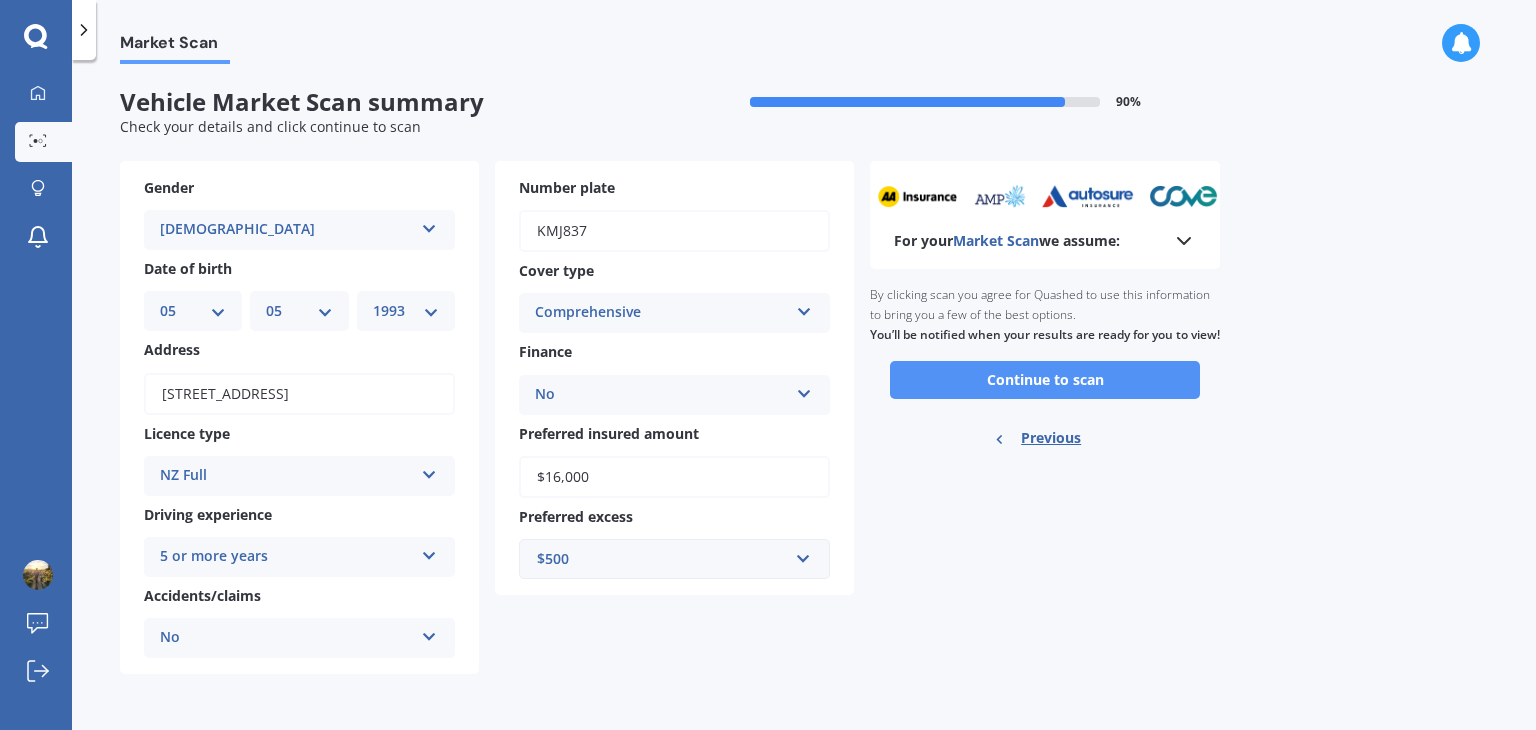 click on "Continue to scan" at bounding box center [1045, 380] 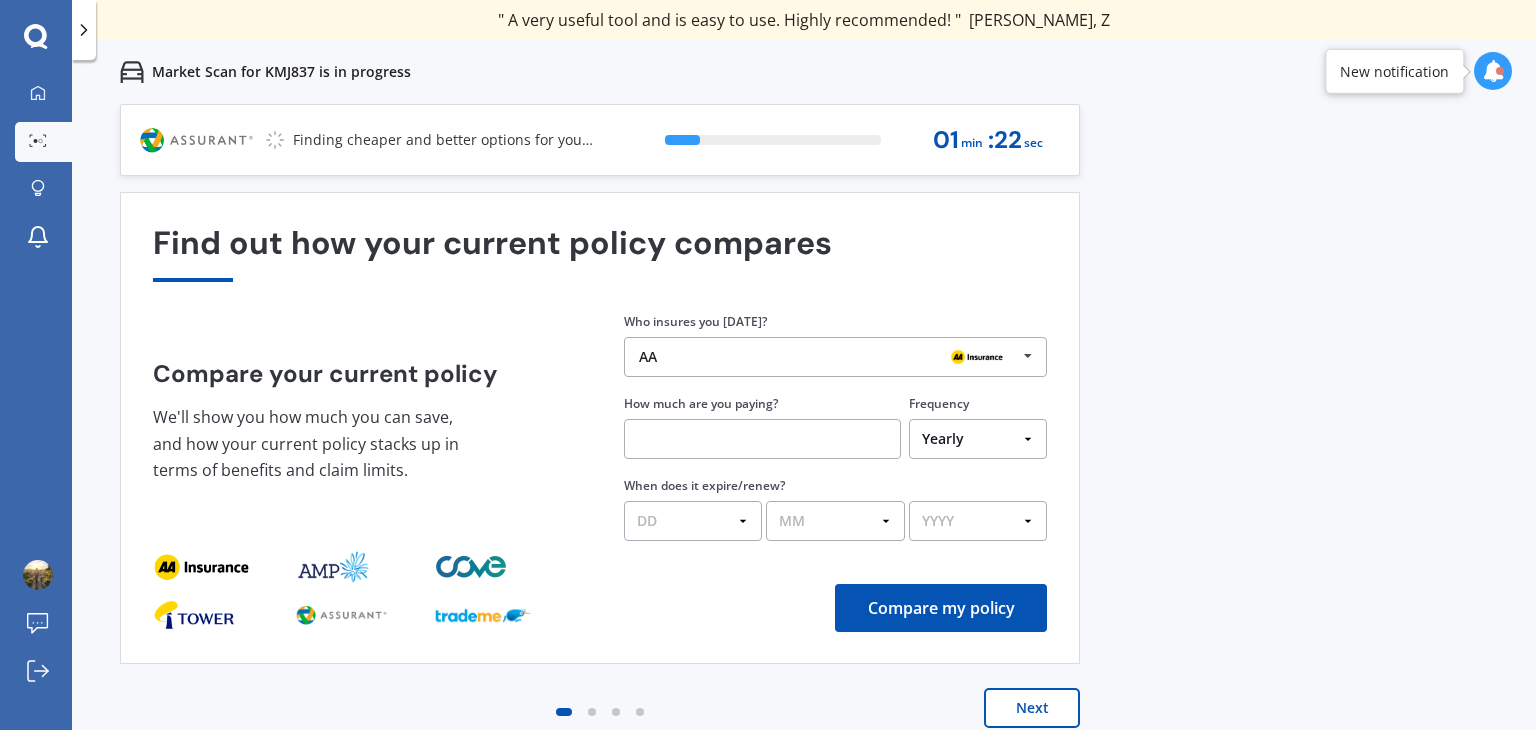 click on "Next" at bounding box center (1032, 708) 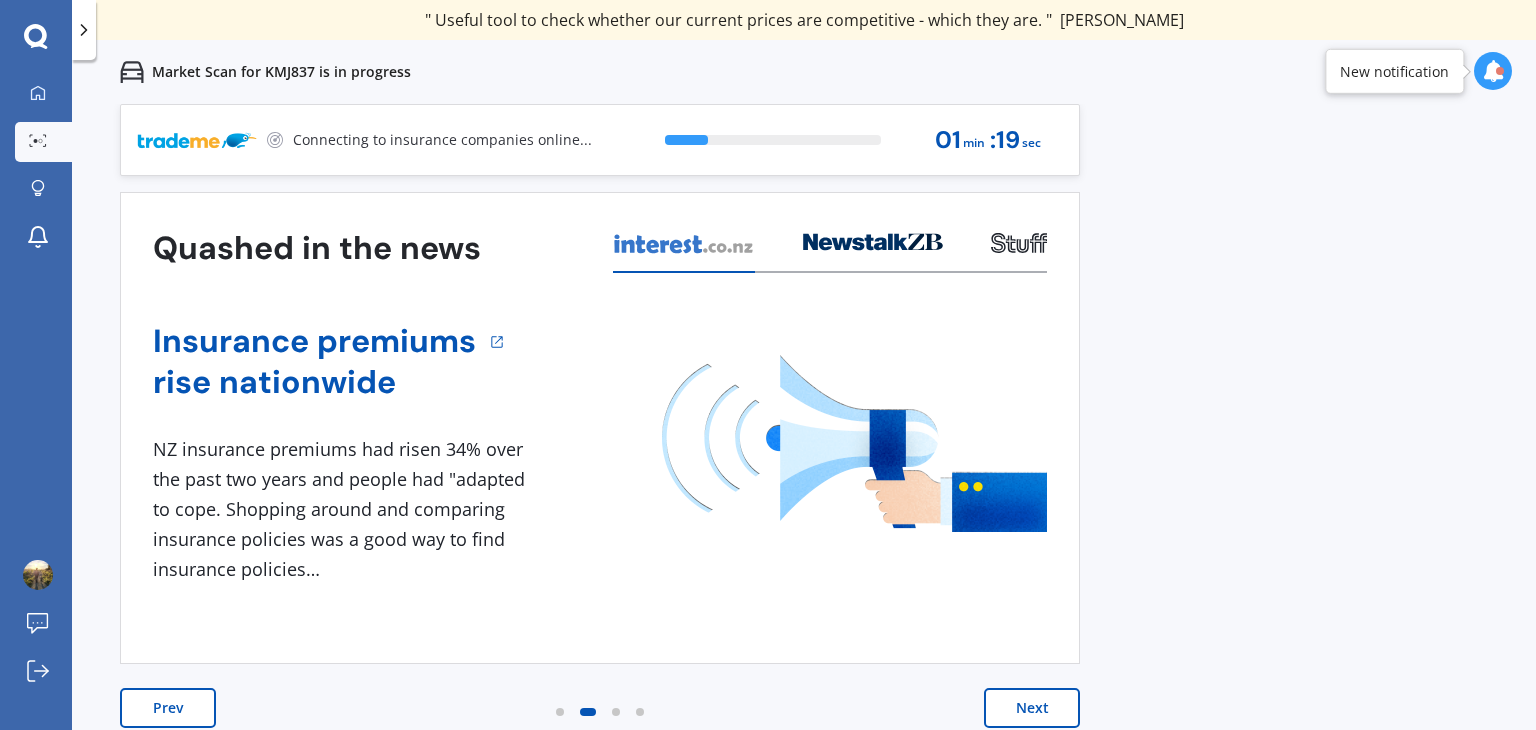 click on "Next" at bounding box center (1032, 708) 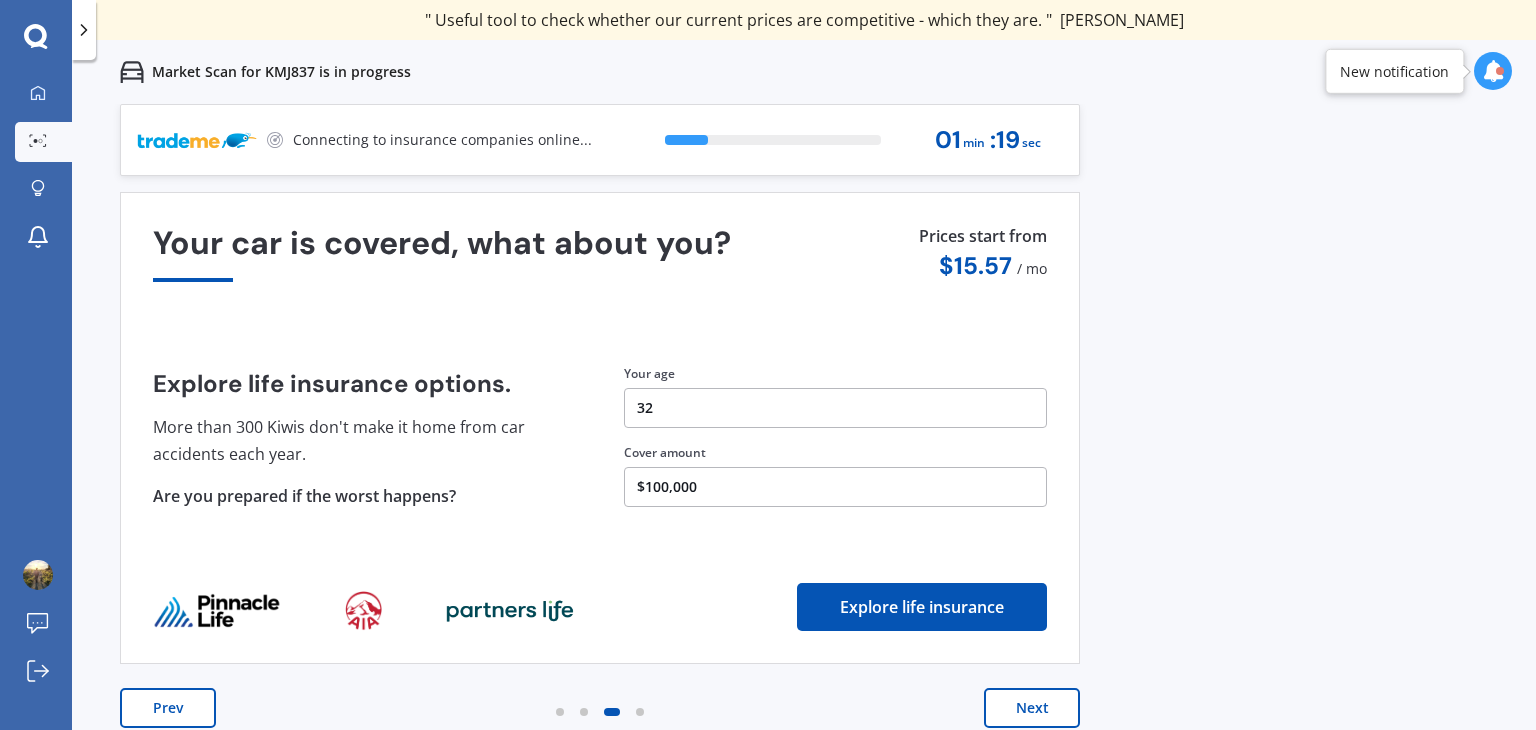 click on "Next" at bounding box center (1032, 708) 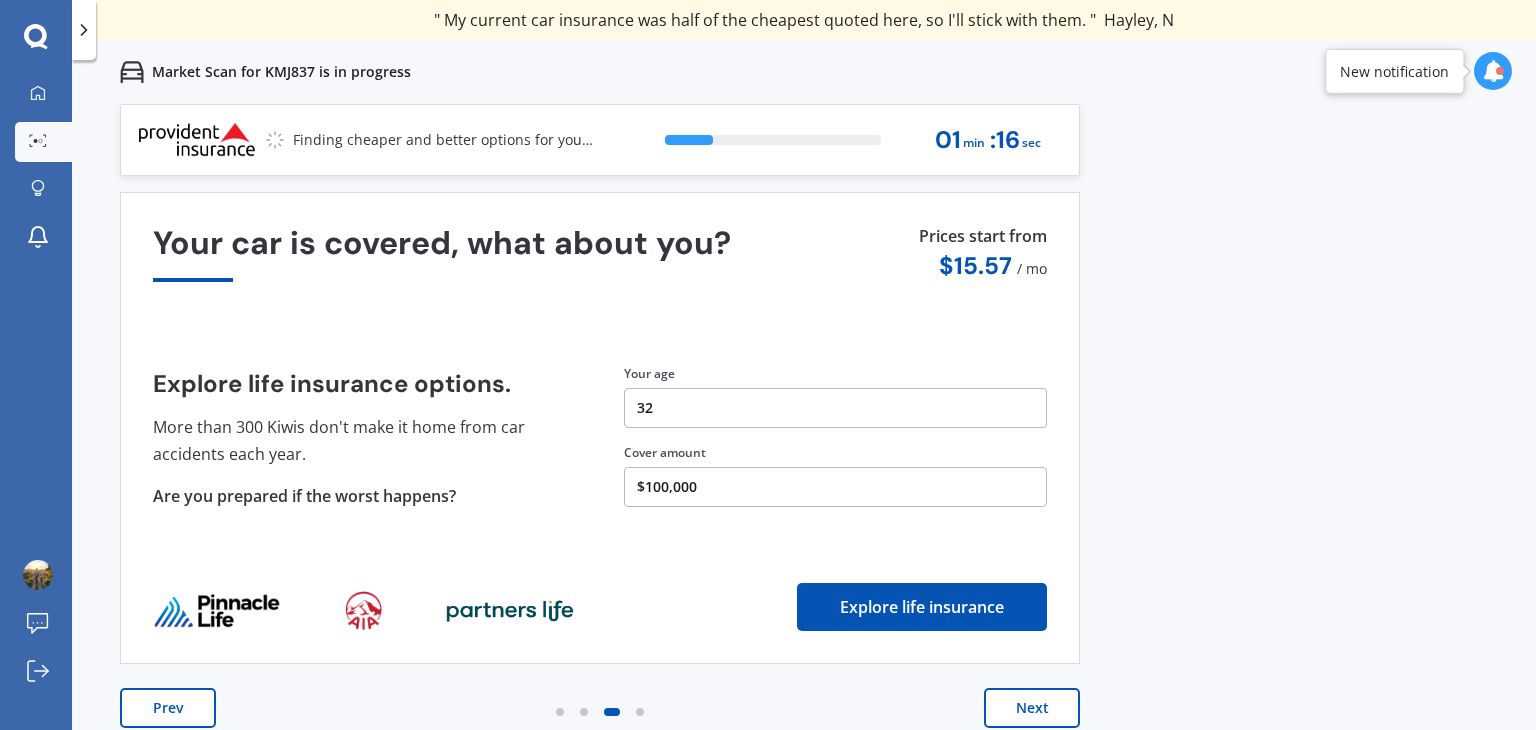 click on "Next" at bounding box center (1032, 708) 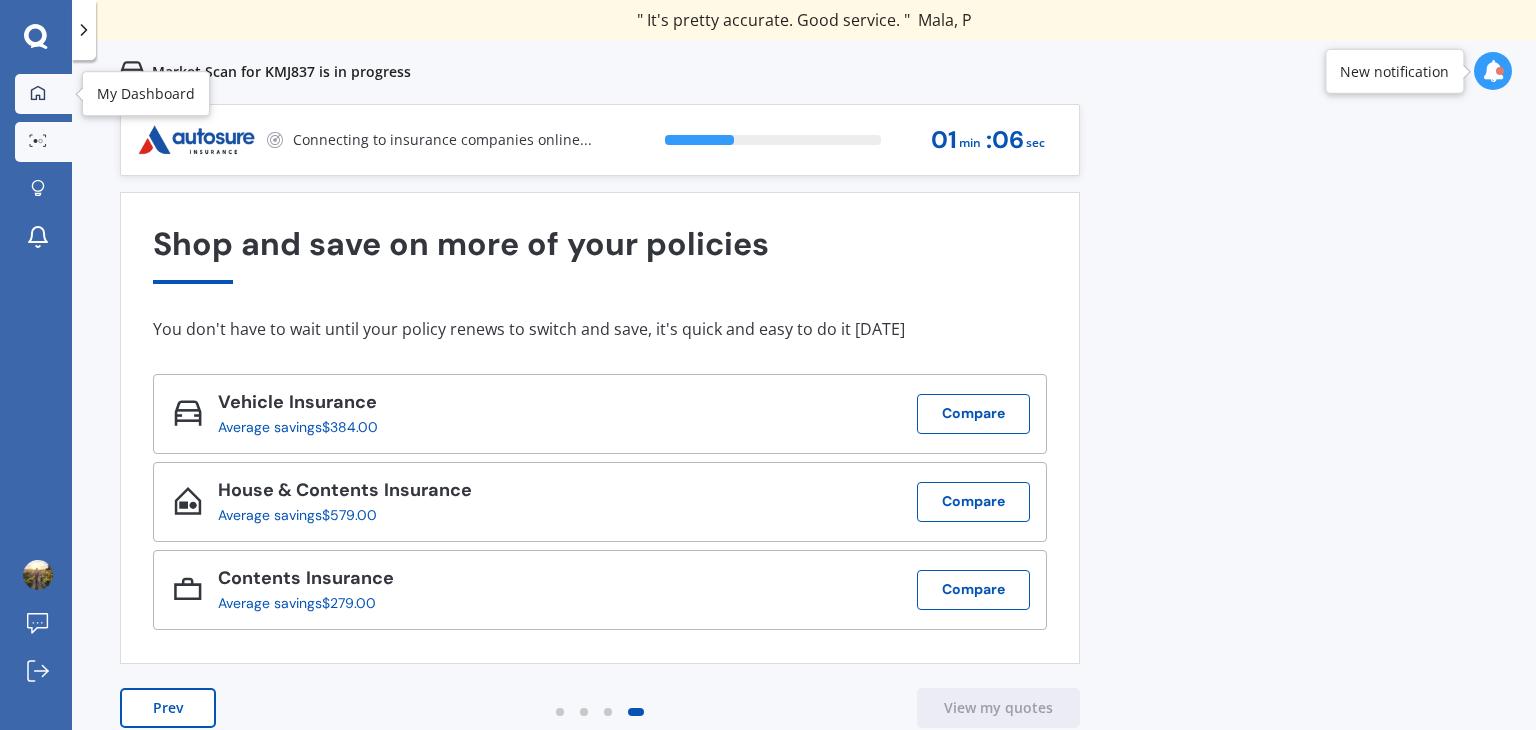 click 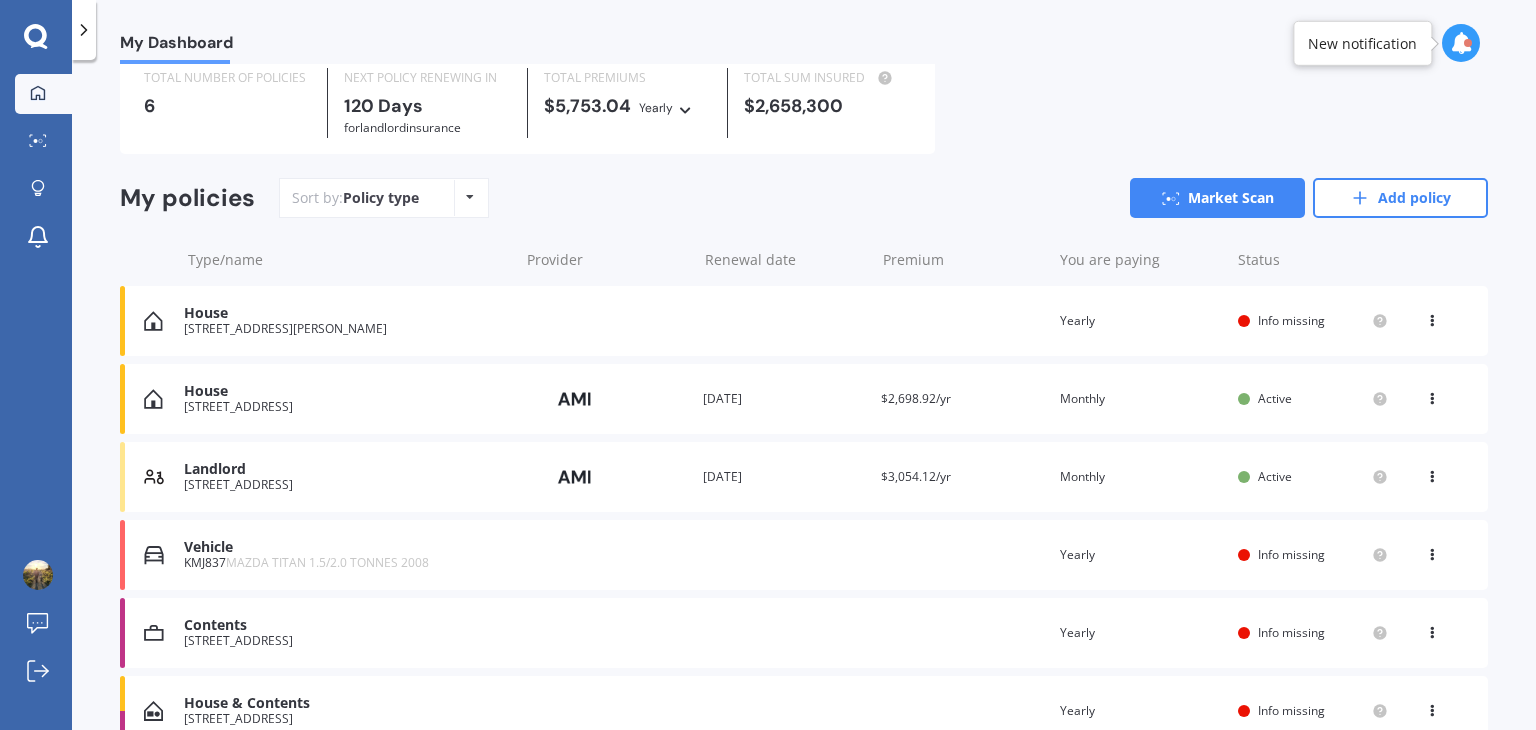 scroll, scrollTop: 76, scrollLeft: 0, axis: vertical 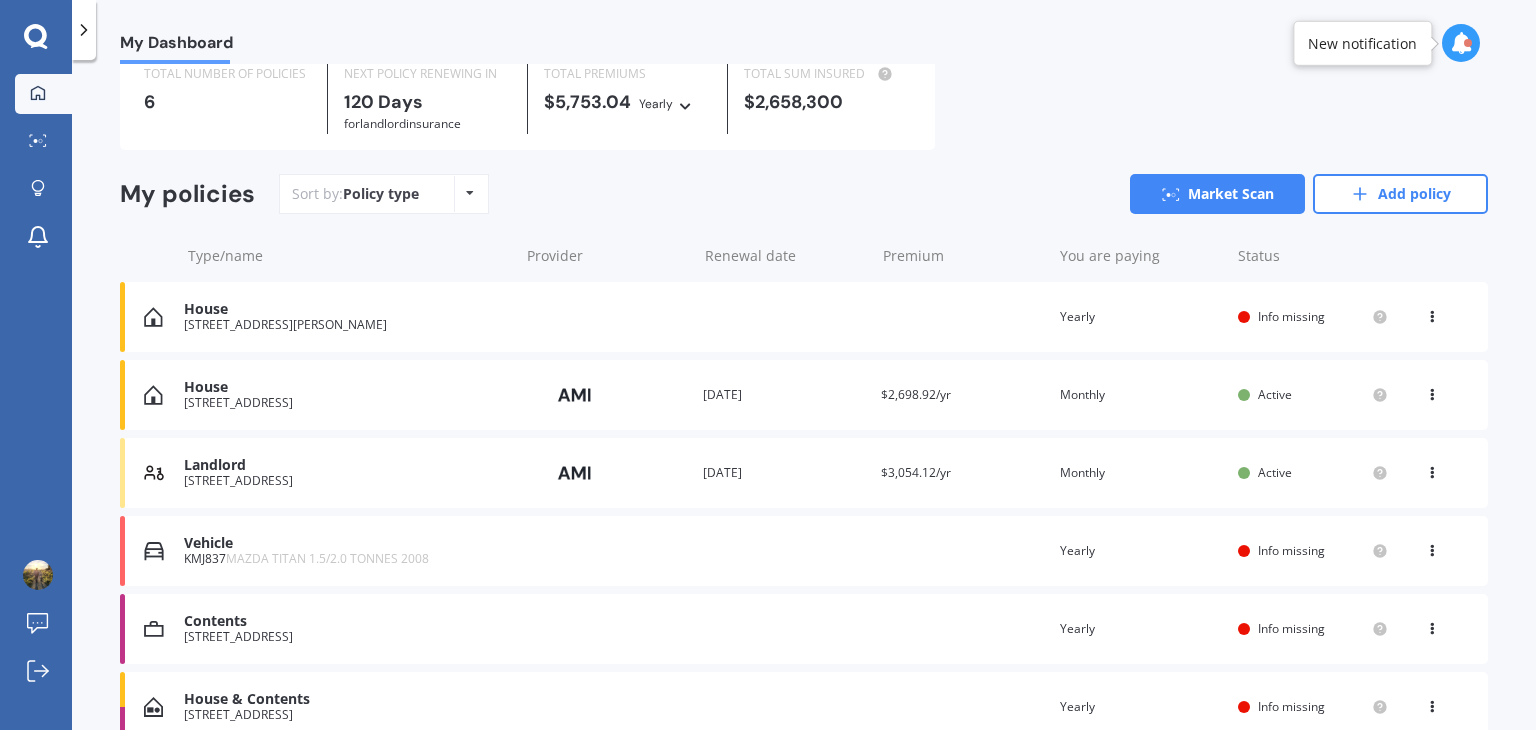click on "View option View policy Delete" at bounding box center (1434, 317) 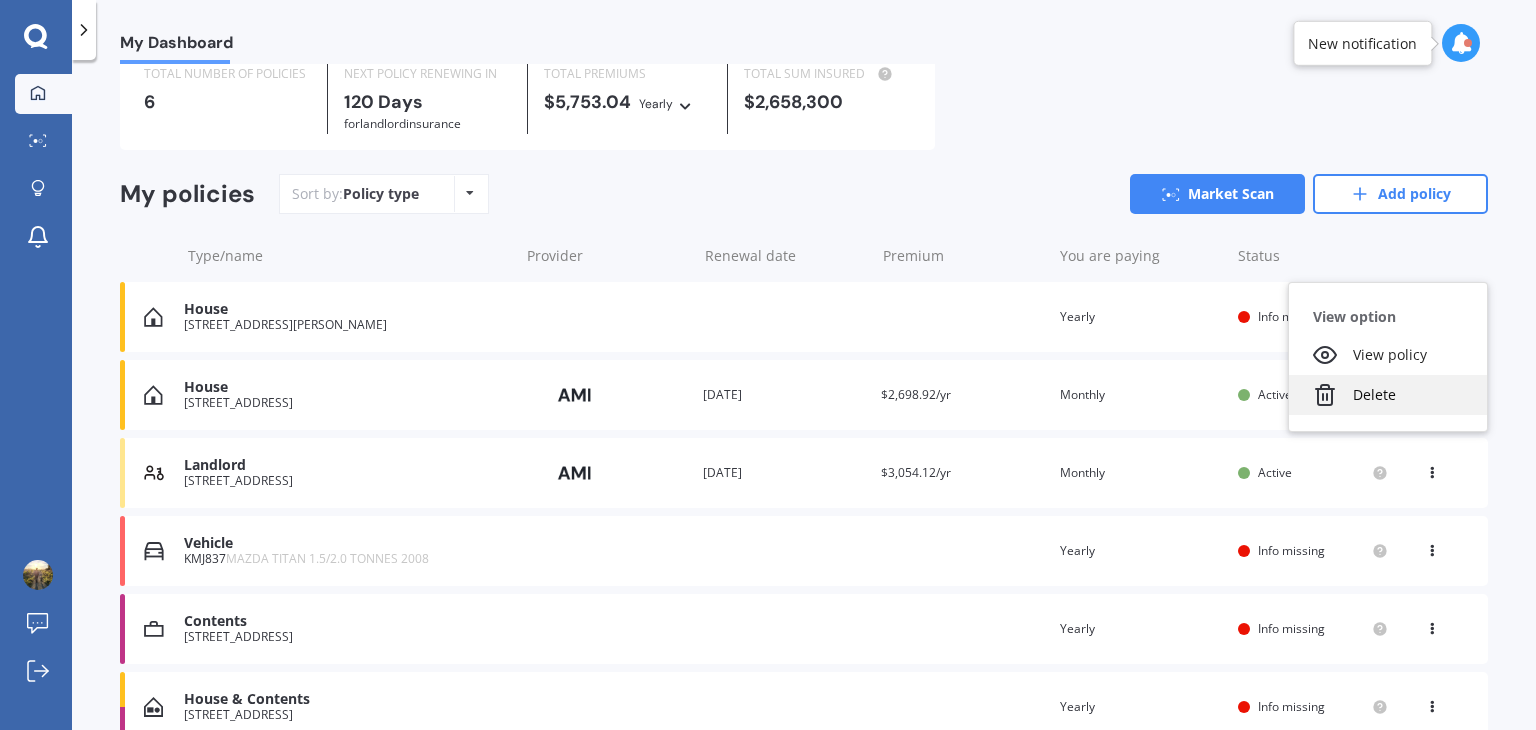 click on "Delete" at bounding box center (1388, 395) 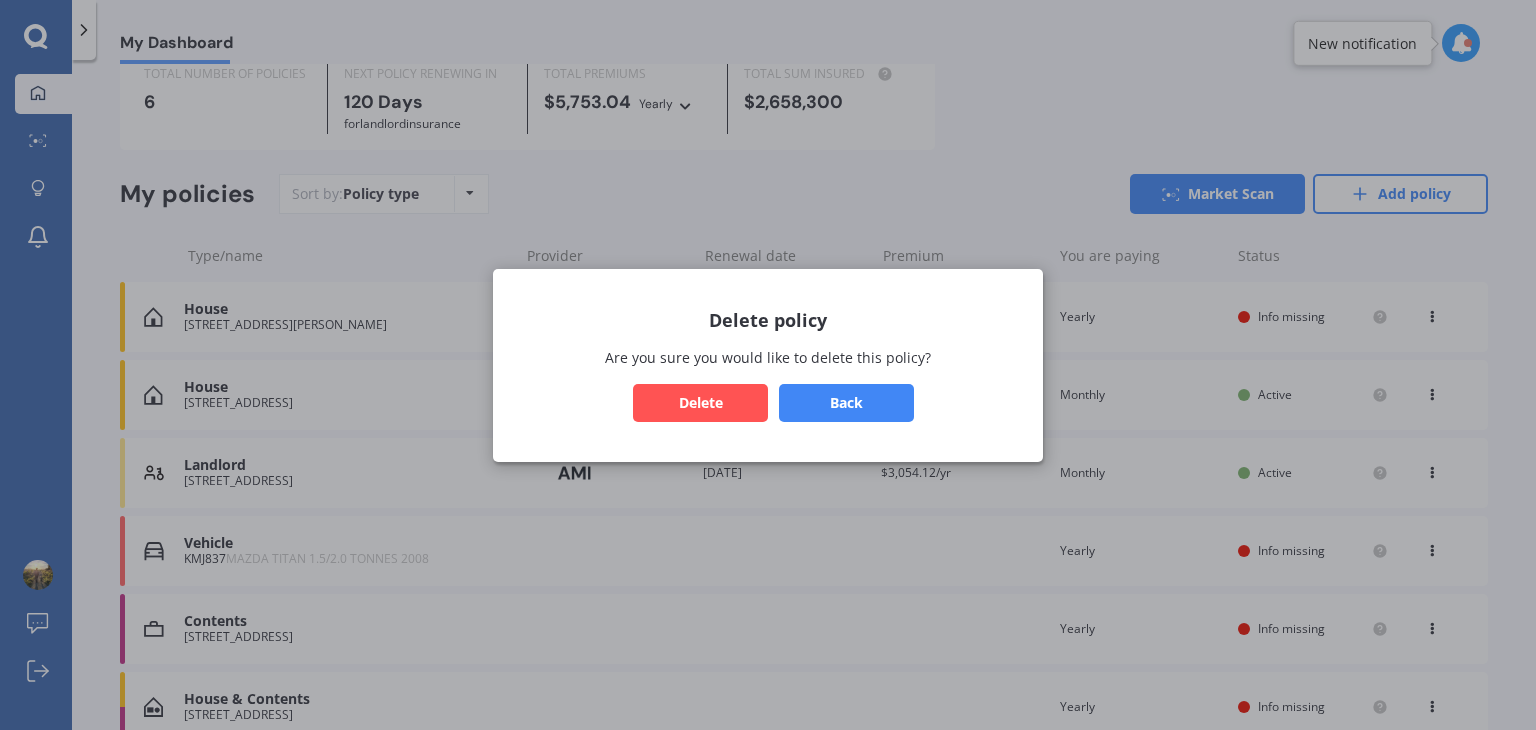 click on "Delete" at bounding box center (700, 402) 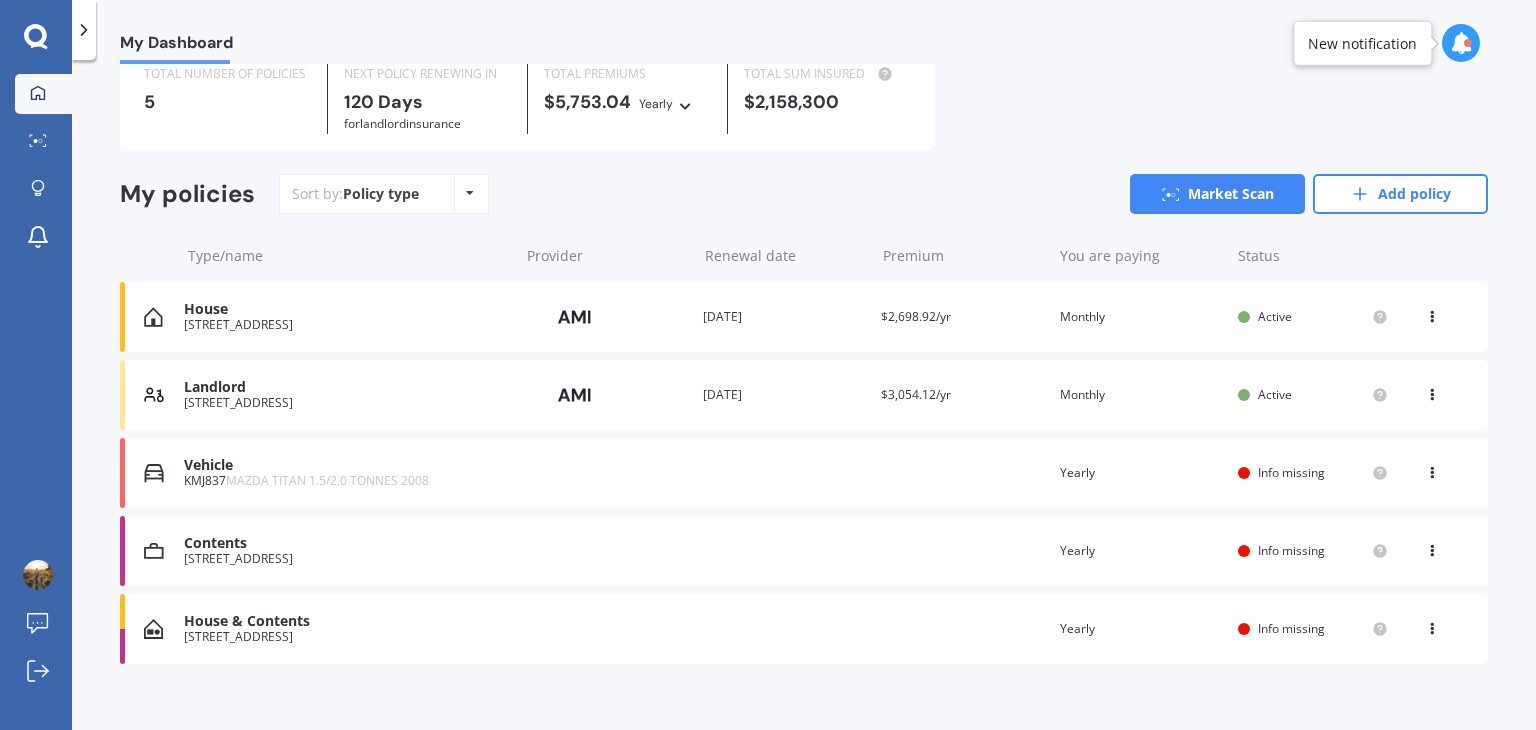 click at bounding box center [1432, 313] 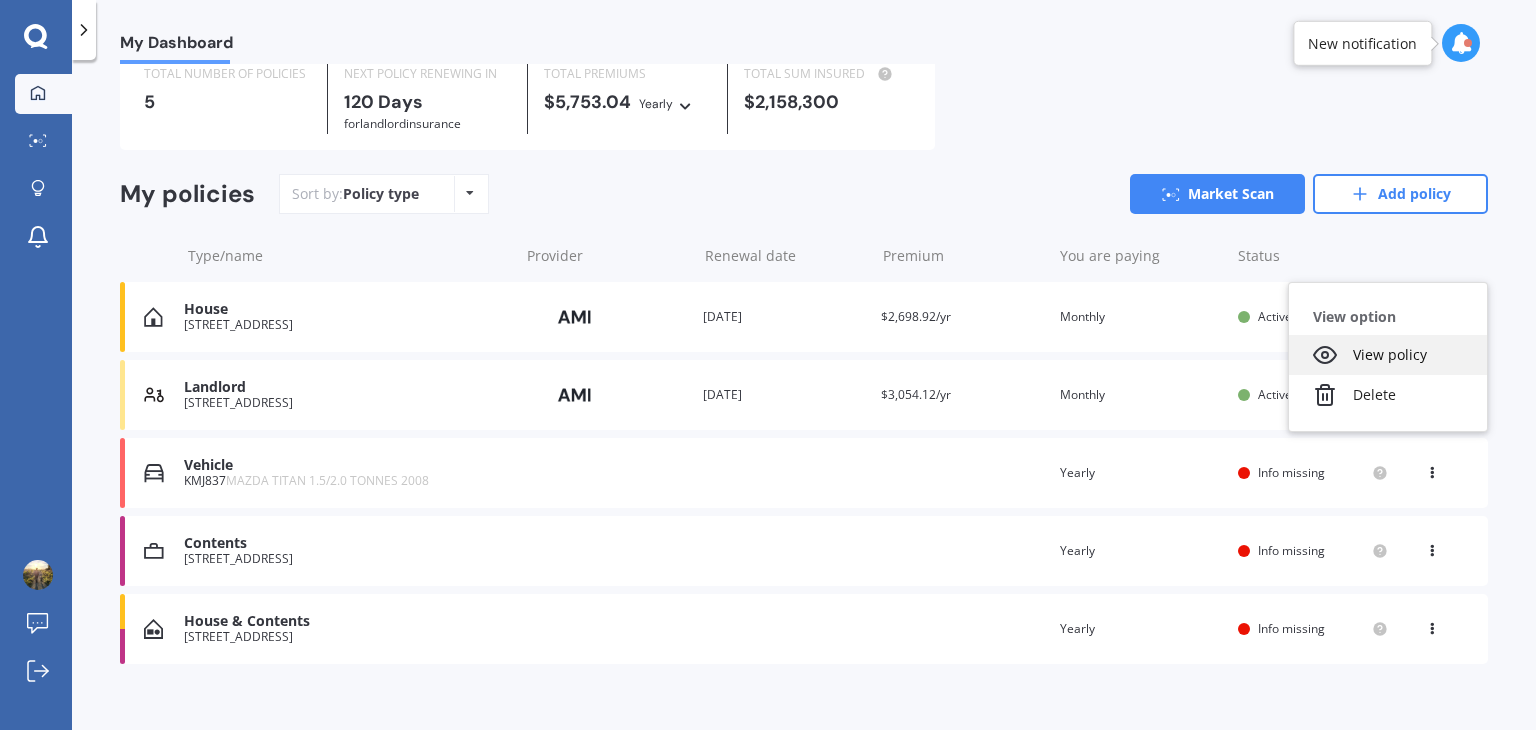 click on "View policy" at bounding box center (1388, 355) 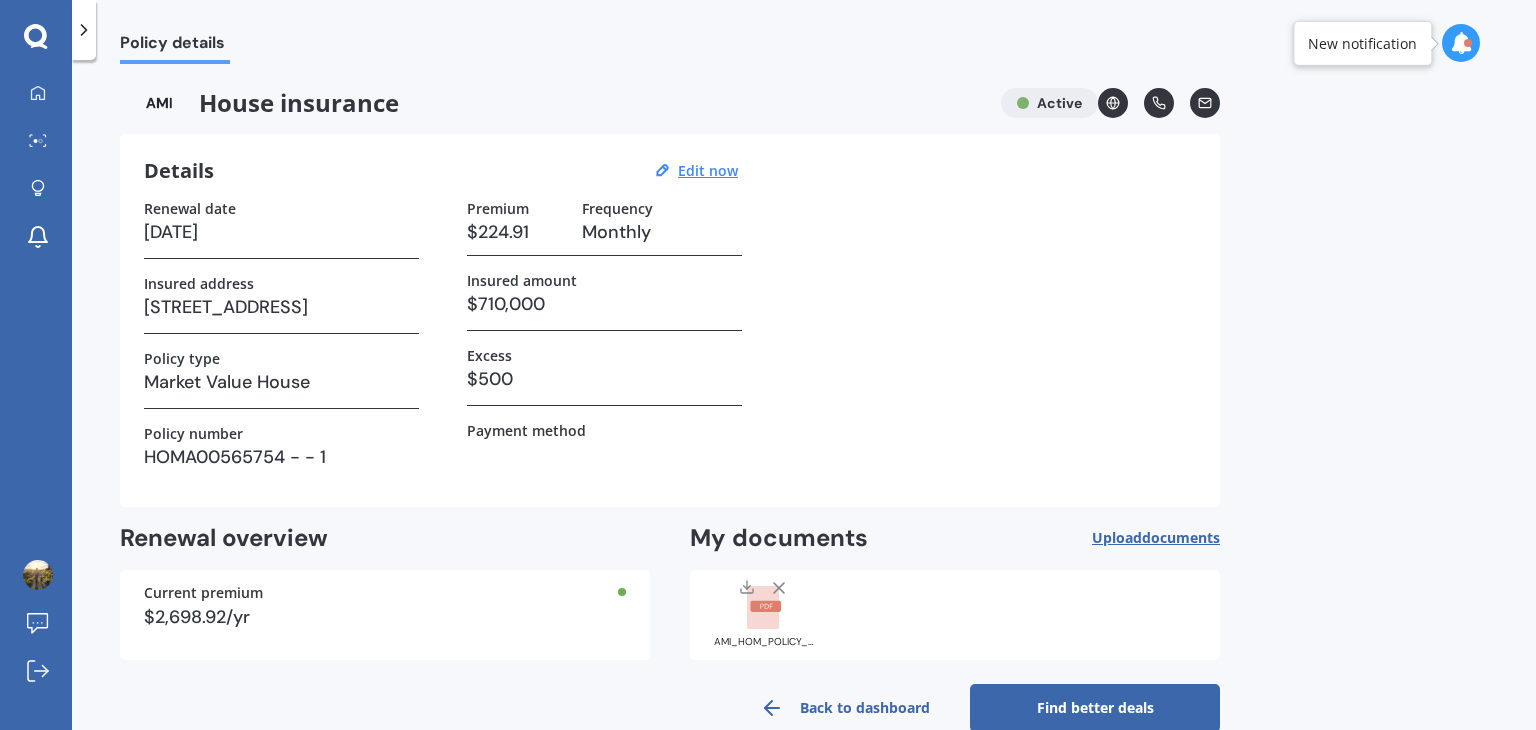 scroll, scrollTop: 37, scrollLeft: 0, axis: vertical 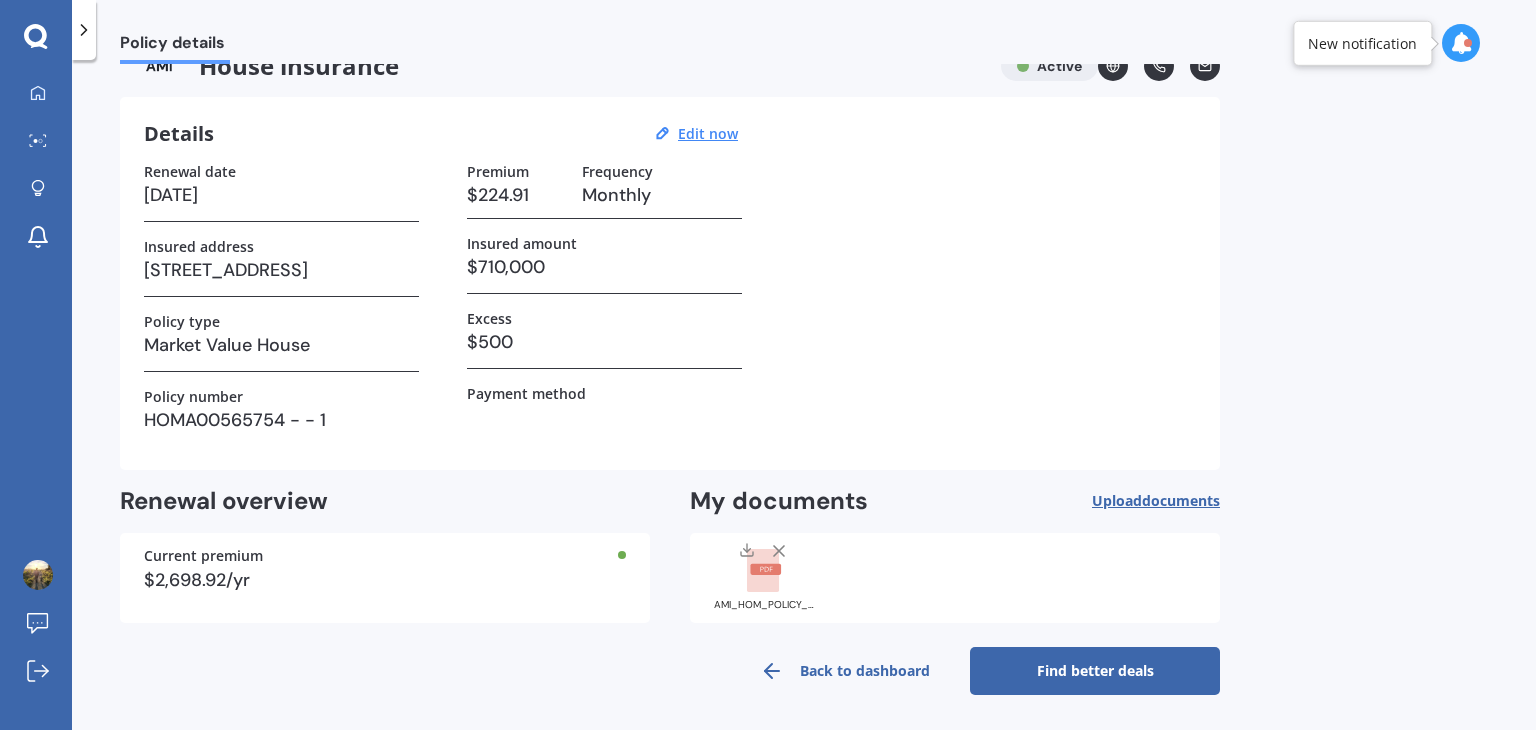 click on "Find better deals" at bounding box center (1095, 671) 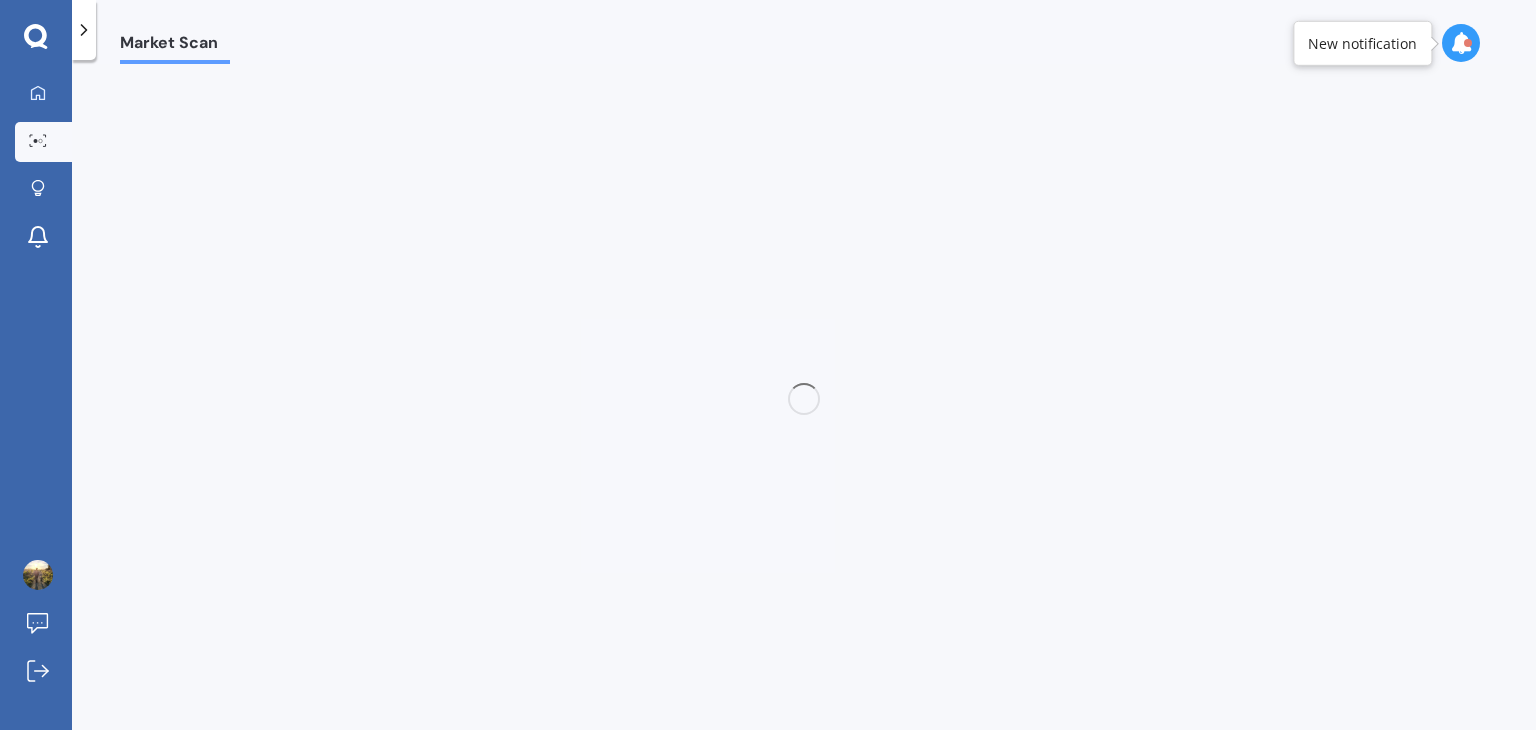 scroll, scrollTop: 0, scrollLeft: 0, axis: both 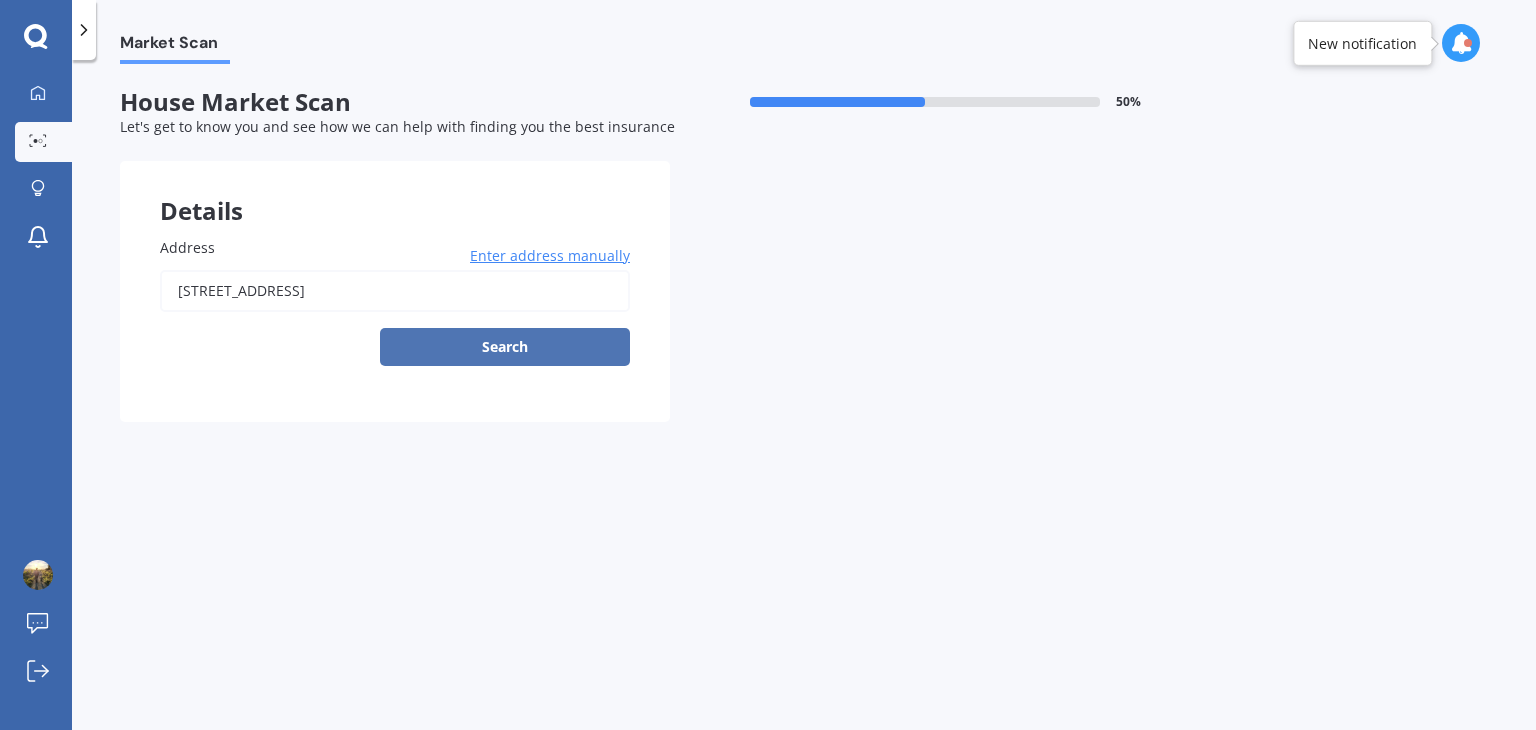 click on "Search" at bounding box center (505, 347) 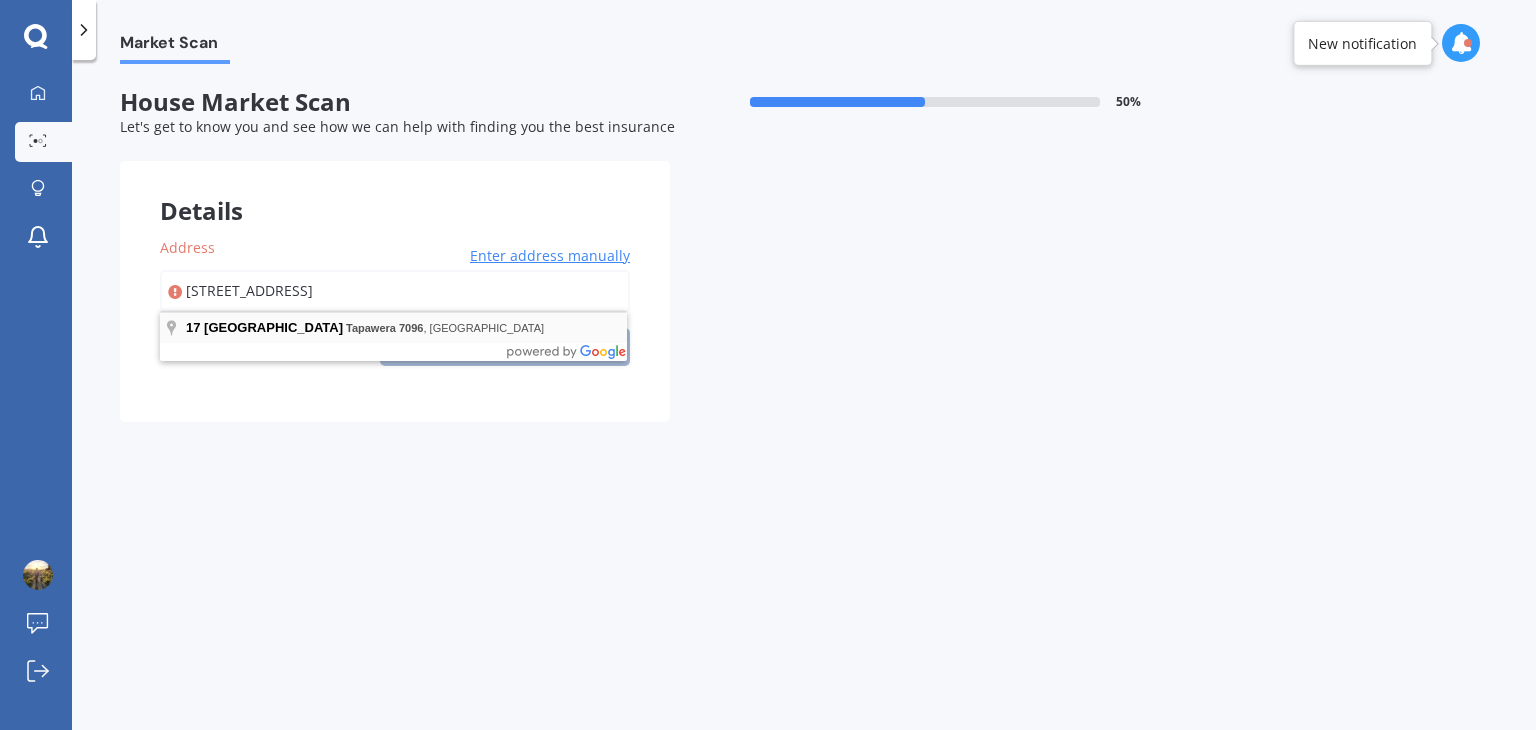 type on "[STREET_ADDRESS]" 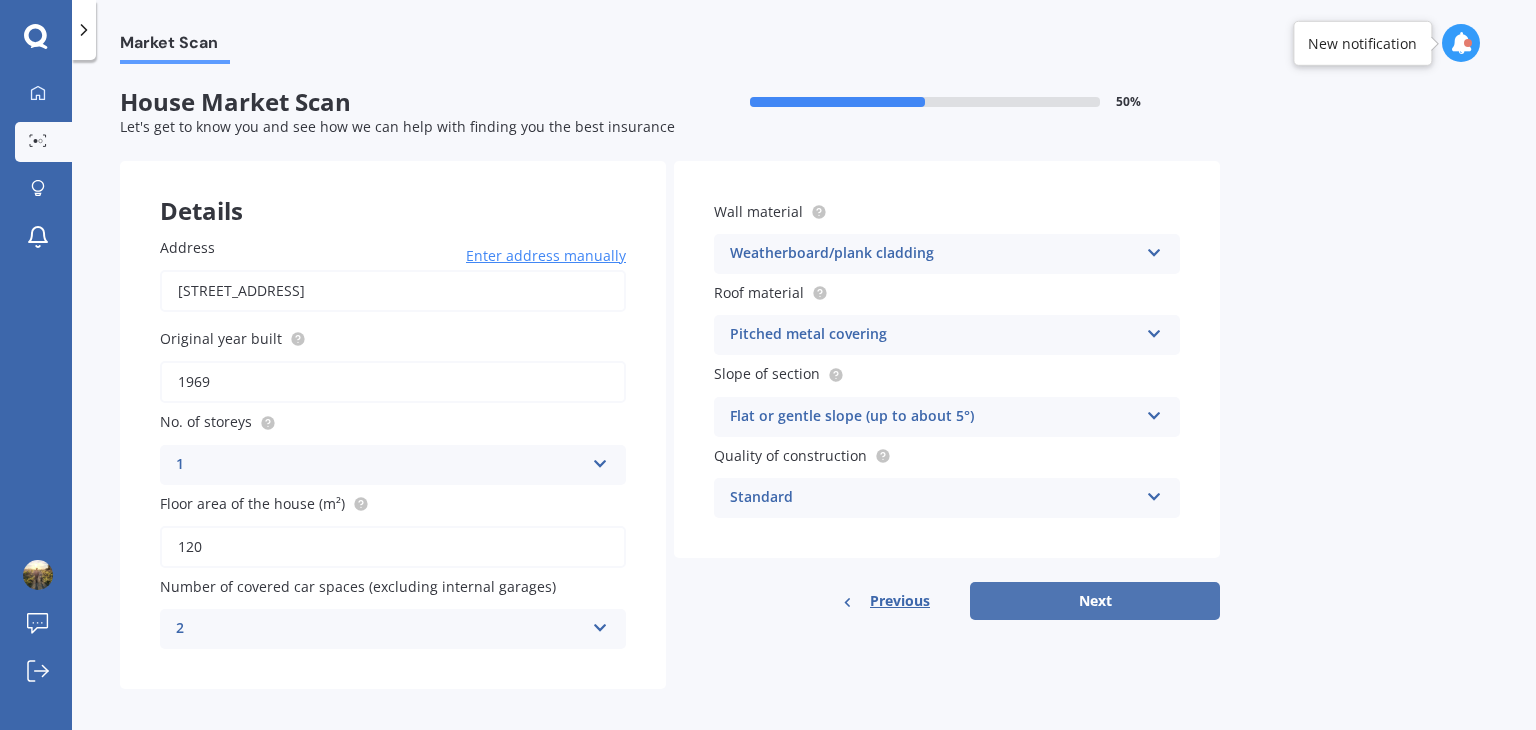 click on "Next" at bounding box center (1095, 601) 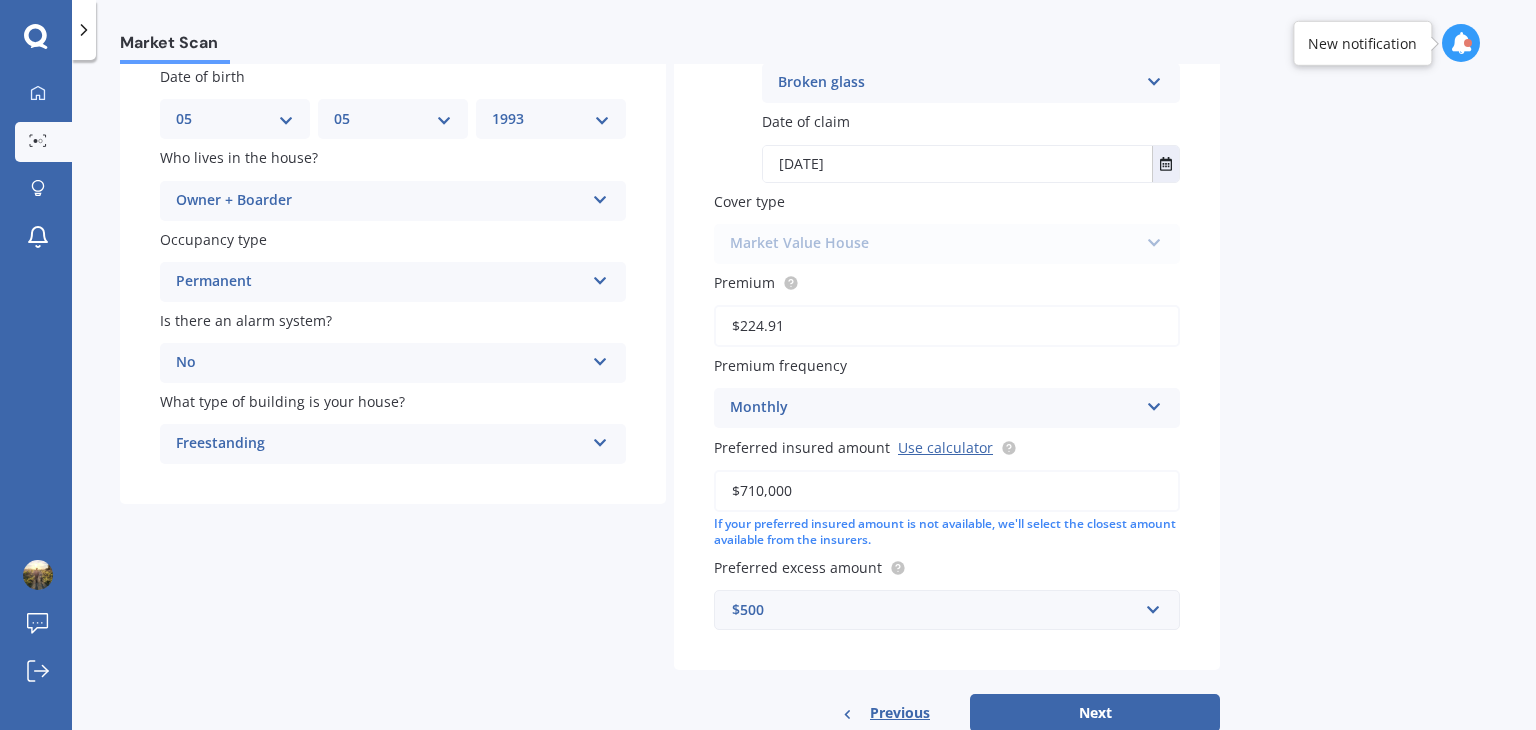 scroll, scrollTop: 306, scrollLeft: 0, axis: vertical 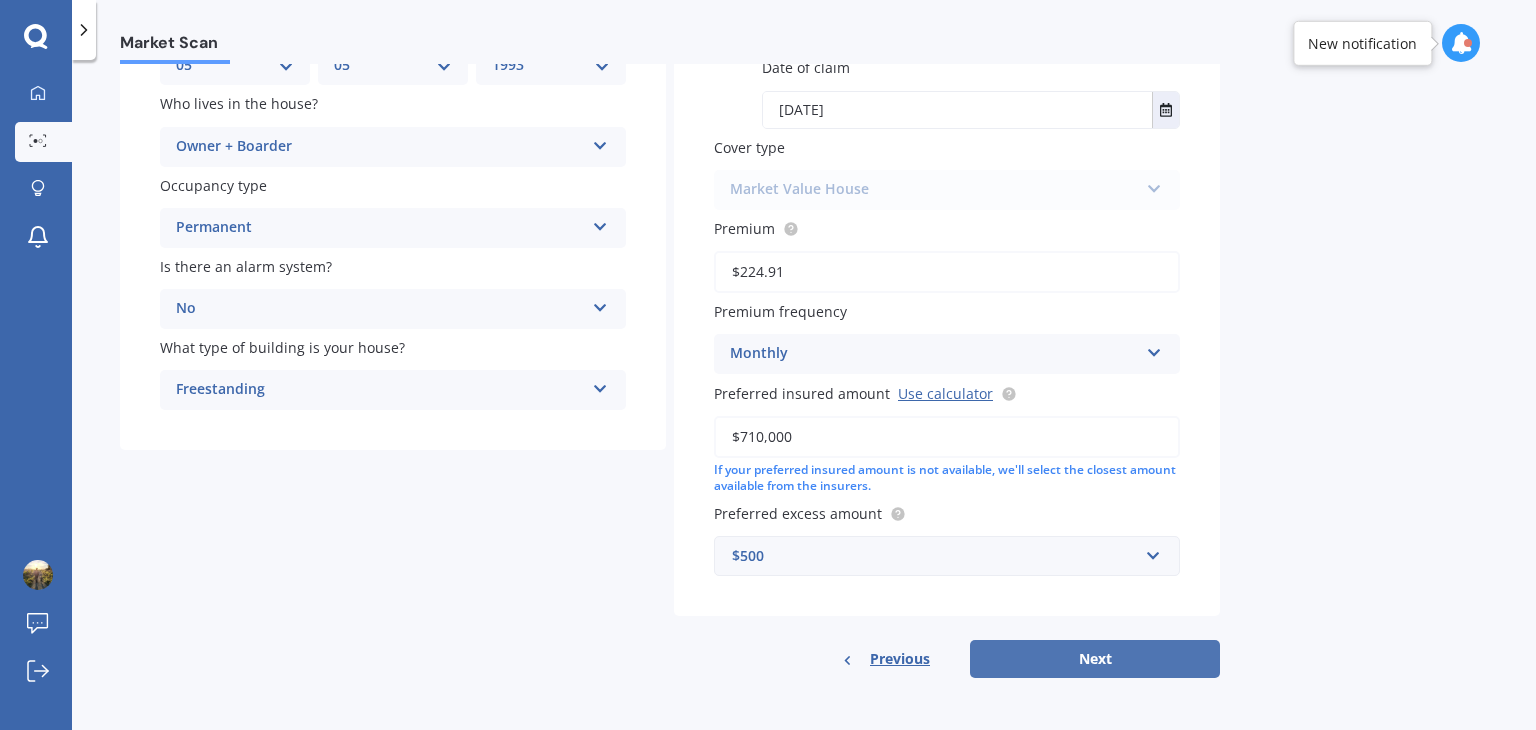 click on "Next" at bounding box center (1095, 659) 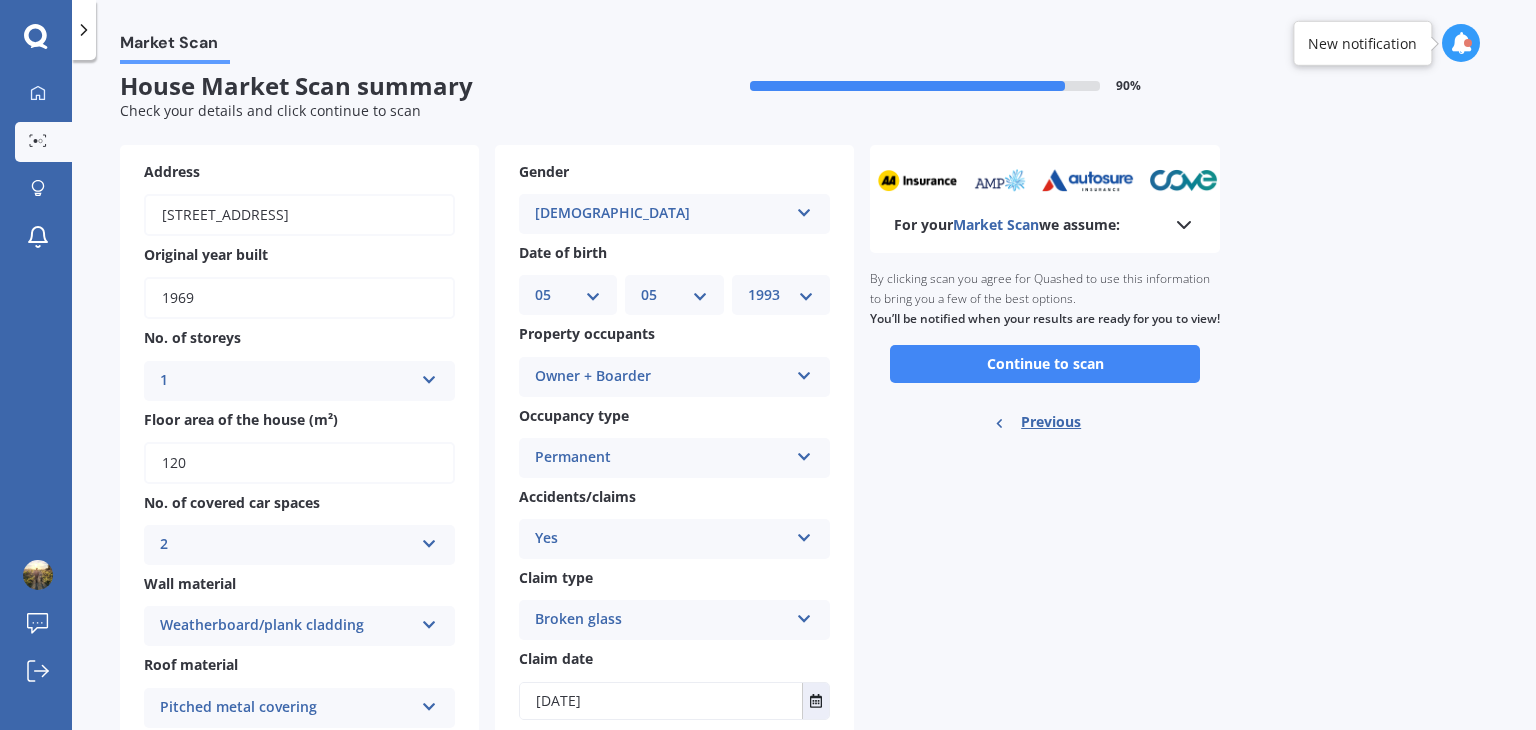 scroll, scrollTop: 0, scrollLeft: 0, axis: both 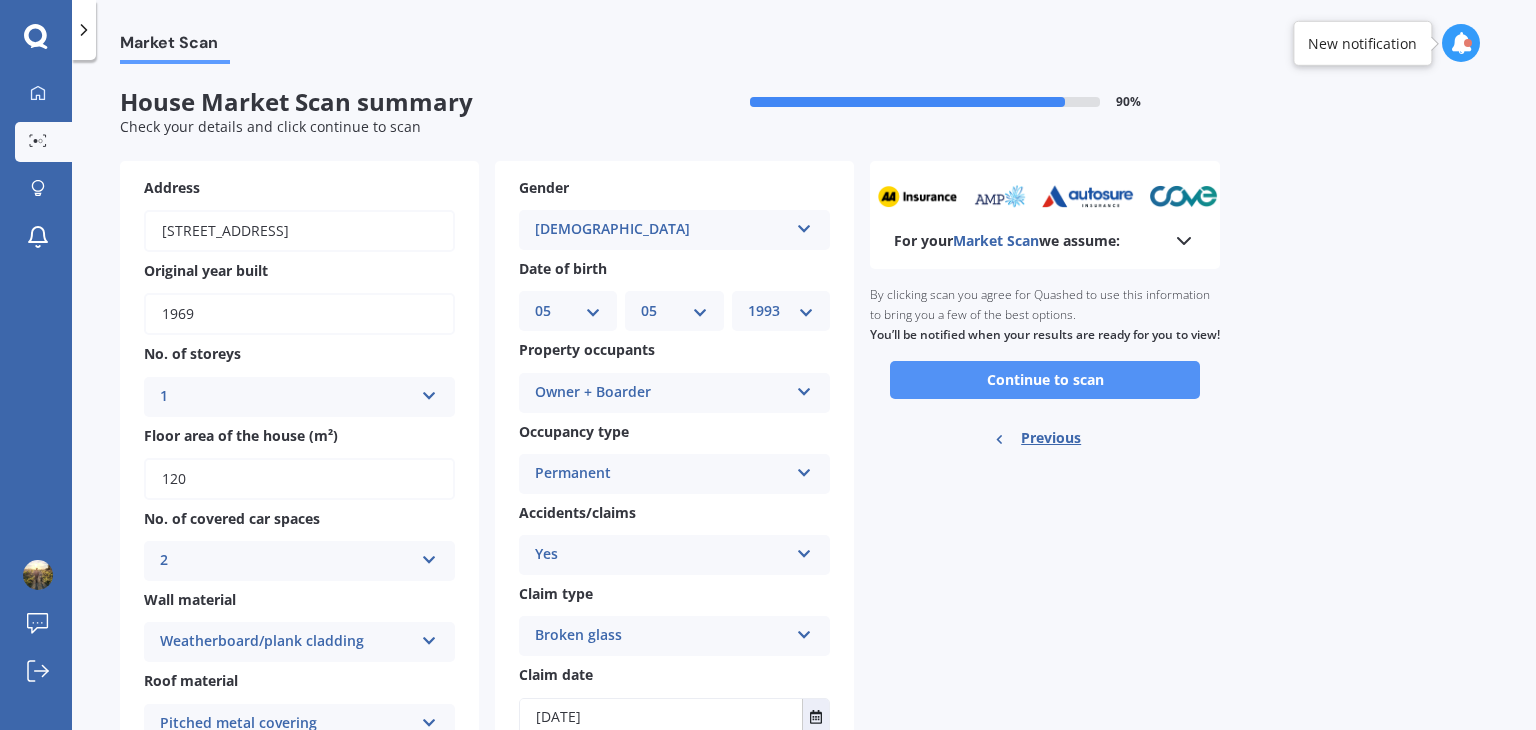 click on "Continue to scan" at bounding box center [1045, 380] 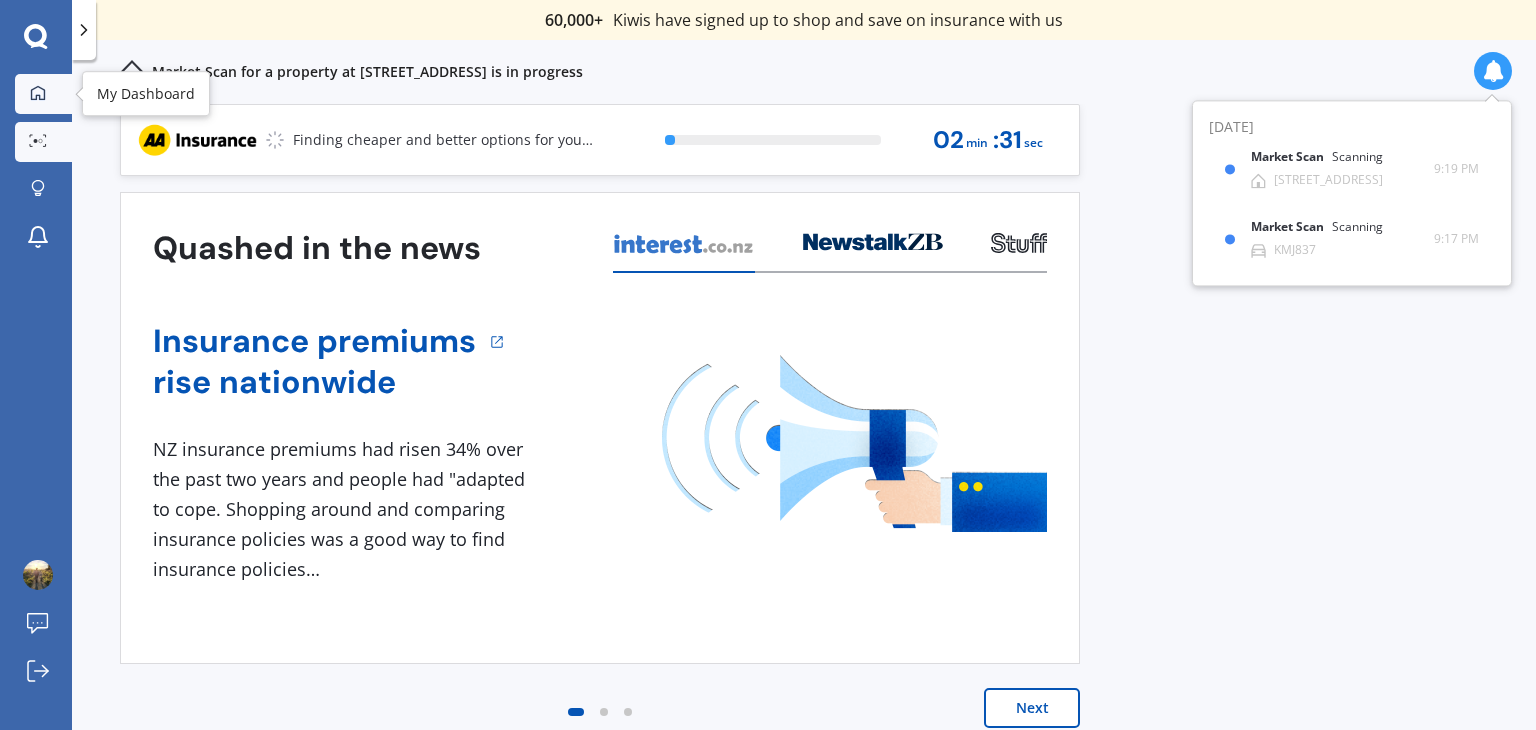 click 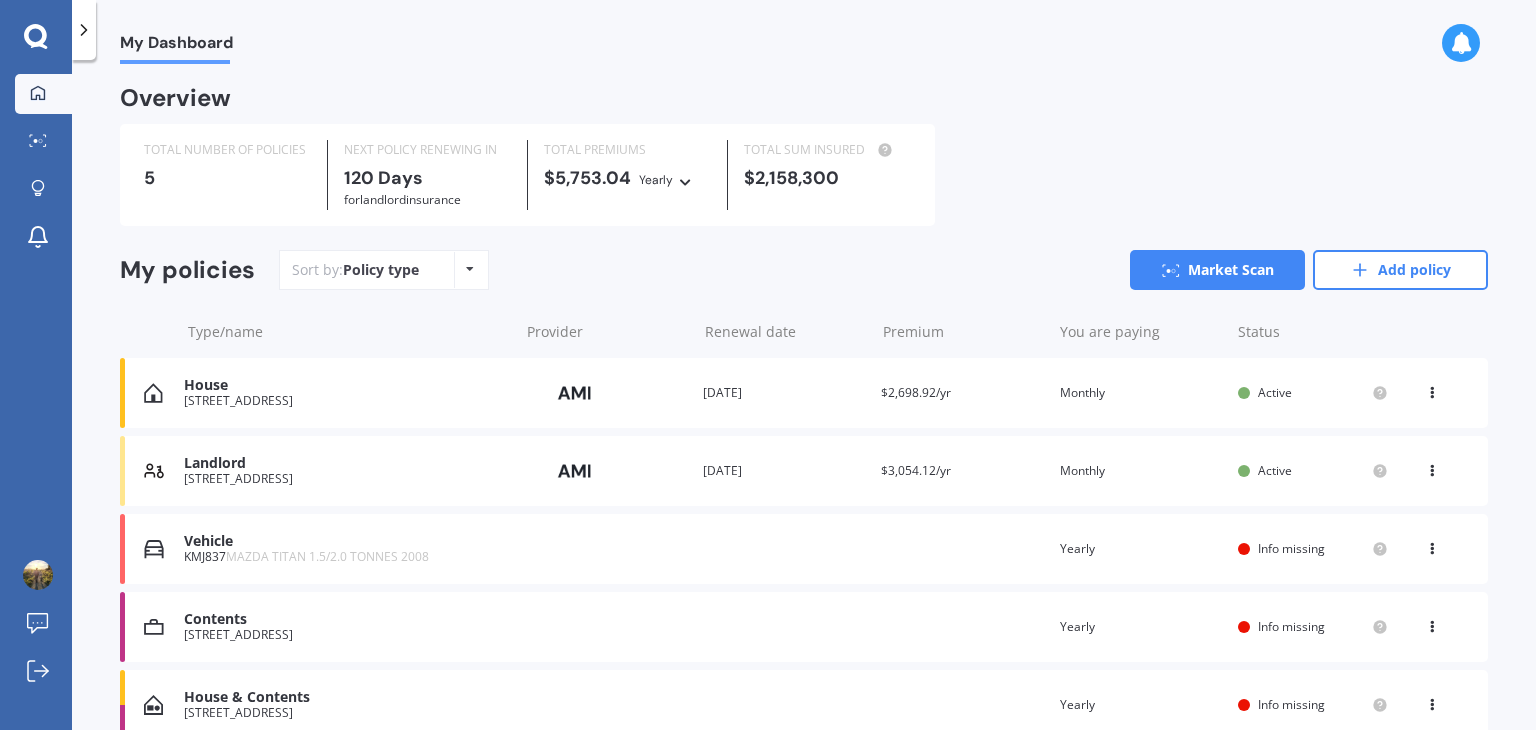 click at bounding box center [1432, 467] 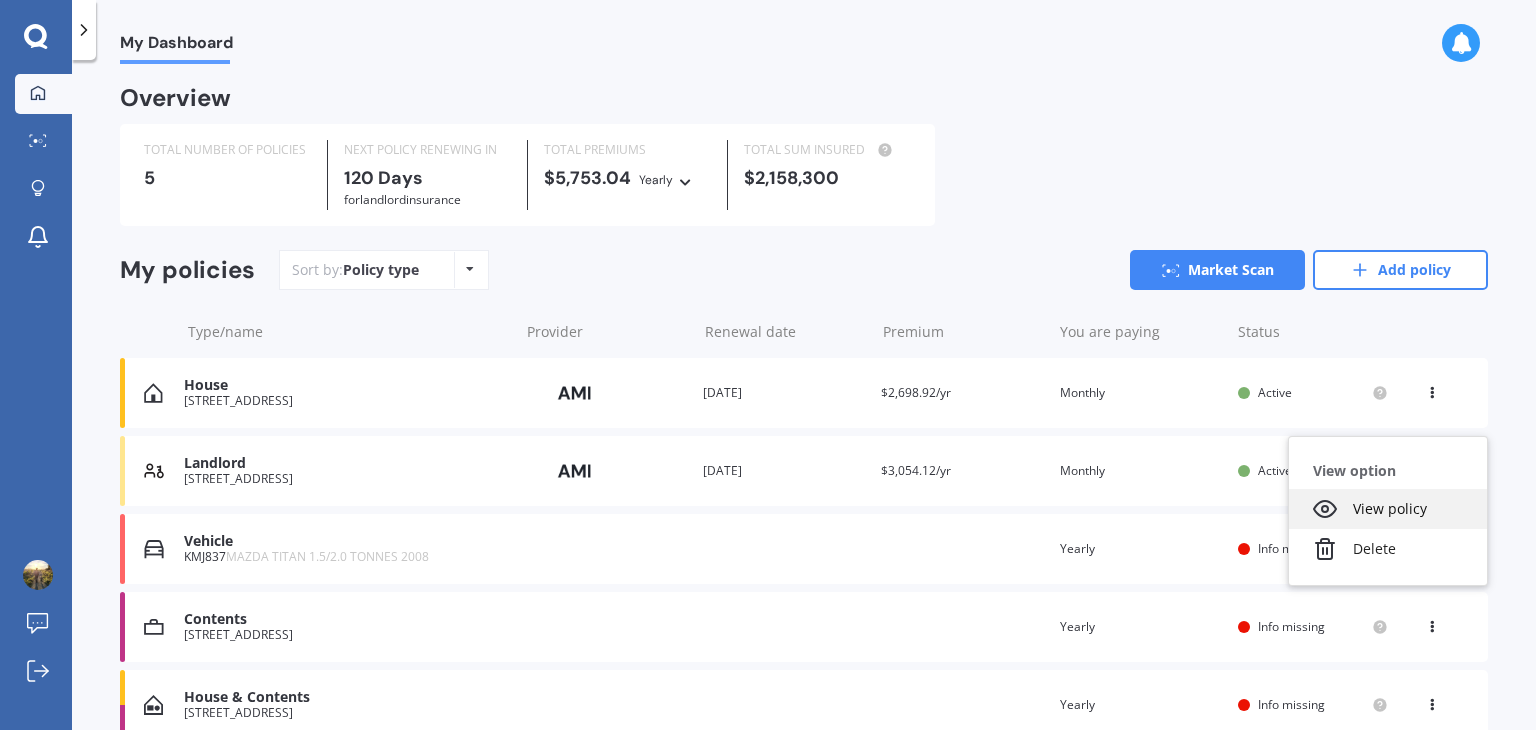 click on "View policy" at bounding box center (1388, 509) 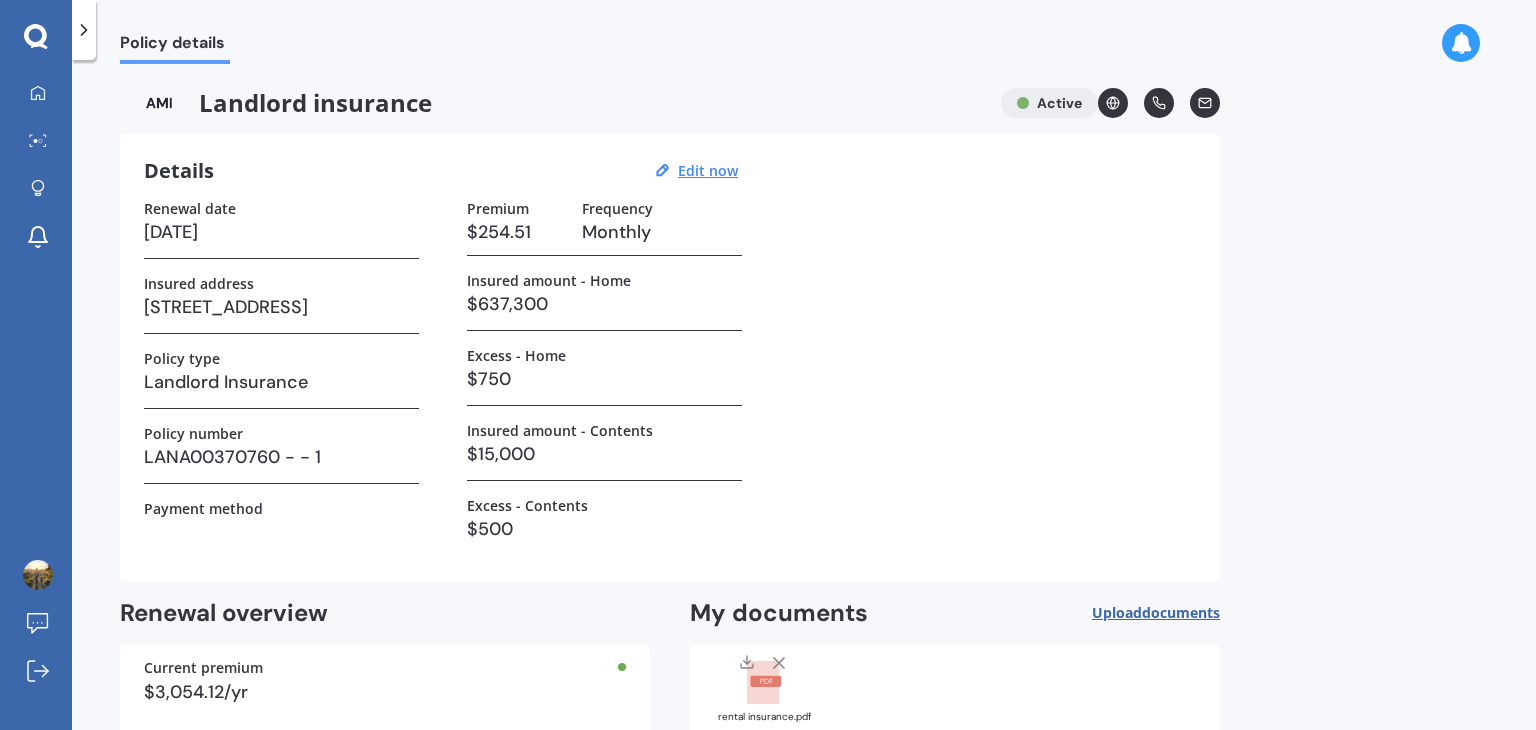 scroll, scrollTop: 112, scrollLeft: 0, axis: vertical 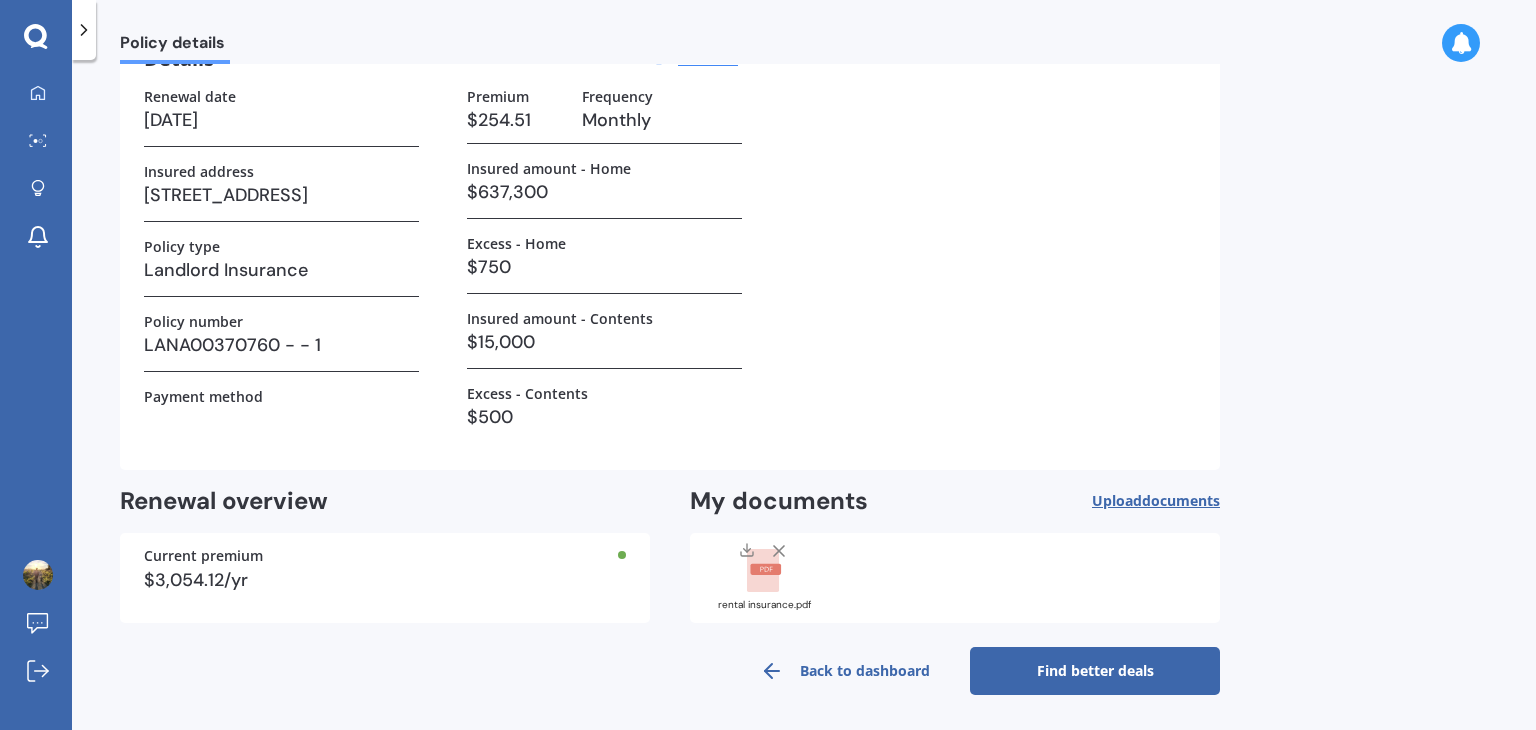 click on "Find better deals" at bounding box center (1095, 671) 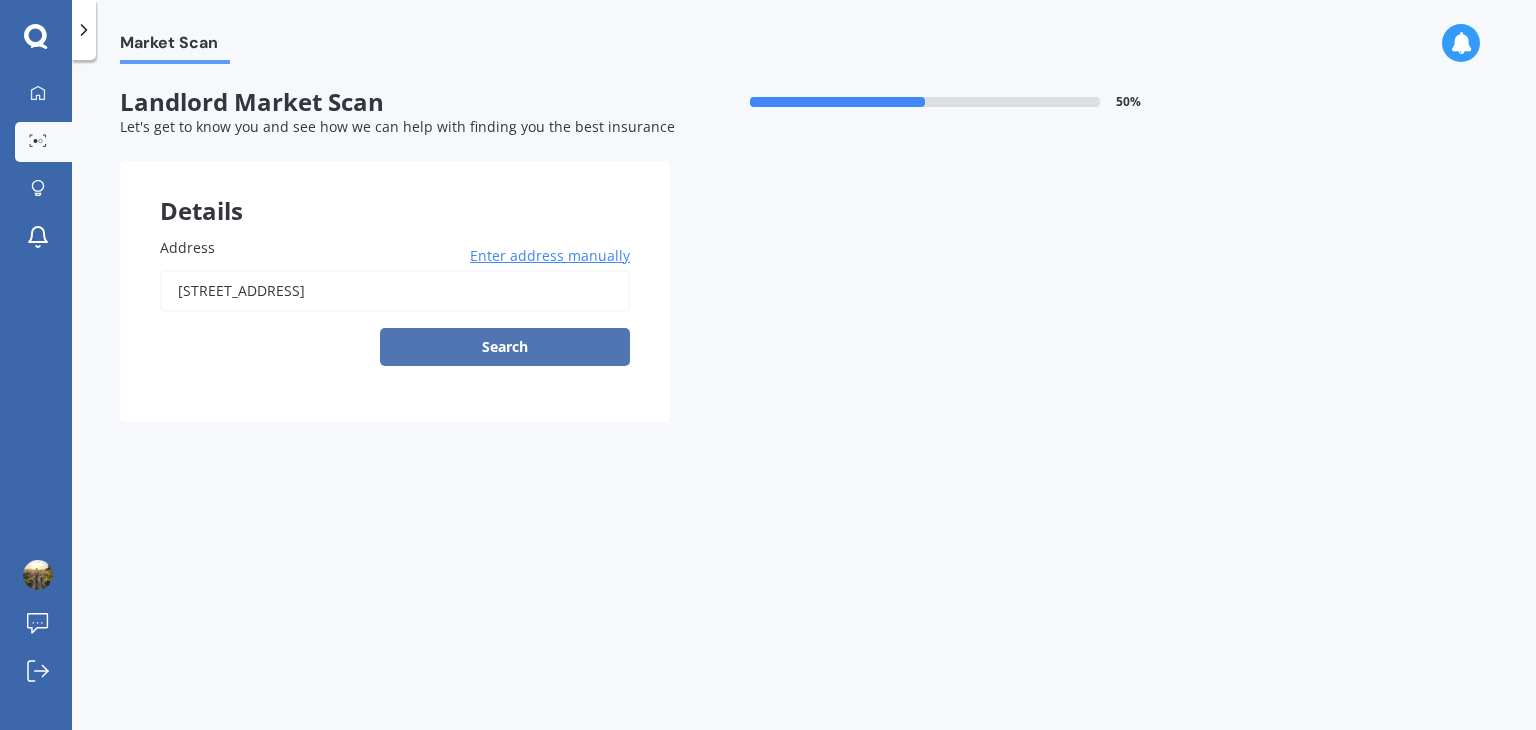 click on "Search" at bounding box center [505, 347] 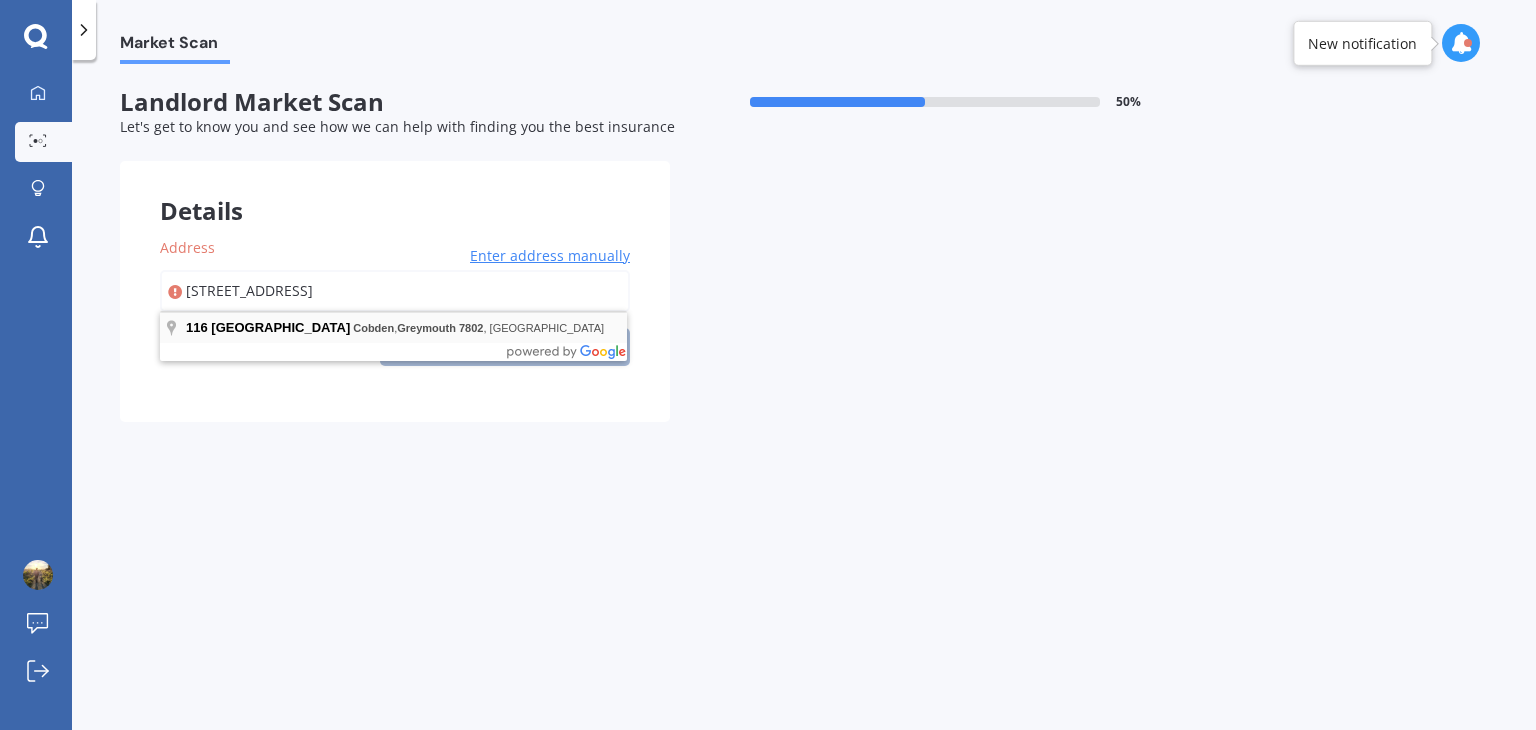 type on "[STREET_ADDRESS]" 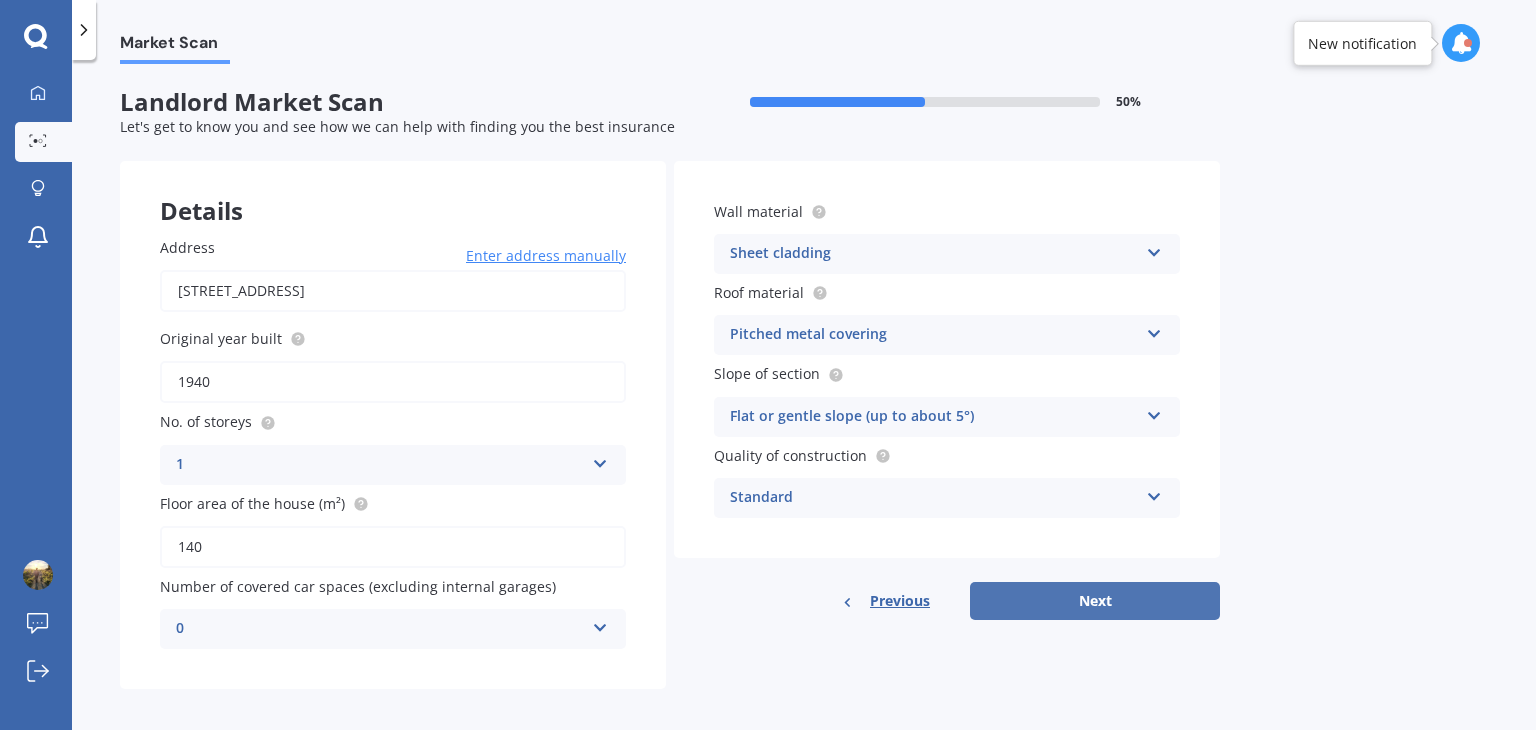 click on "Next" at bounding box center [1095, 601] 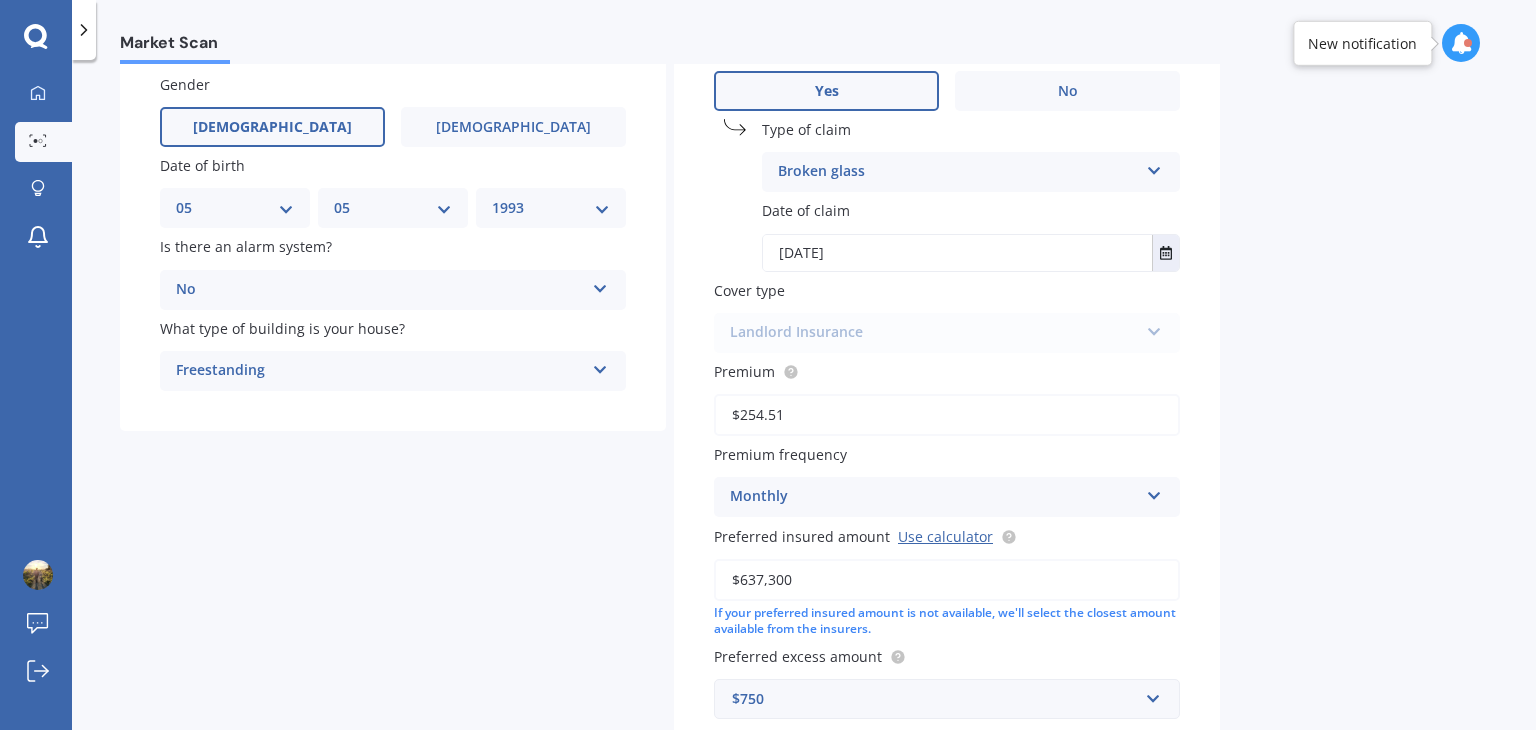 scroll, scrollTop: 306, scrollLeft: 0, axis: vertical 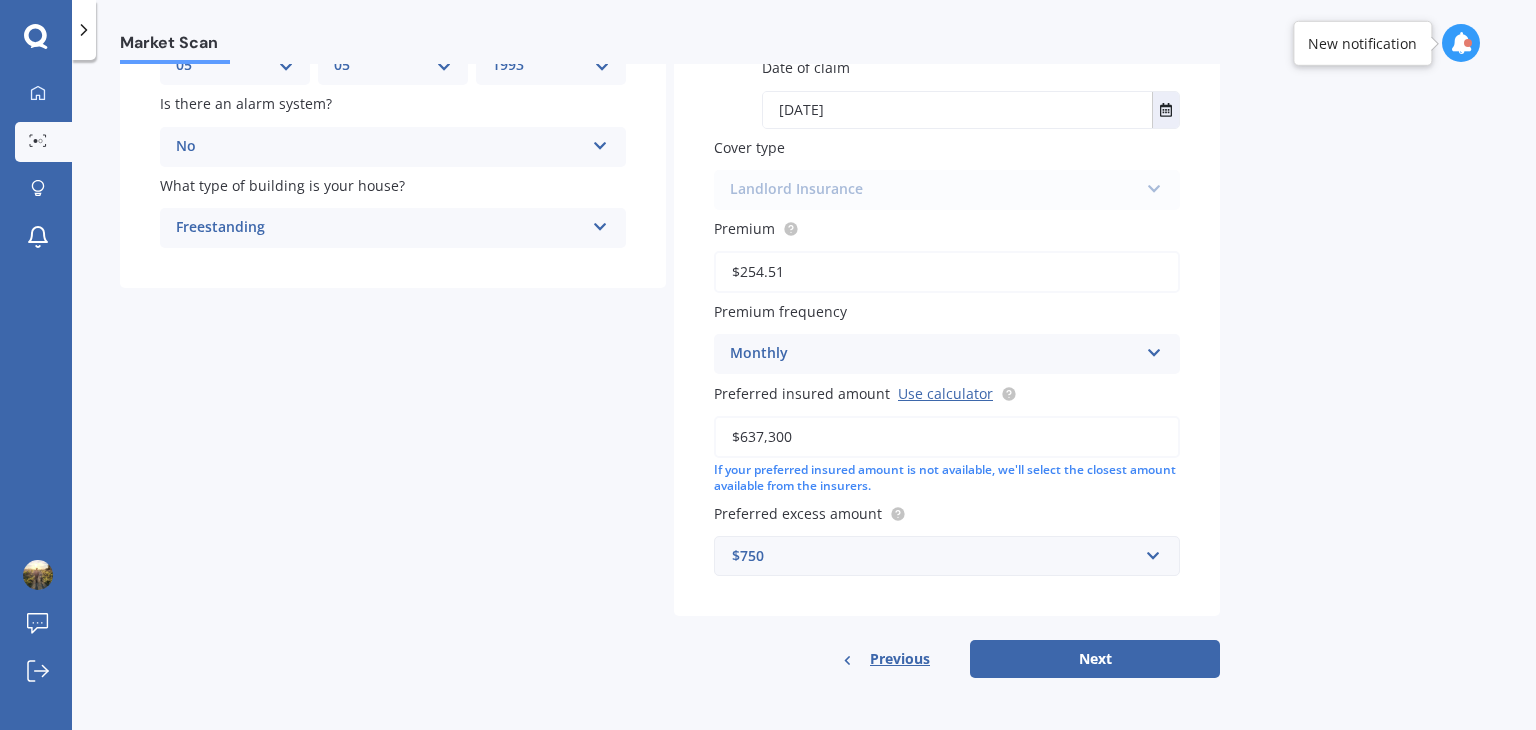 click on "Landlord Market Scan 70 % Let's get to know you and see how we can help with finding you the best insurance Details Gender [DEMOGRAPHIC_DATA] [DEMOGRAPHIC_DATA] Date of birth DD 01 02 03 04 05 06 07 08 09 10 11 12 13 14 15 16 17 18 19 20 21 22 23 24 25 26 27 28 29 30 31 MM 01 02 03 04 05 06 07 08 09 10 11 12 YYYY 2009 2008 2007 2006 2005 2004 2003 2002 2001 2000 1999 1998 1997 1996 1995 1994 1993 1992 1991 1990 1989 1988 1987 1986 1985 1984 1983 1982 1981 1980 1979 1978 1977 1976 1975 1974 1973 1972 1971 1970 1969 1968 1967 1966 1965 1964 1963 1962 1961 1960 1959 1958 1957 1956 1955 1954 1953 1952 1951 1950 1949 1948 1947 1946 1945 1944 1943 1942 1941 1940 1939 1938 1937 1936 1935 1934 1933 1932 1931 1930 1929 1928 1927 1926 1925 1924 1923 1922 1921 1920 1919 1918 1917 1916 1915 1914 1913 1912 1911 1910 Is there an alarm system? No Yes, monitored Yes, not monitored No What type of building is your house? Freestanding Freestanding Multi-unit (in a block of 6 or less) Multi-unit (in a block of 7-10) Yes No Type of claim Broken glass" at bounding box center (670, 238) 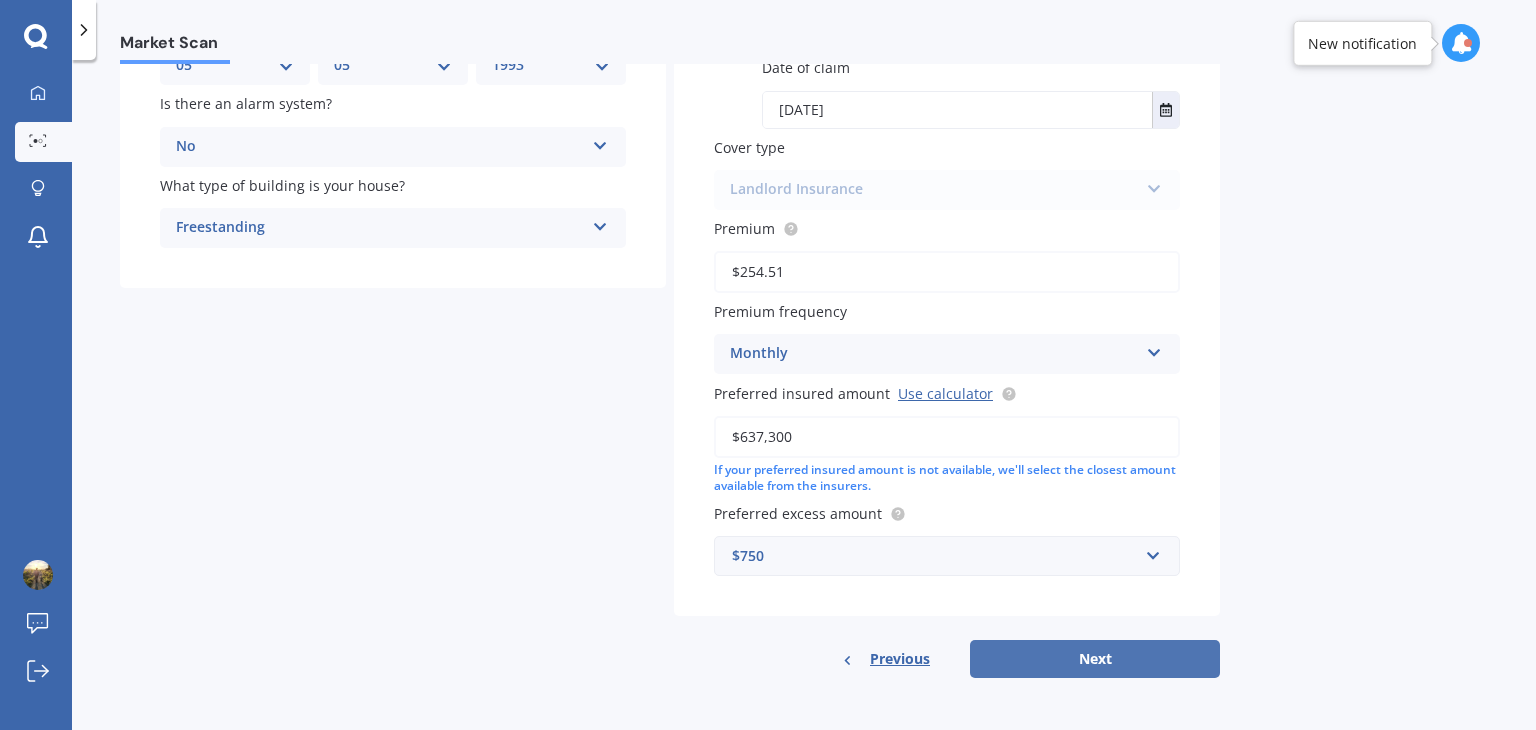 click on "Next" at bounding box center [1095, 659] 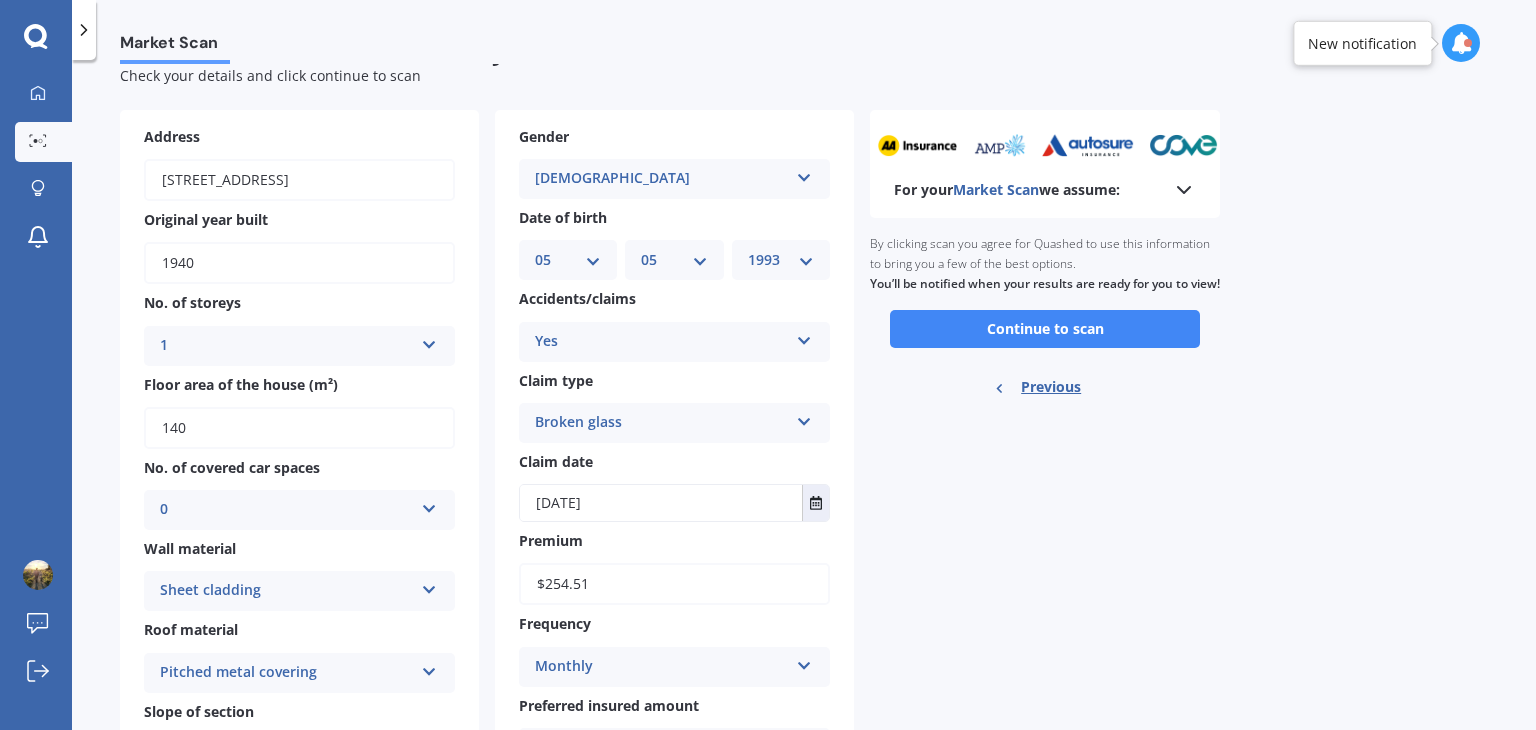 scroll, scrollTop: 0, scrollLeft: 0, axis: both 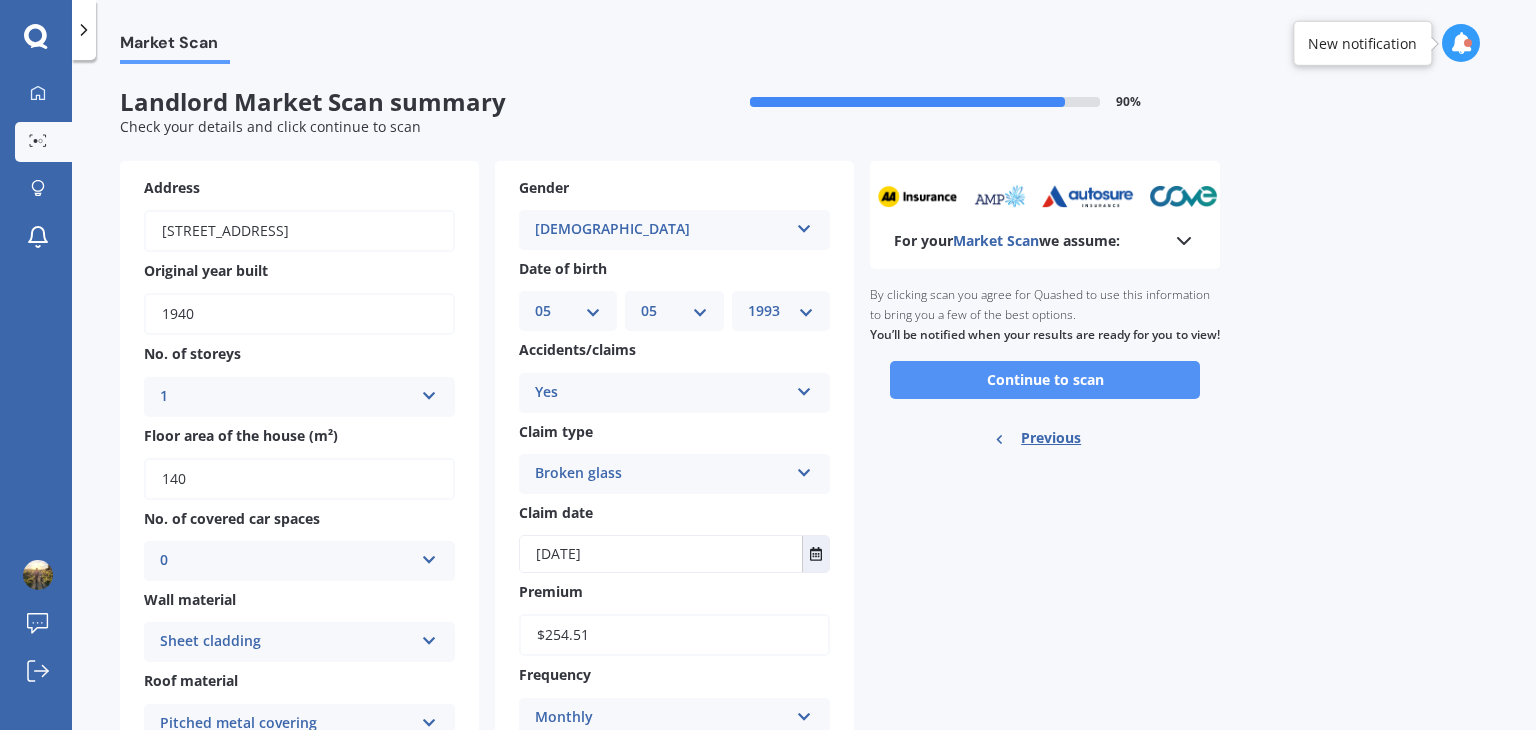 click on "Continue to scan" at bounding box center [1045, 380] 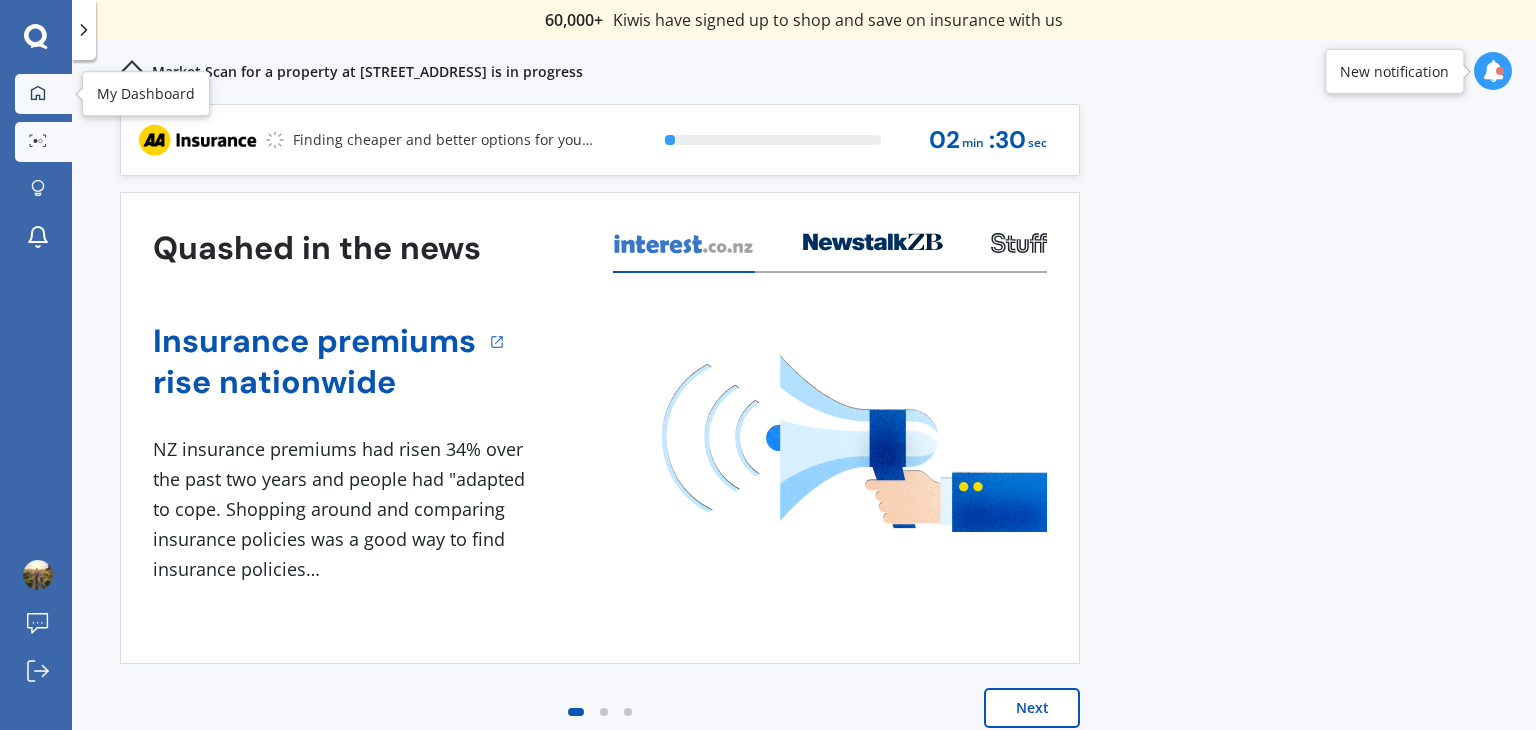 click 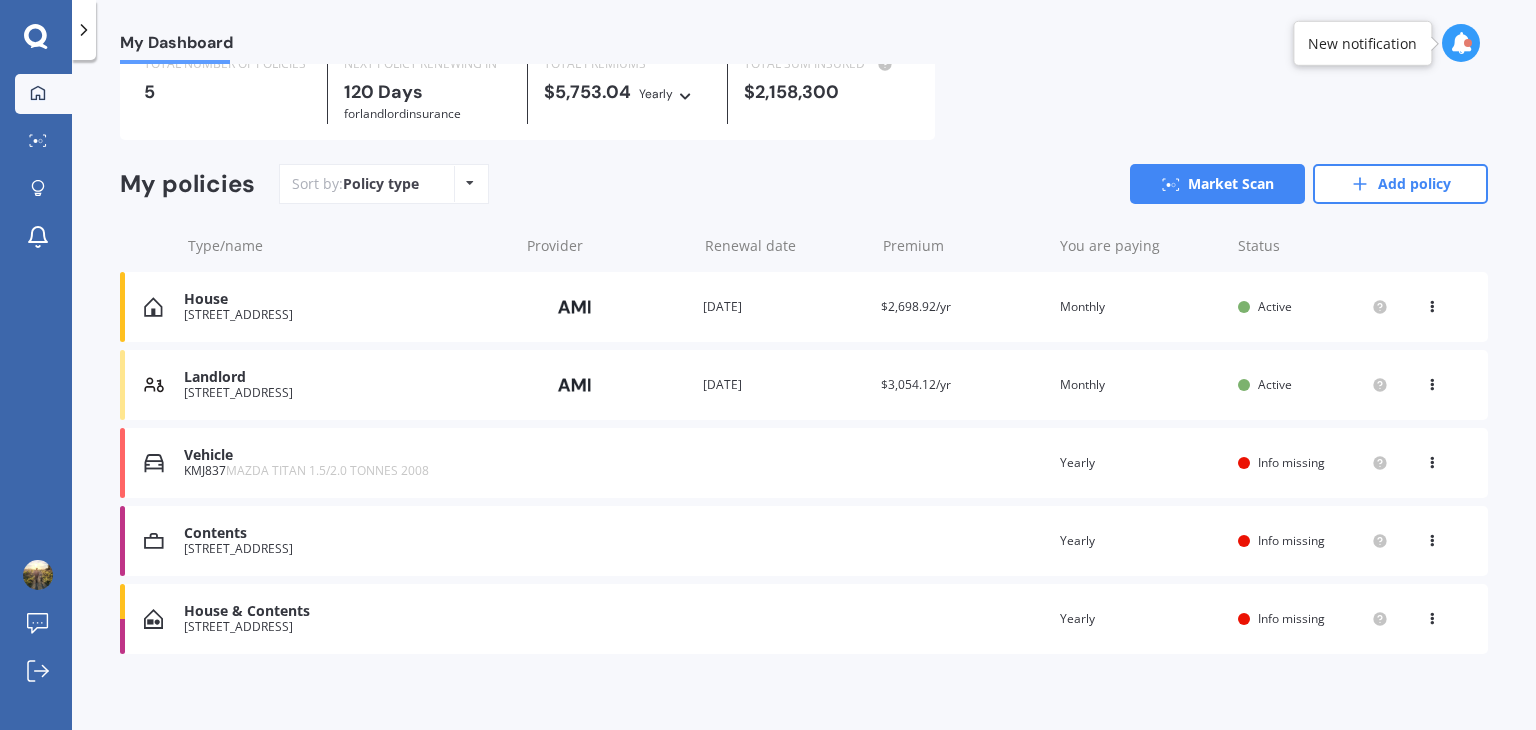 scroll, scrollTop: 94, scrollLeft: 0, axis: vertical 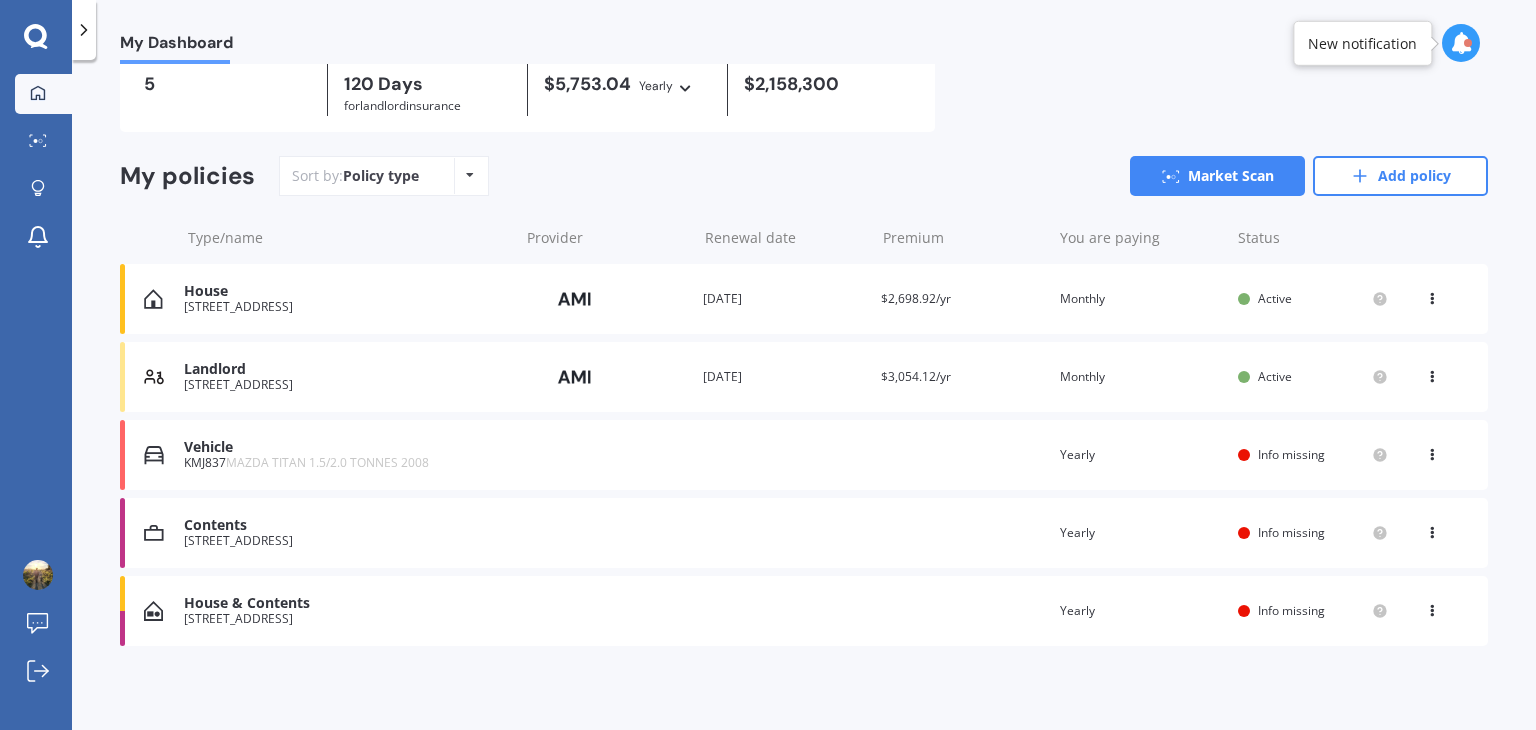 click on "Info missing" at bounding box center (1291, 454) 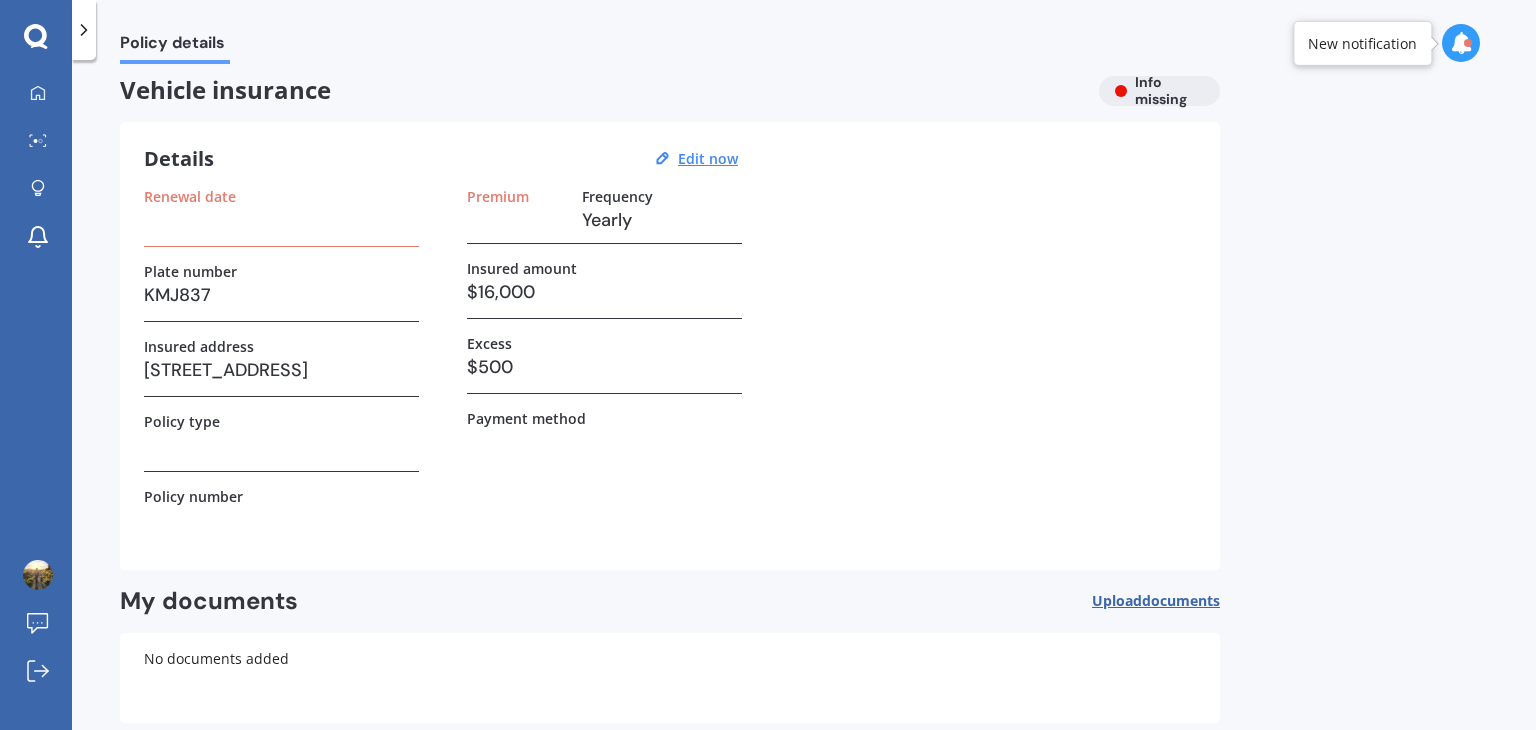 scroll, scrollTop: 8, scrollLeft: 0, axis: vertical 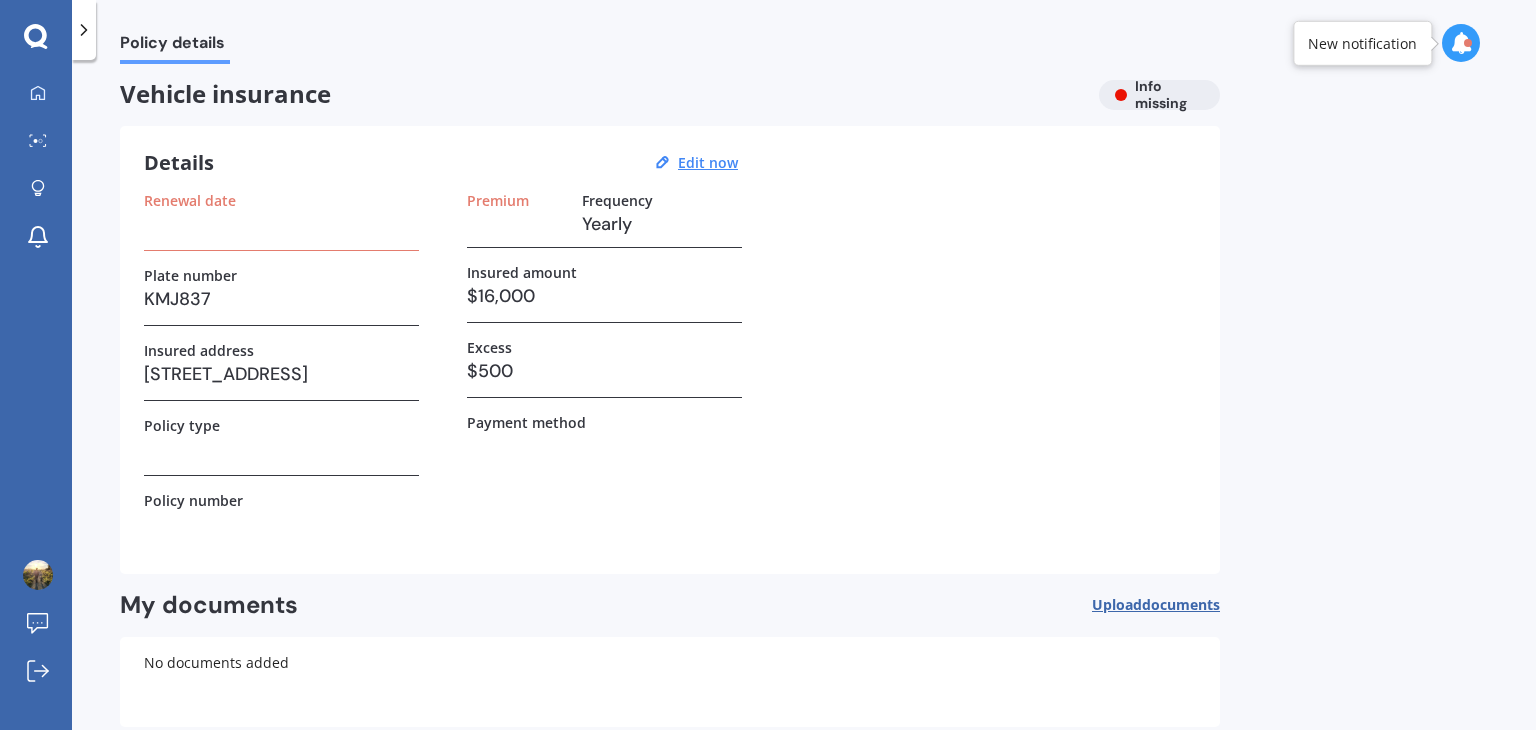 click at bounding box center [281, 224] 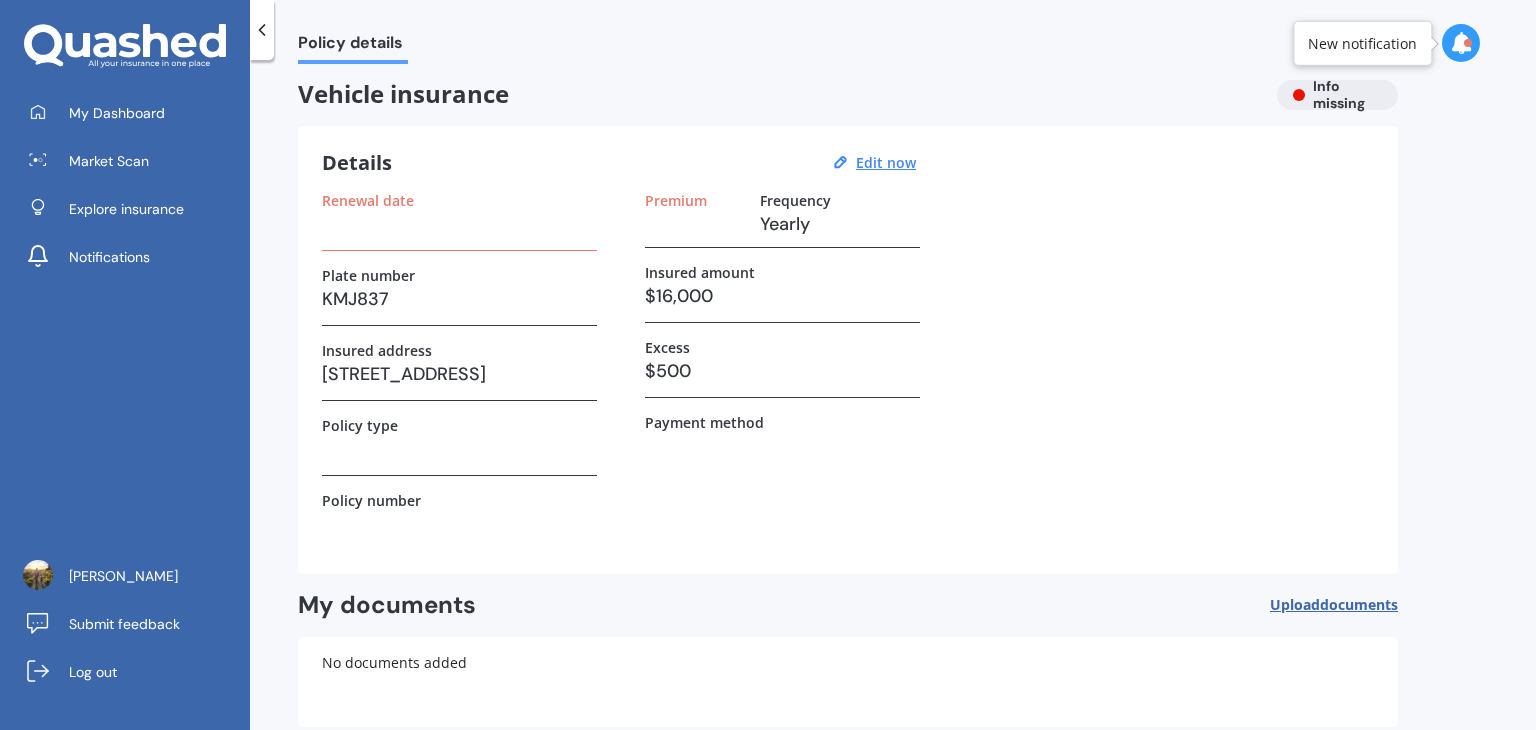 scroll, scrollTop: 112, scrollLeft: 0, axis: vertical 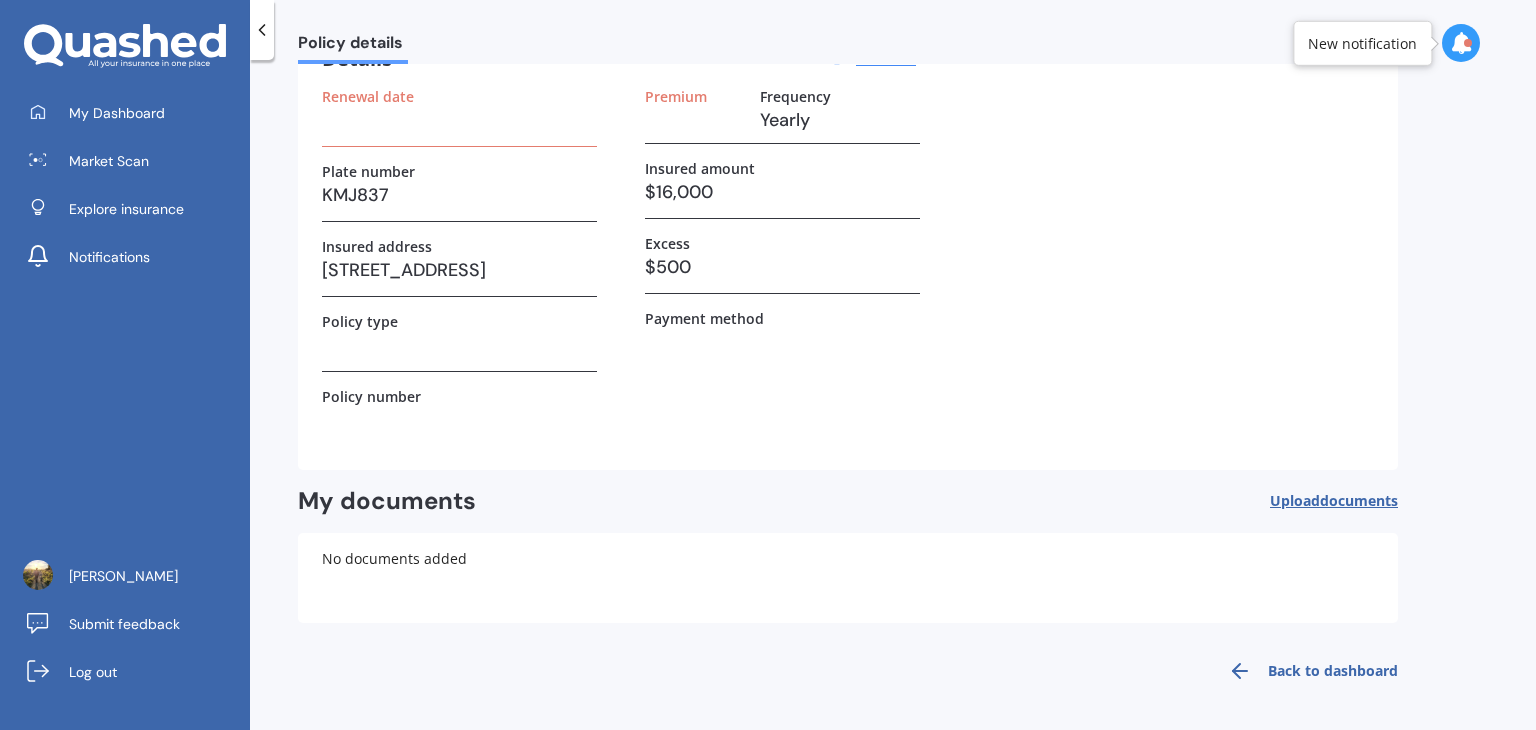 click on "Back to dashboard" at bounding box center [1307, 671] 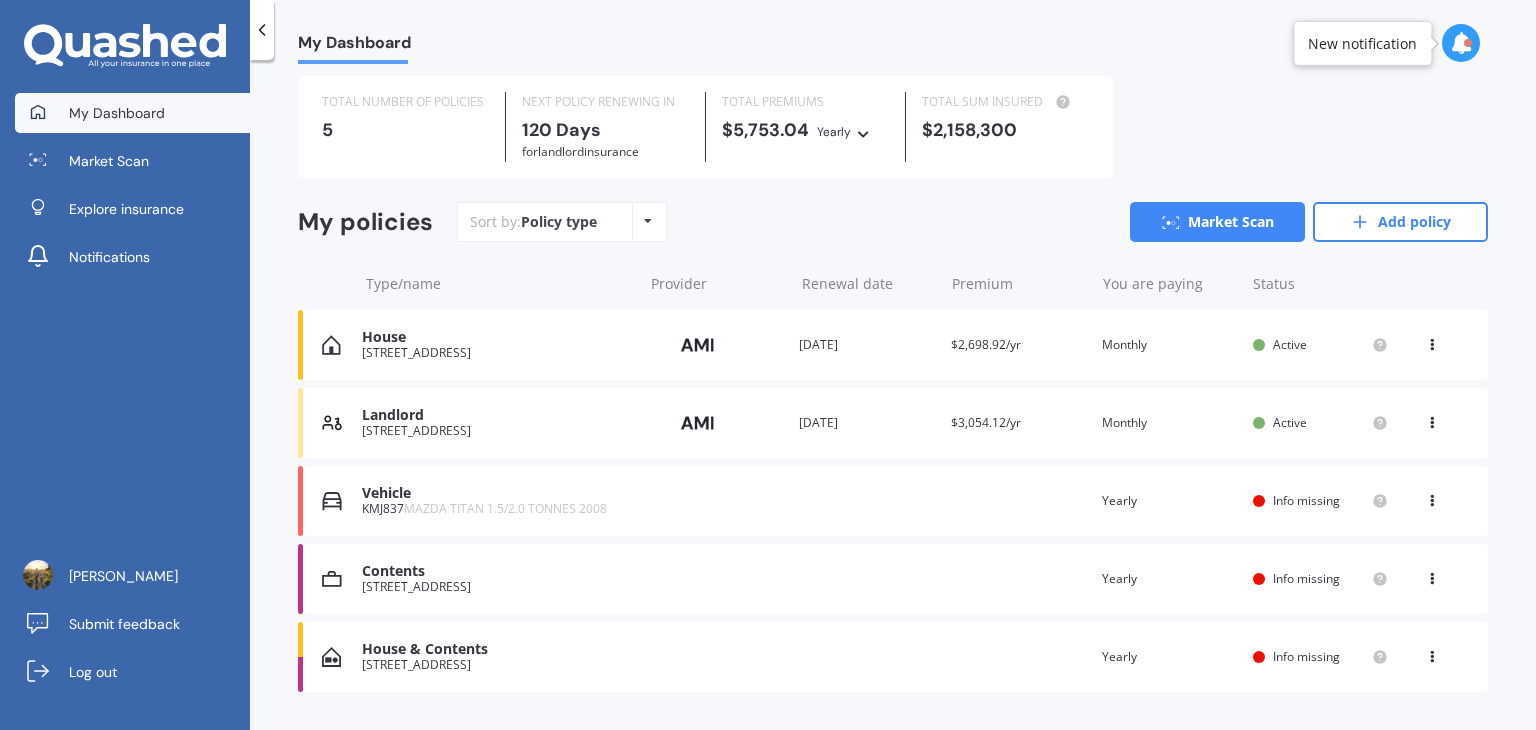 scroll, scrollTop: 0, scrollLeft: 0, axis: both 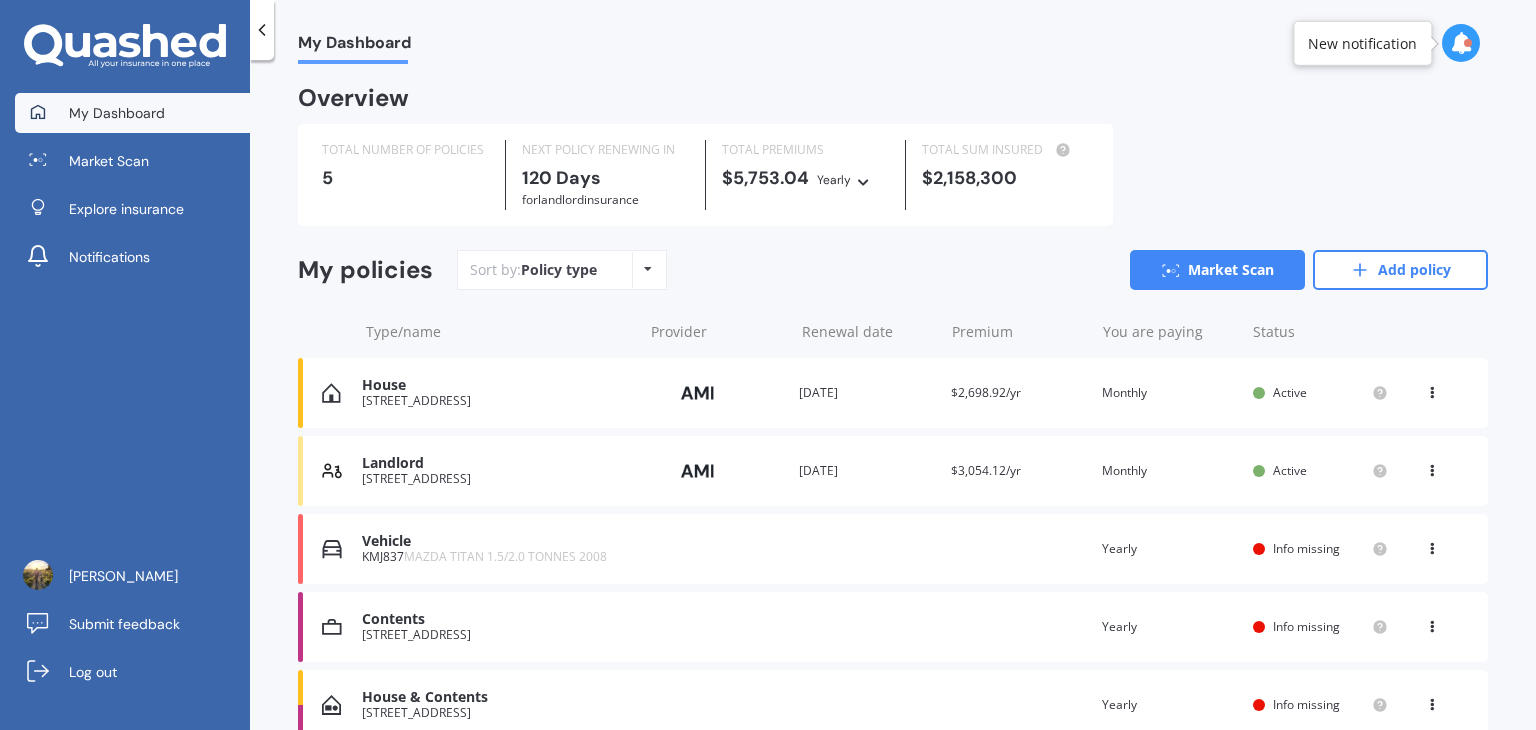 click on "View option View policy Delete" at bounding box center [1434, 393] 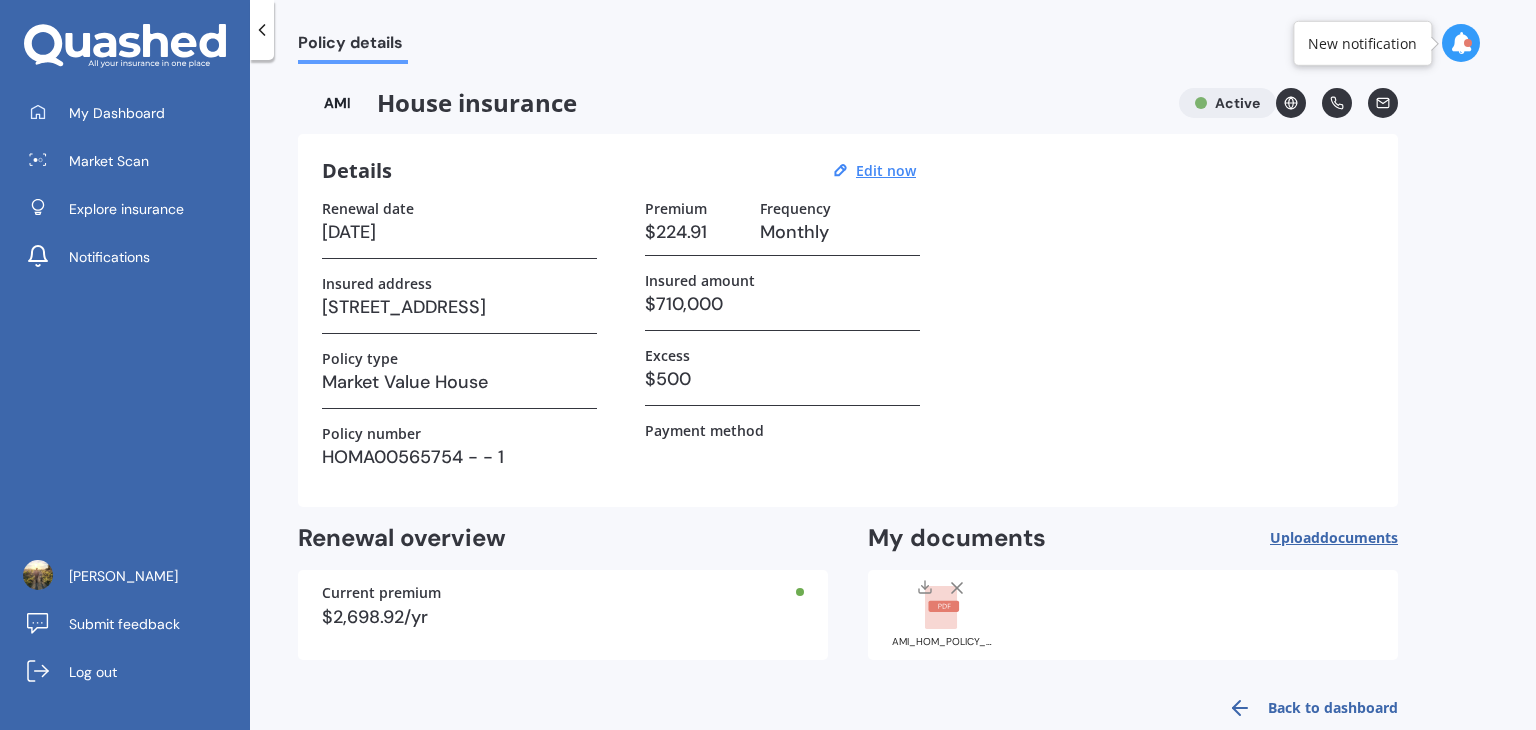 scroll, scrollTop: 37, scrollLeft: 0, axis: vertical 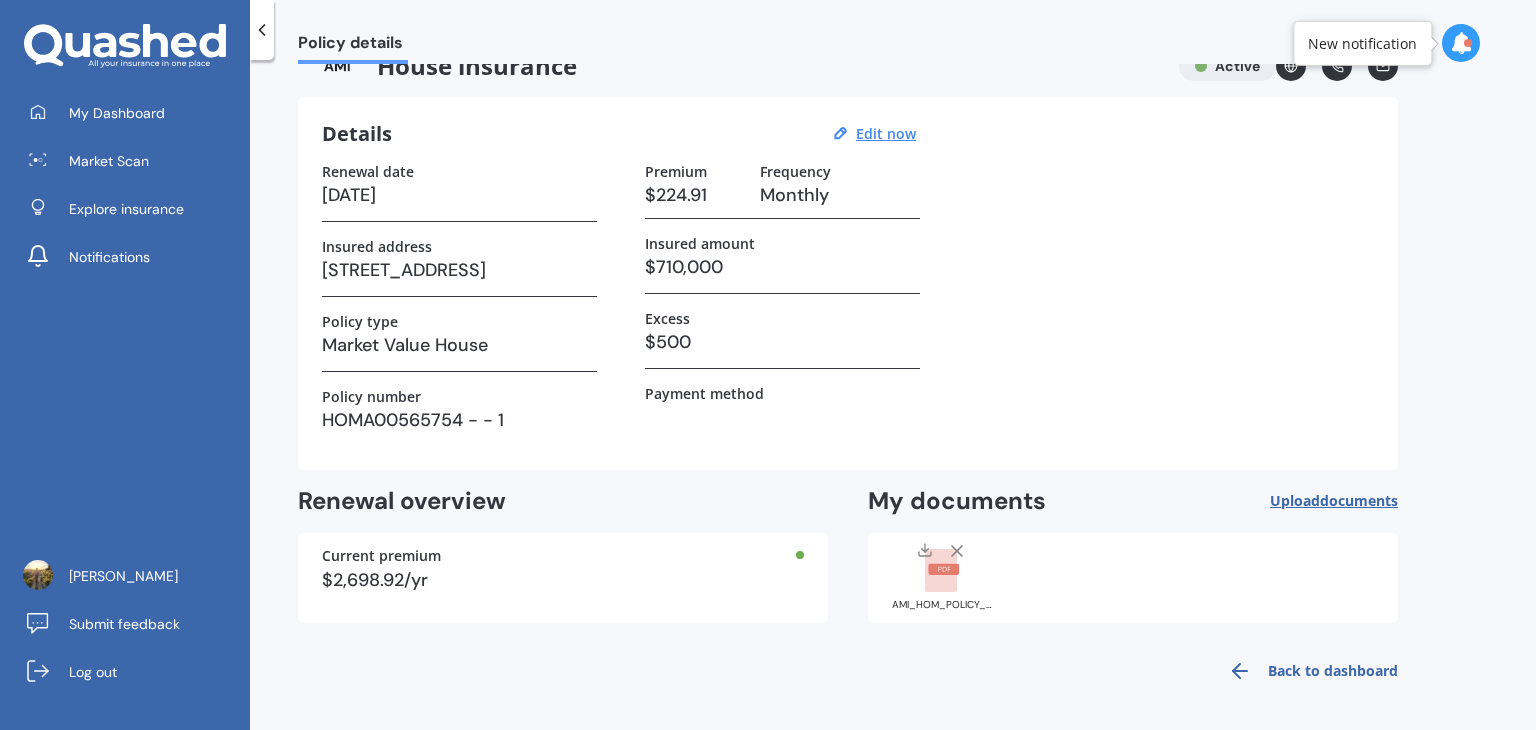 click on "Back to dashboard" at bounding box center [1307, 671] 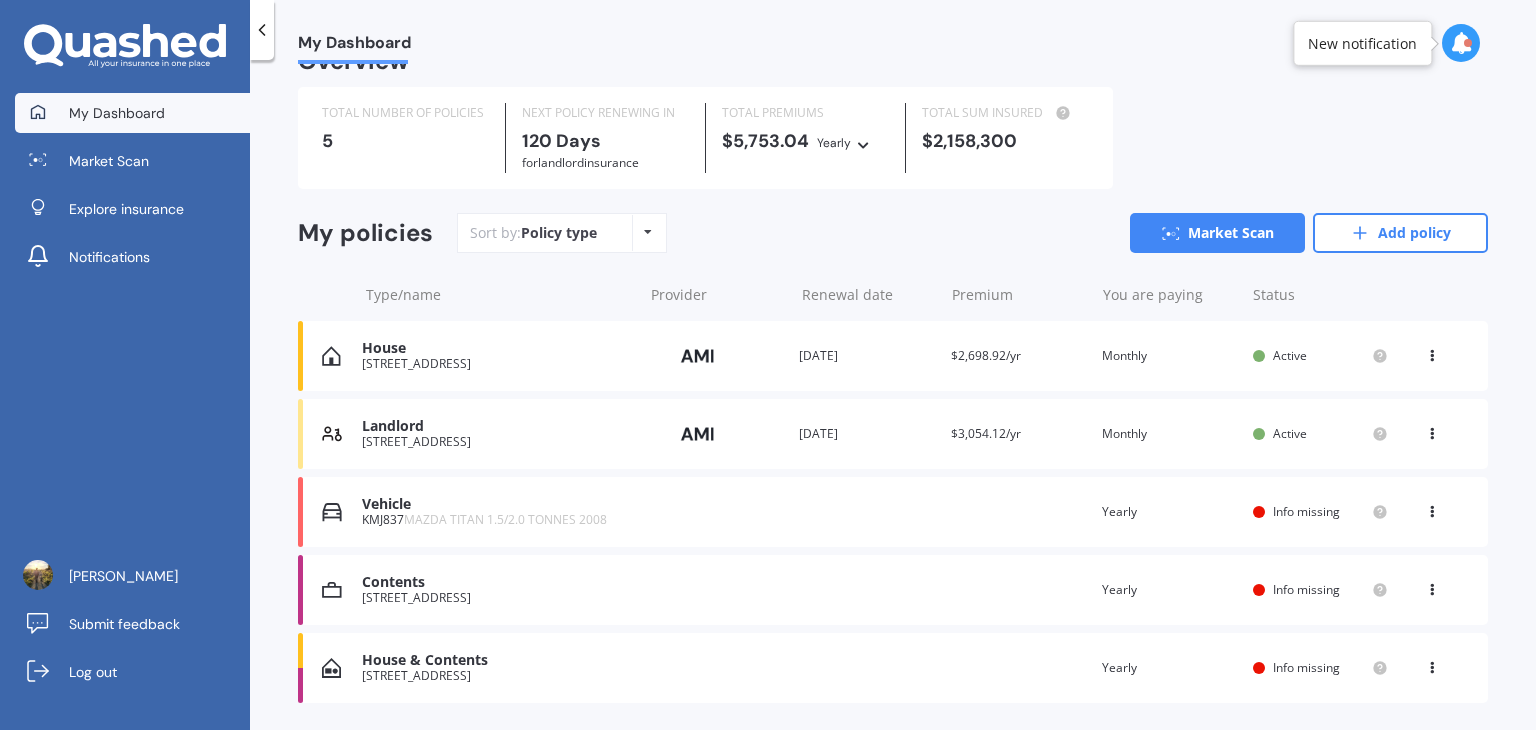 scroll, scrollTop: 0, scrollLeft: 0, axis: both 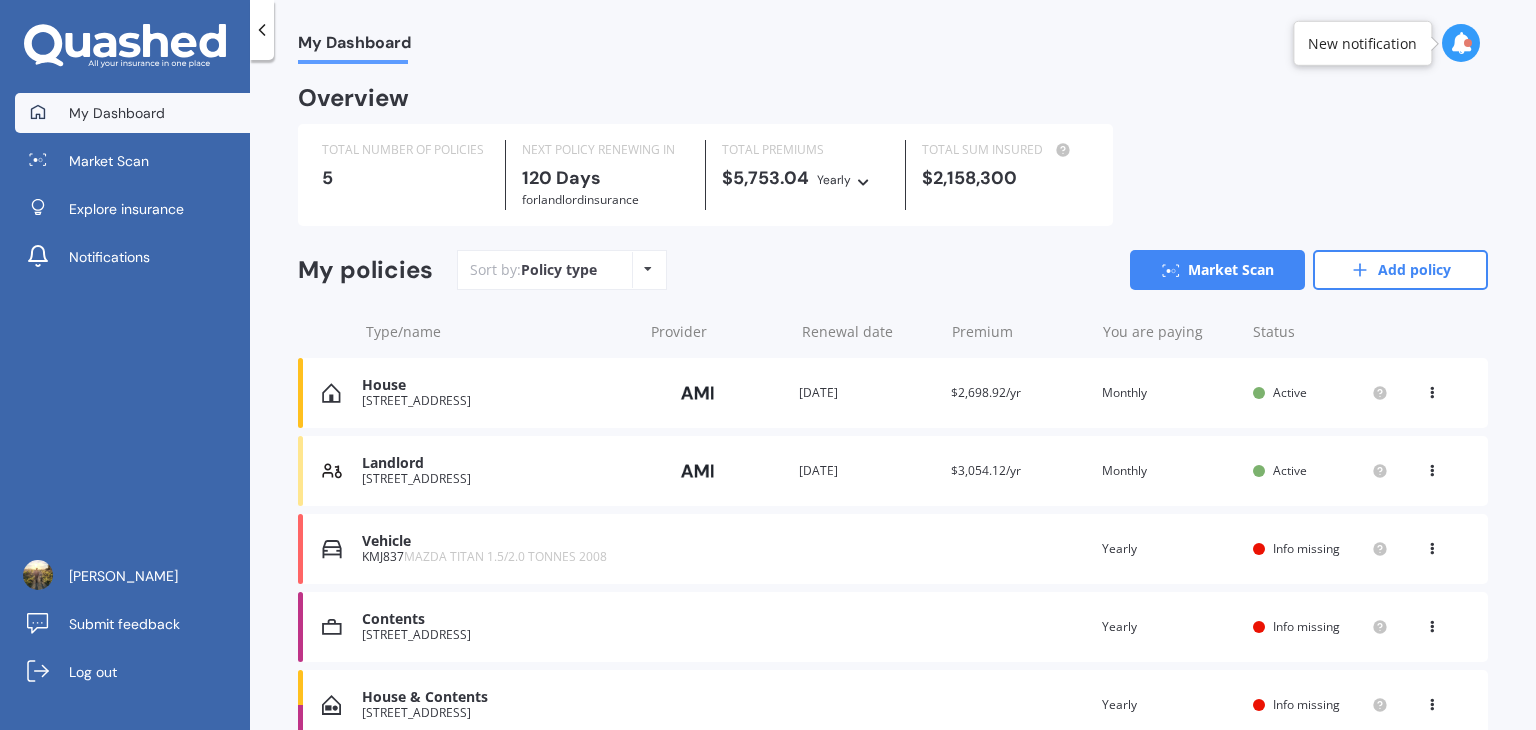 click at bounding box center (1461, 43) 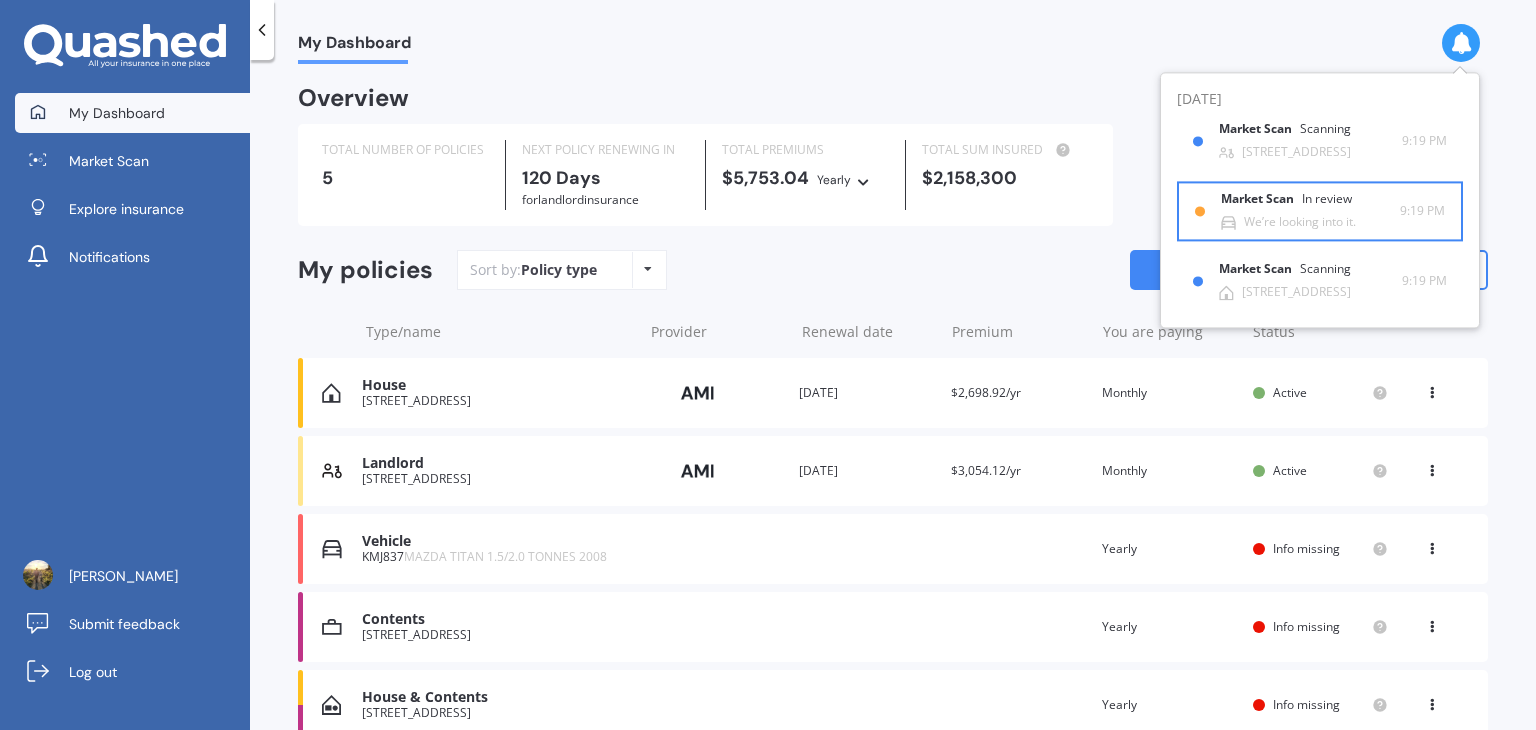 click on "Market Scan In review We’re looking into it. 9:19 PM 9:19 PM" at bounding box center [1320, 211] 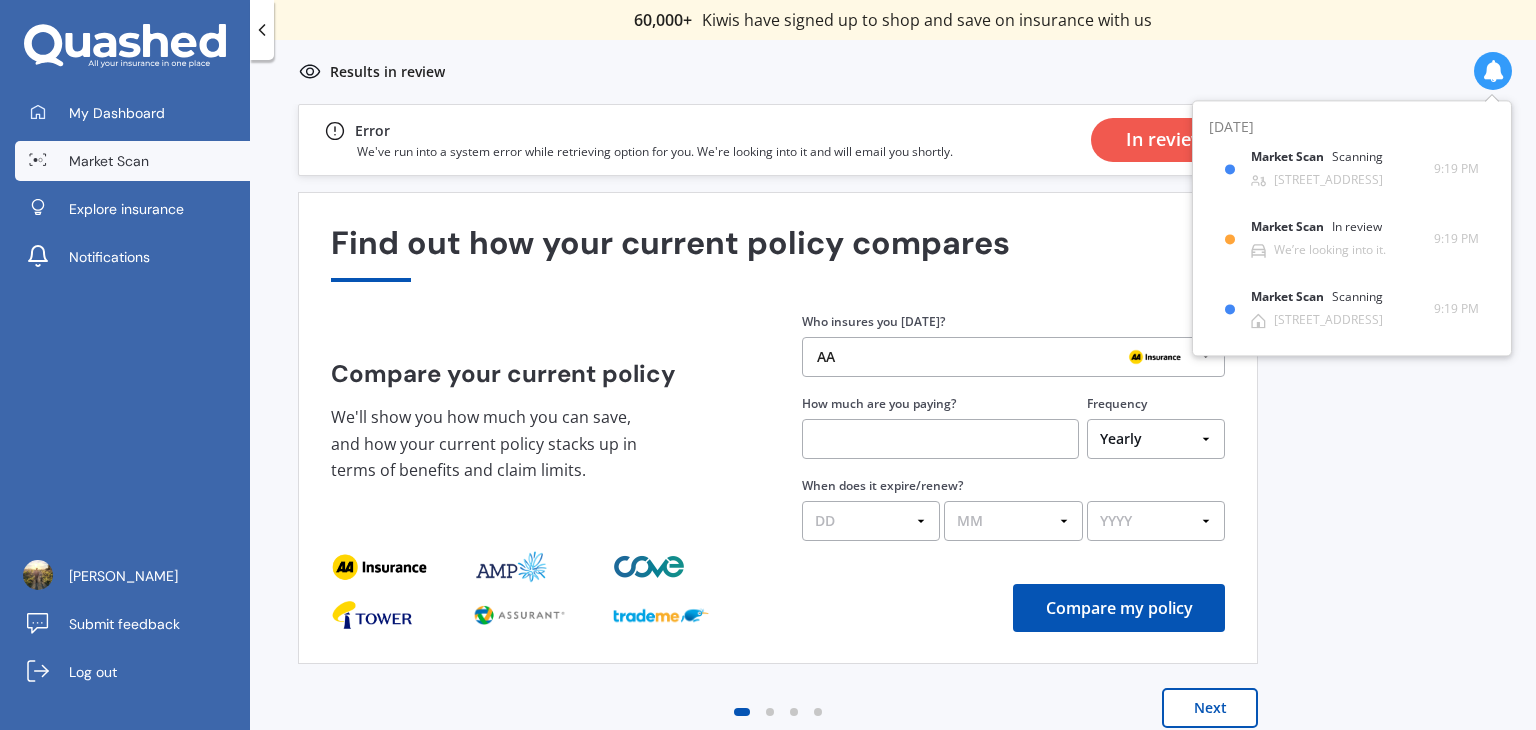 click on "Compare your current policy  We'll show you how much you can save, and how your current policy stacks up in terms of benefits and claim limits. Enter your policy information Who insures you [DATE]? AA AA Tower AMI State AMP ANZ ASB BNZ Trade Me Insurance Westpac Other How much are you paying? Frequency Yearly Six-Monthly Quarterly Monthly Fortnightly Weekly One-Off When does it expire/renew? DD 01 02 03 04 05 06 07 08 09 10 11 12 13 14 15 16 17 18 19 20 21 22 23 24 25 26 27 28 29 30 31 MM 01 02 03 04 05 06 07 08 09 10 11 12 YYYY 2026 2025 2024" at bounding box center [778, 426] 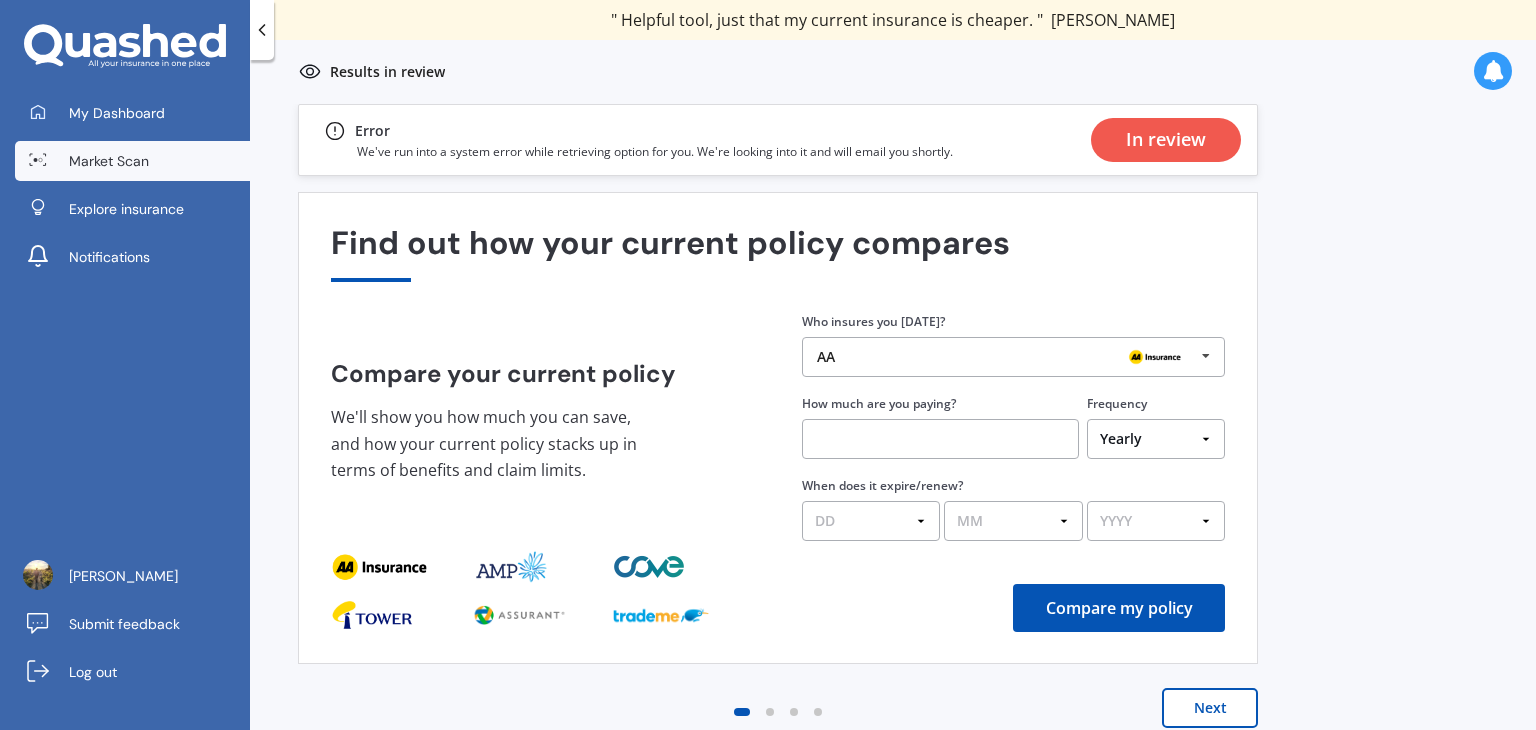 click on "In review" at bounding box center (1166, 140) 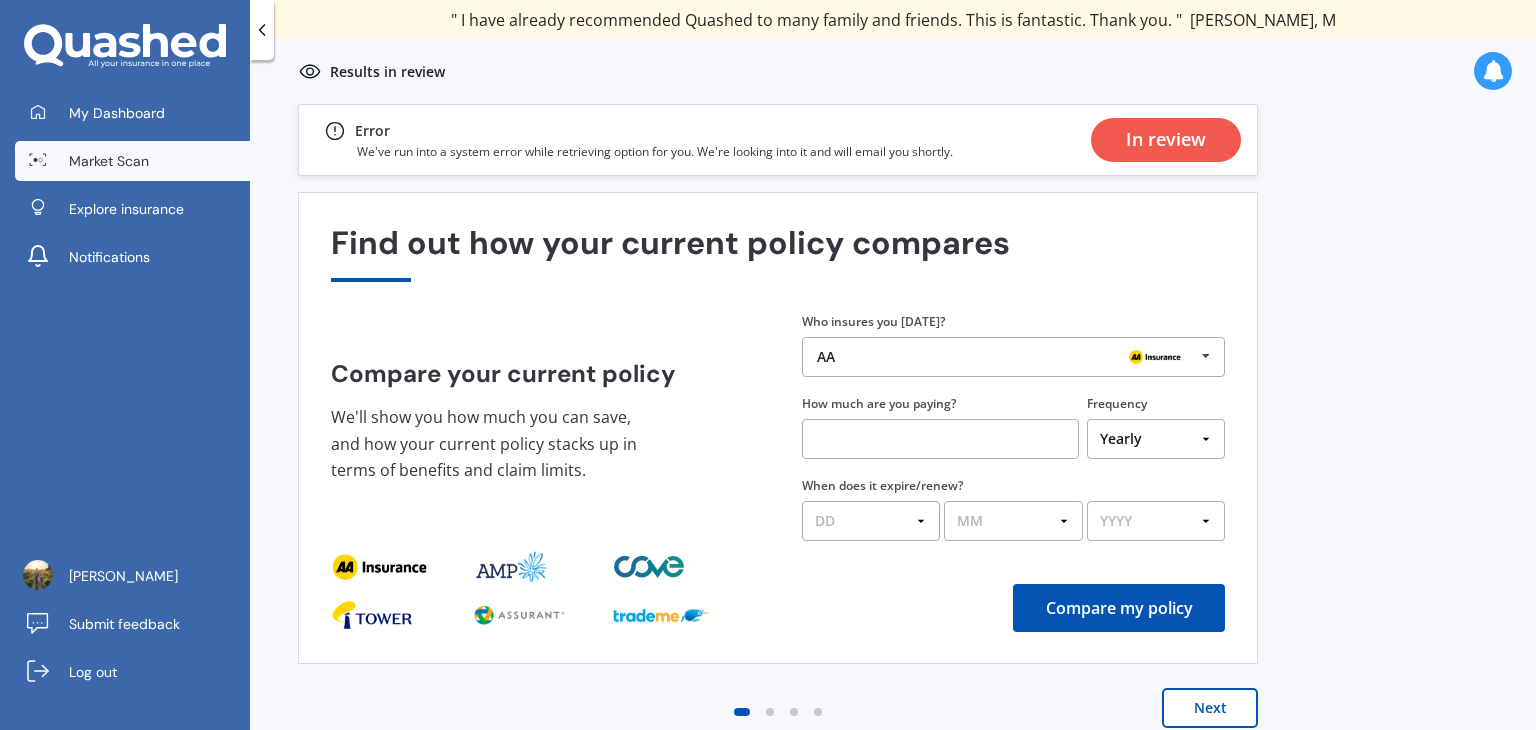 click on "Next" at bounding box center [1210, 708] 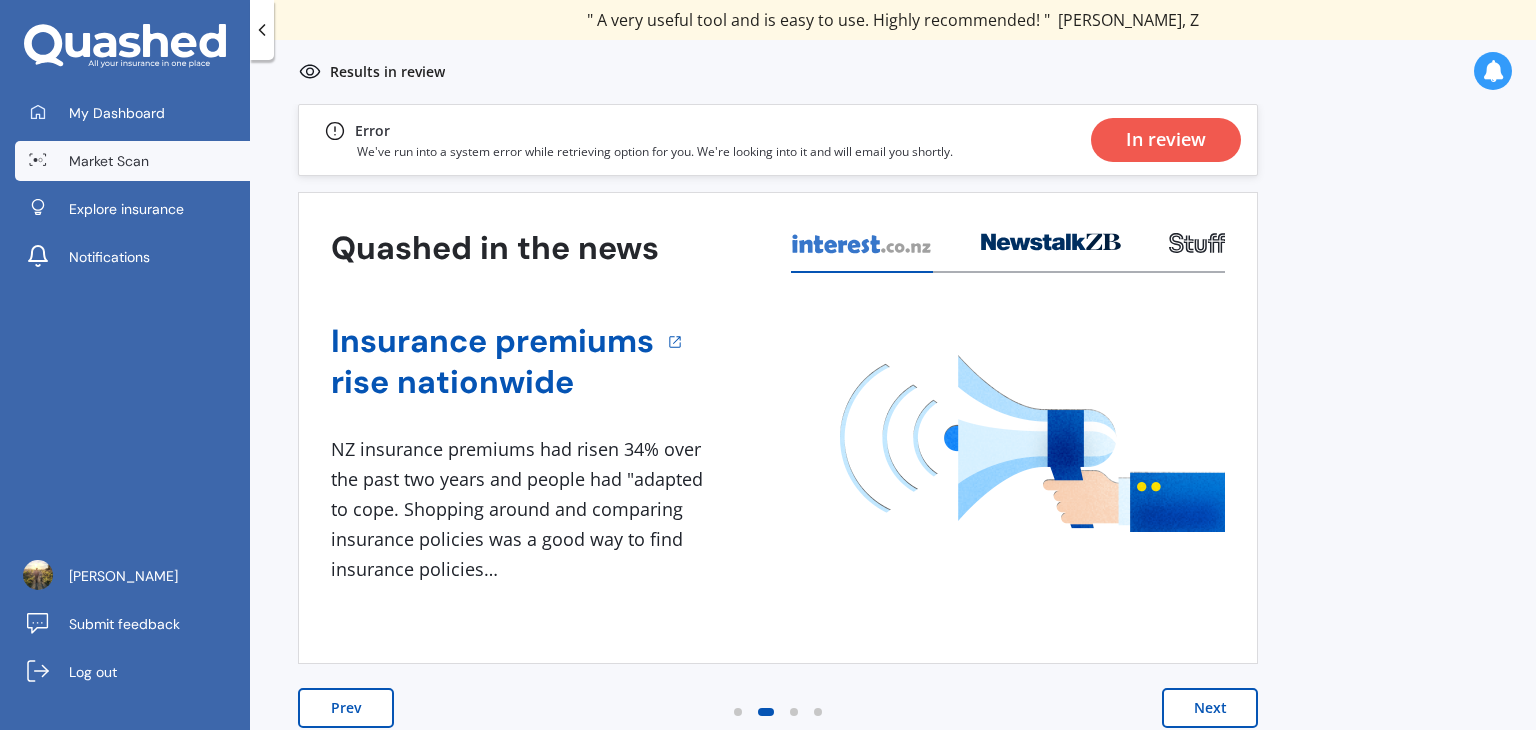 click at bounding box center (1493, 71) 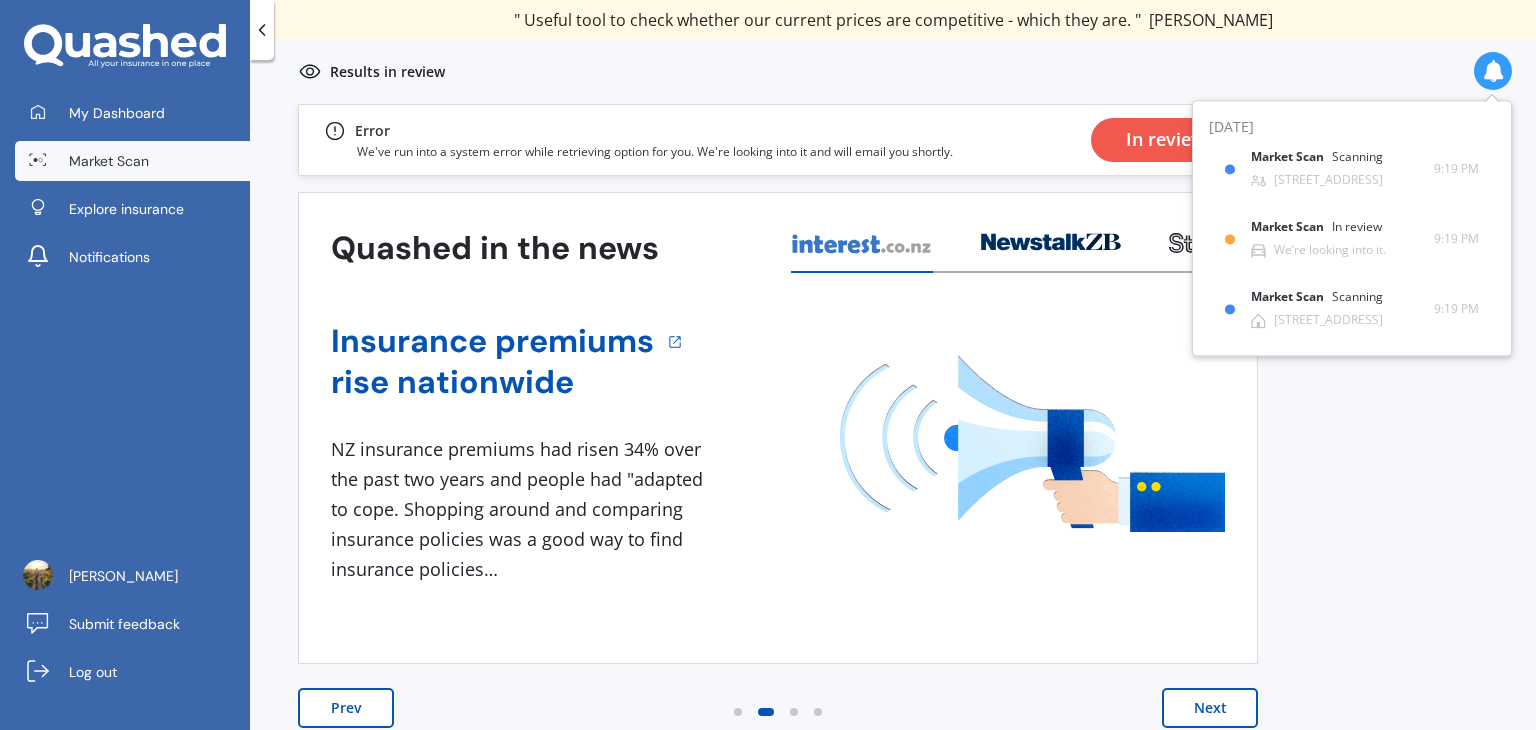click on "My Dashboard Market Scan Explore insurance Notifications" at bounding box center (125, 189) 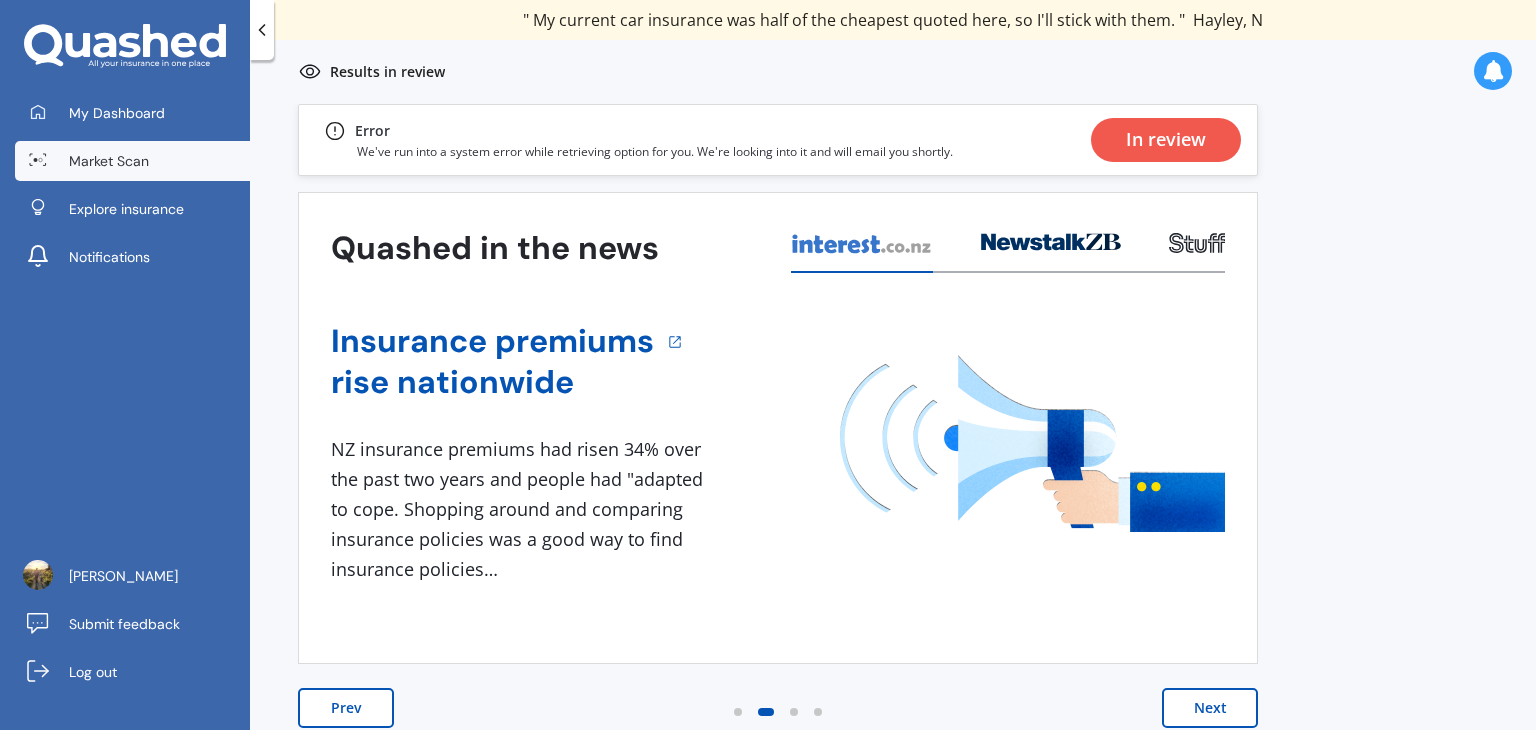 click on "My Dashboard Market Scan Explore insurance Notifications [PERSON_NAME] Submit feedback Log out" at bounding box center (125, 365) 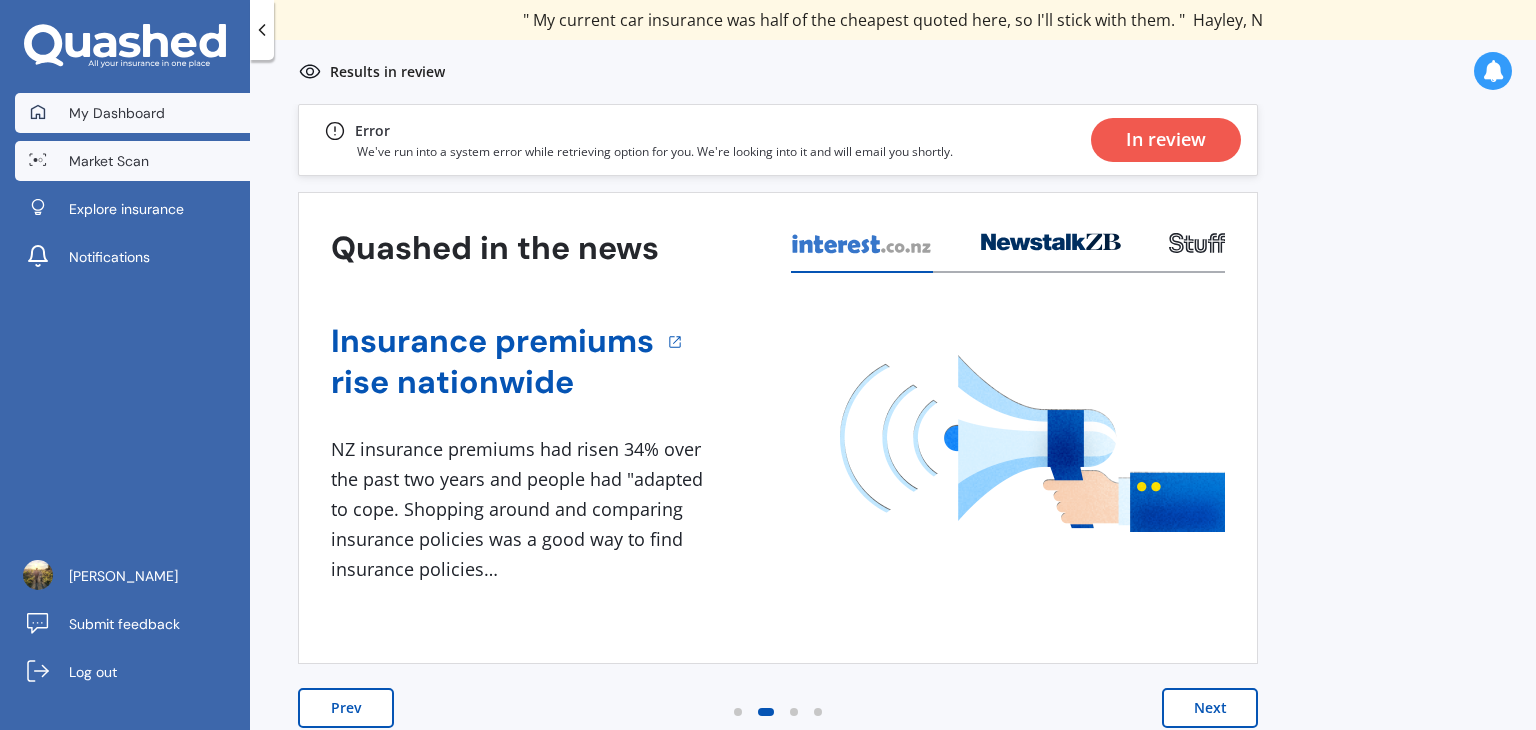 click on "My Dashboard" at bounding box center (132, 113) 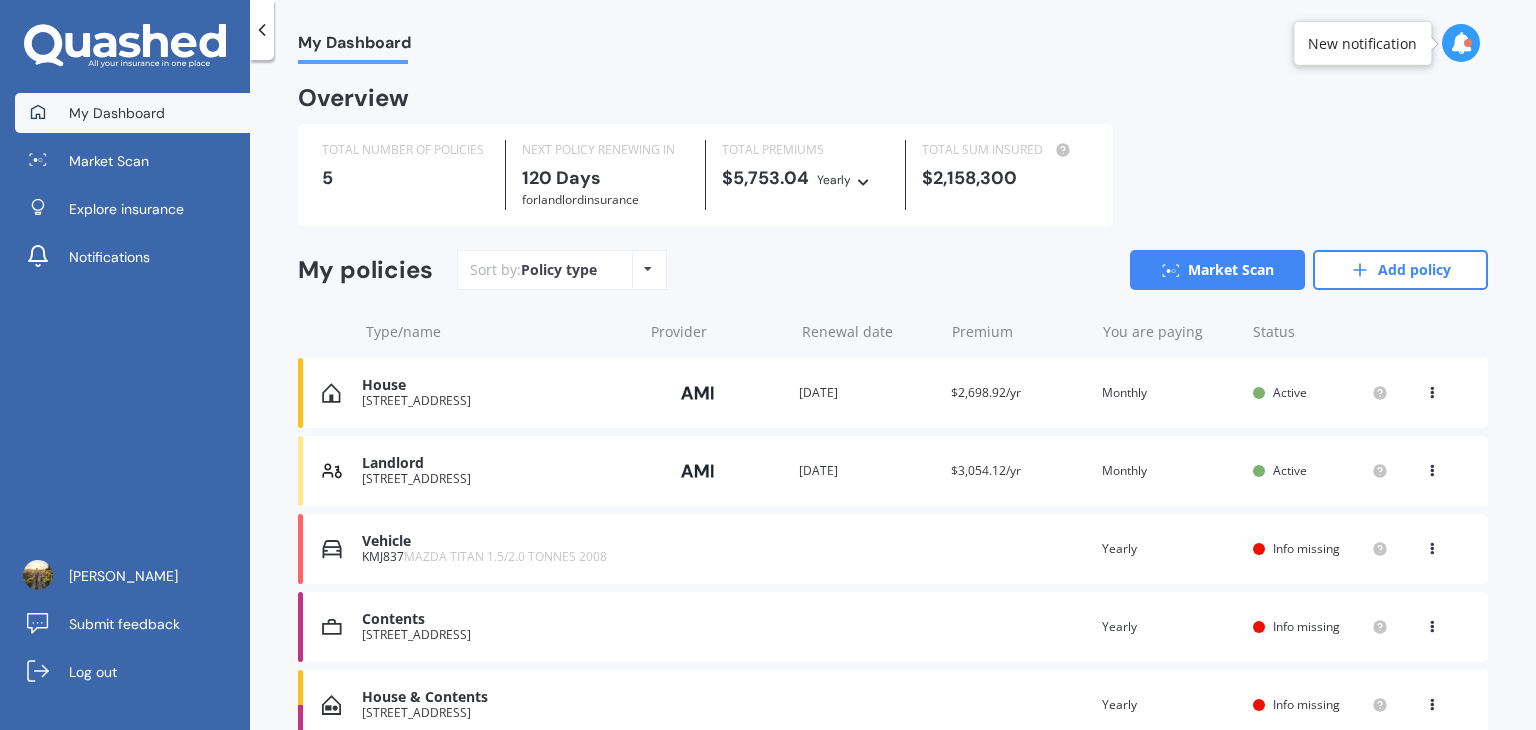 click at bounding box center (1461, 43) 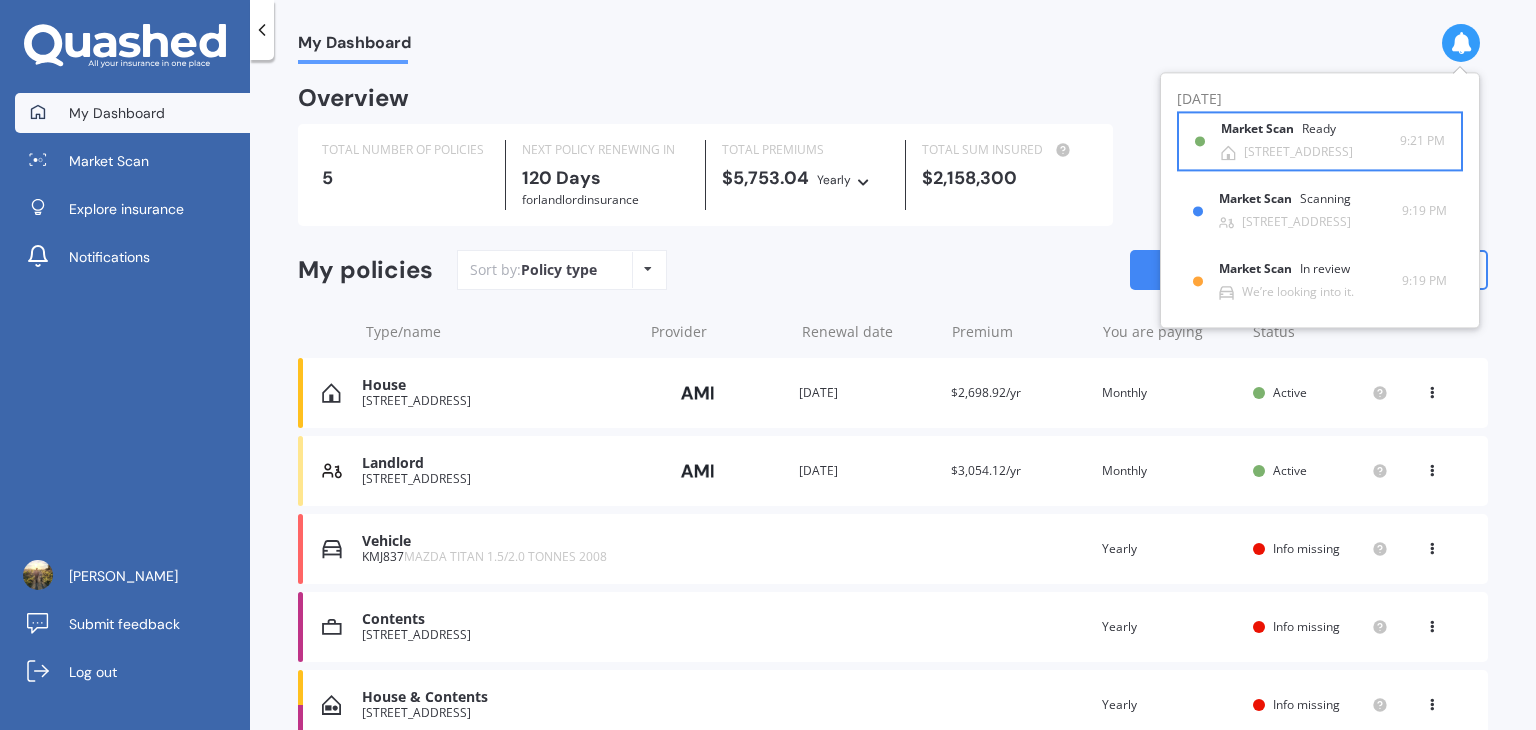 click on "[STREET_ADDRESS]" at bounding box center (1298, 152) 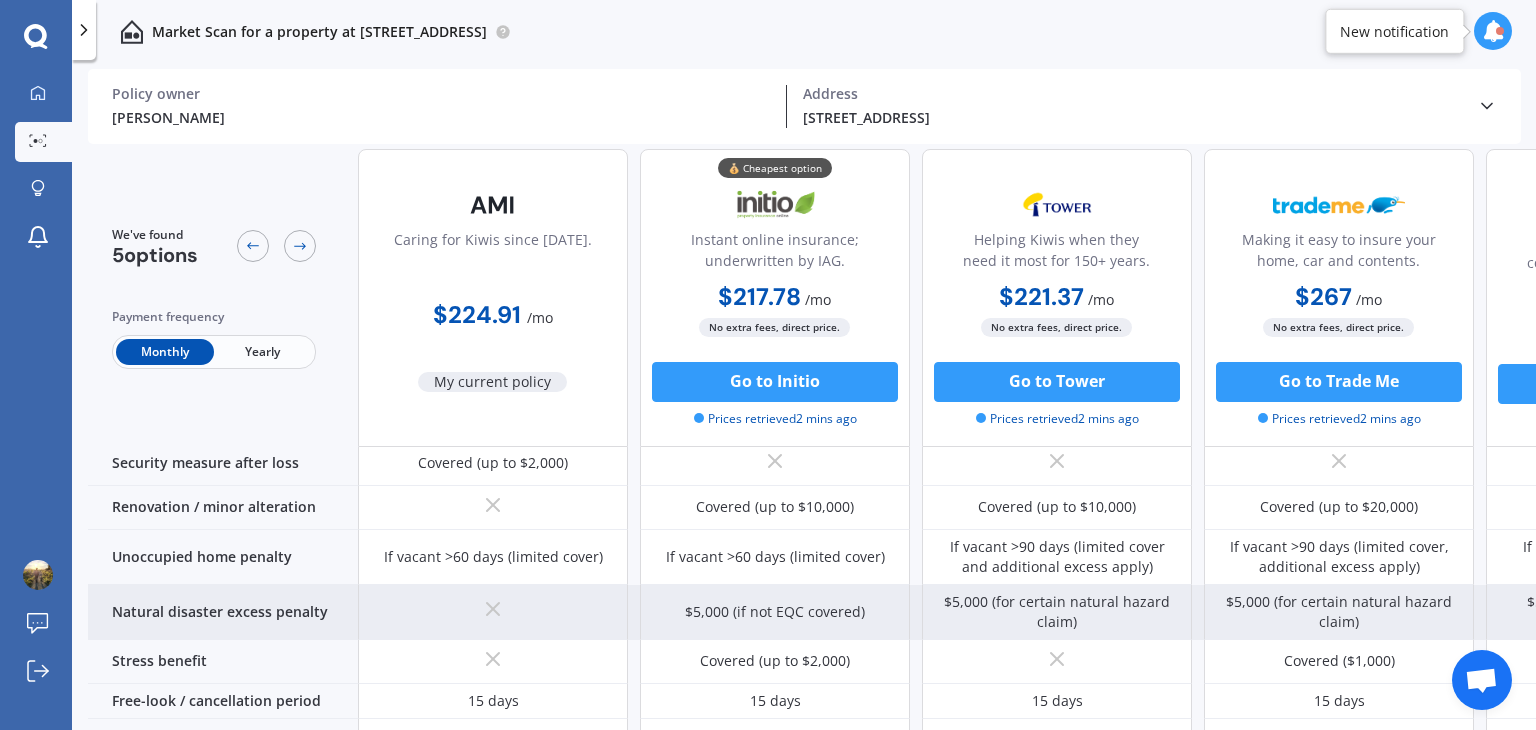 scroll, scrollTop: 1056, scrollLeft: 0, axis: vertical 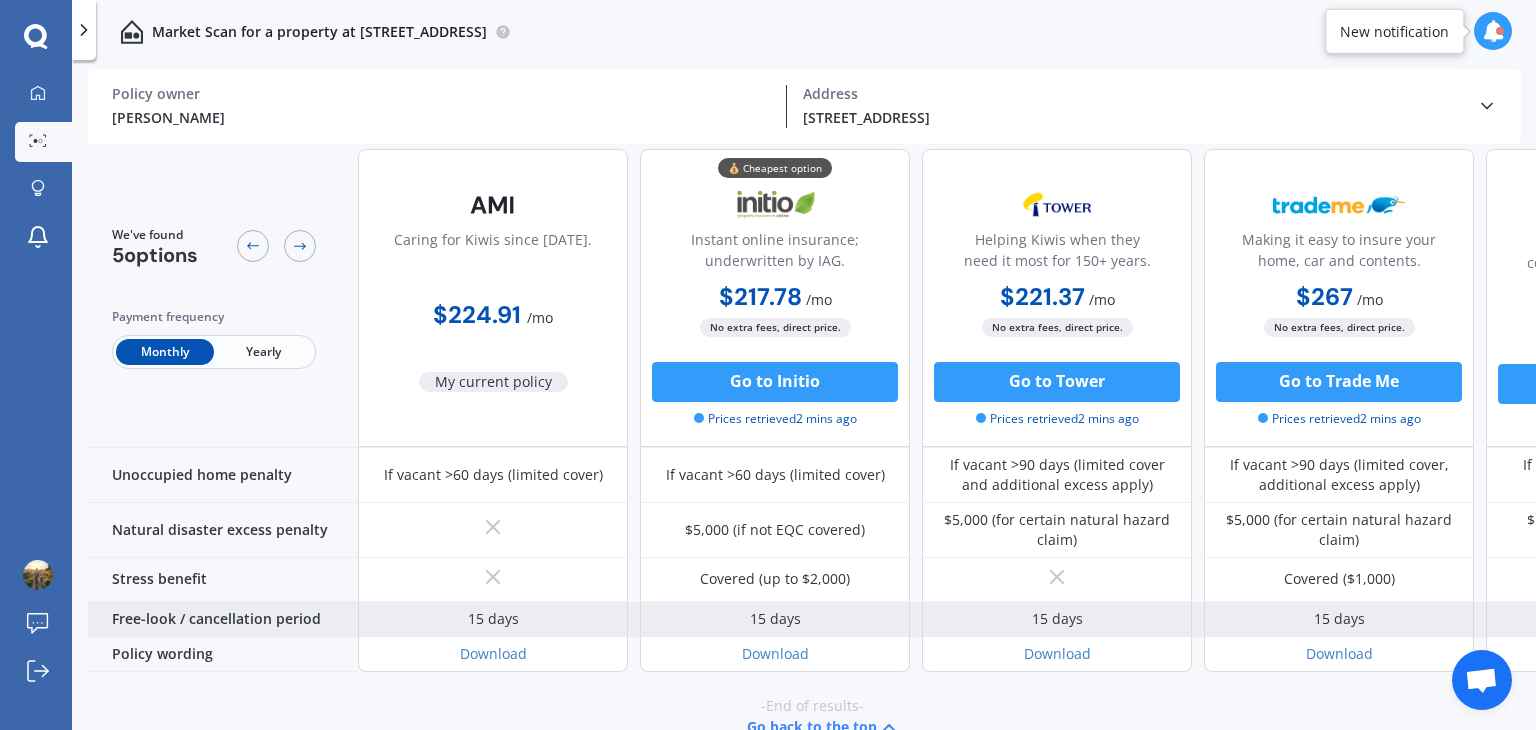 click on "15 days" at bounding box center (493, 619) 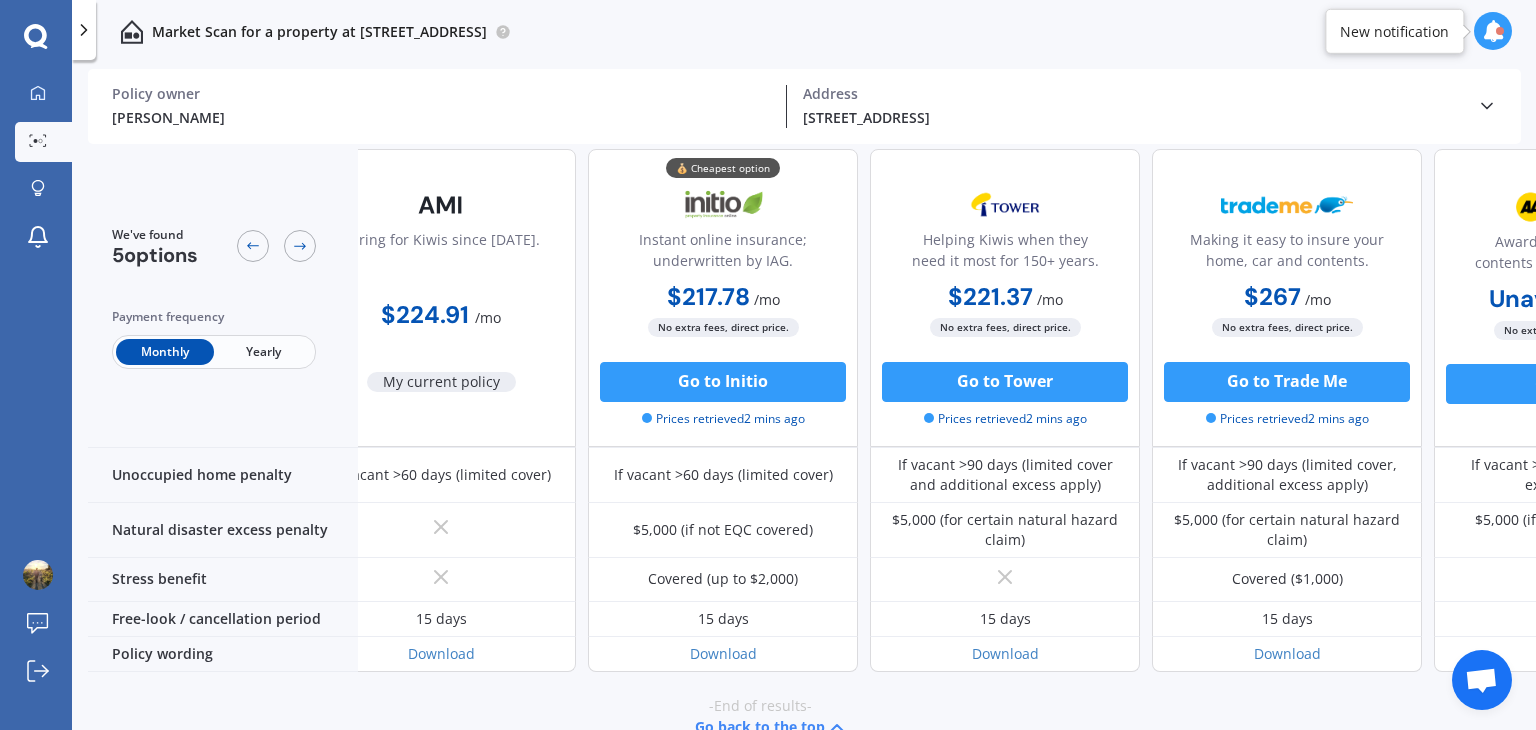 scroll, scrollTop: 1056, scrollLeft: 0, axis: vertical 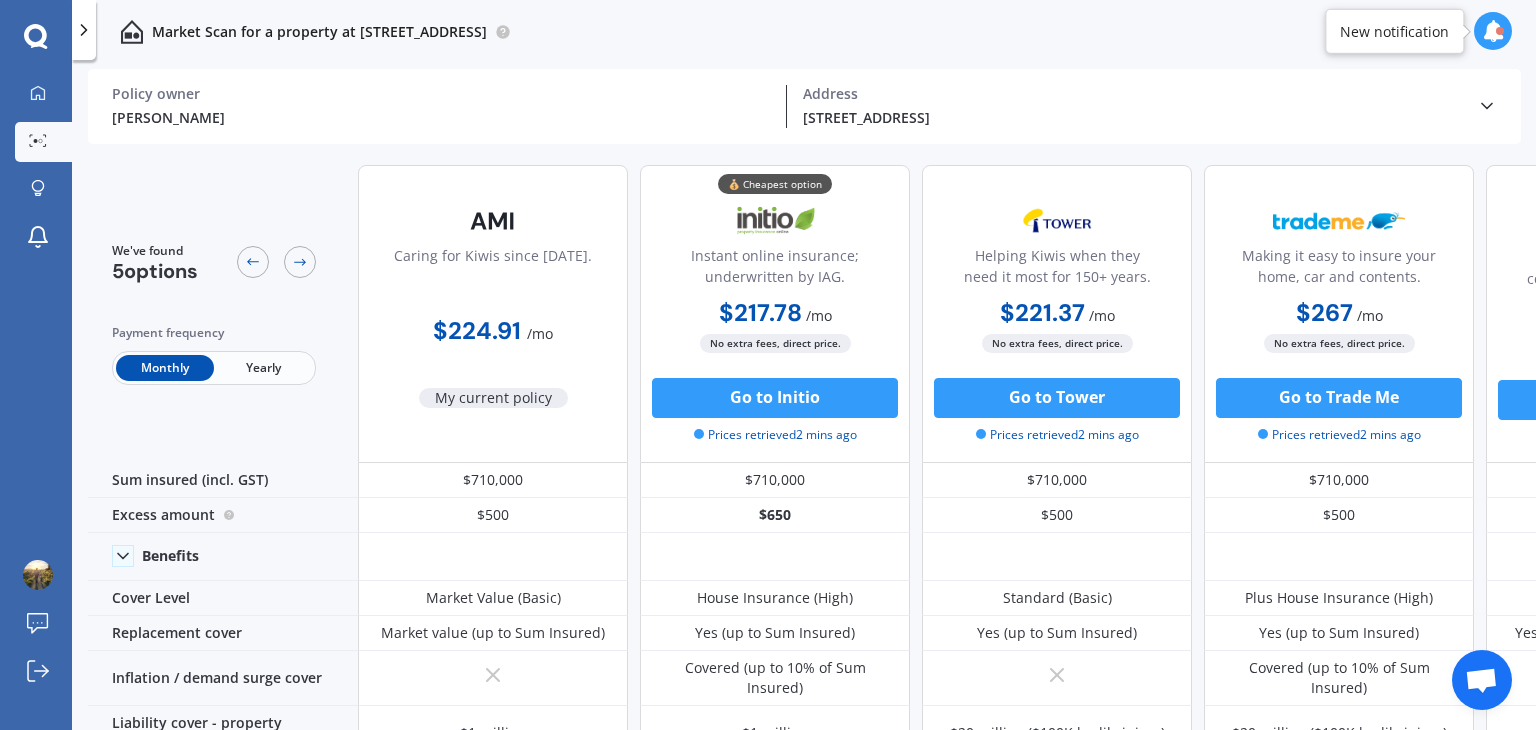 click on "Yearly" at bounding box center [263, 368] 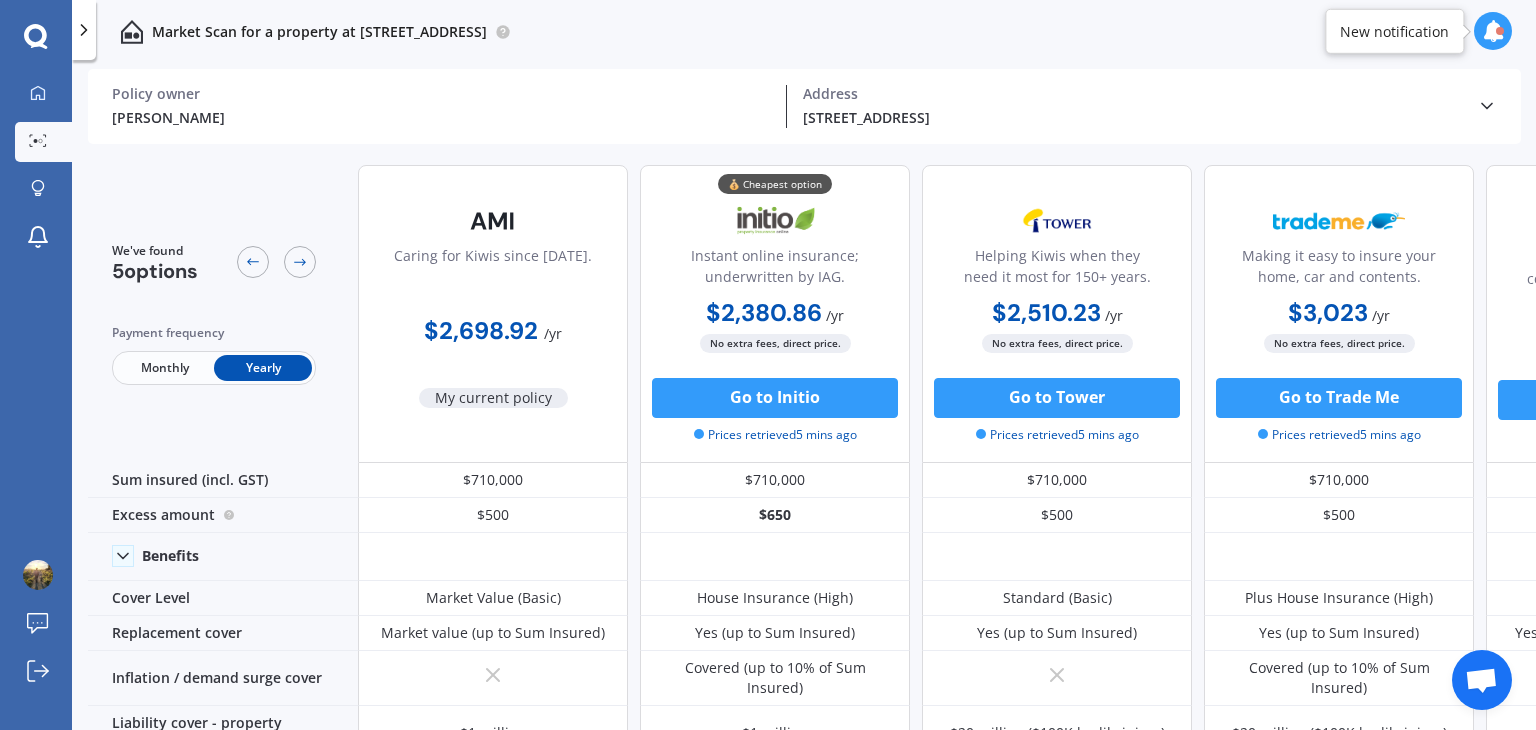 click on "Monthly" at bounding box center (165, 368) 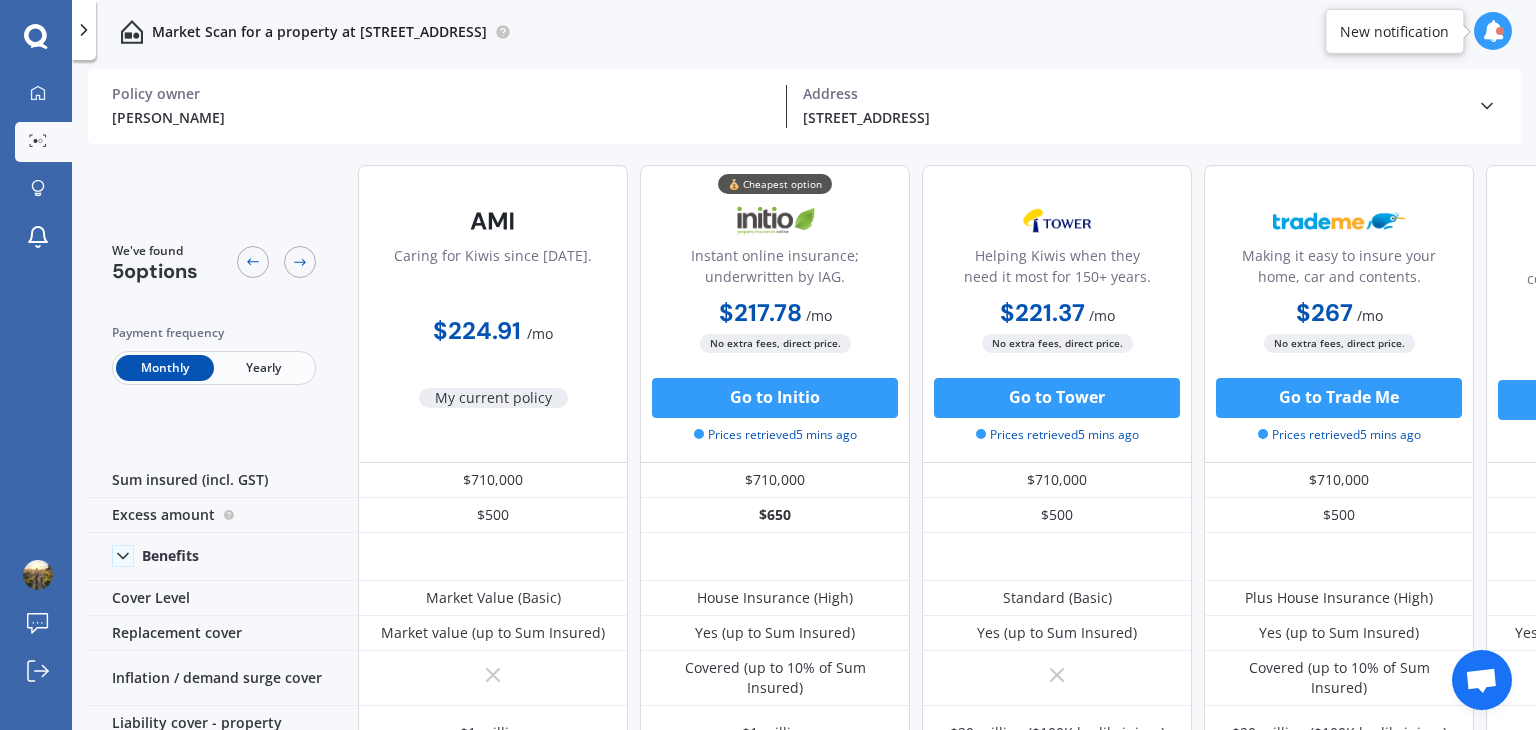 click at bounding box center (1493, 31) 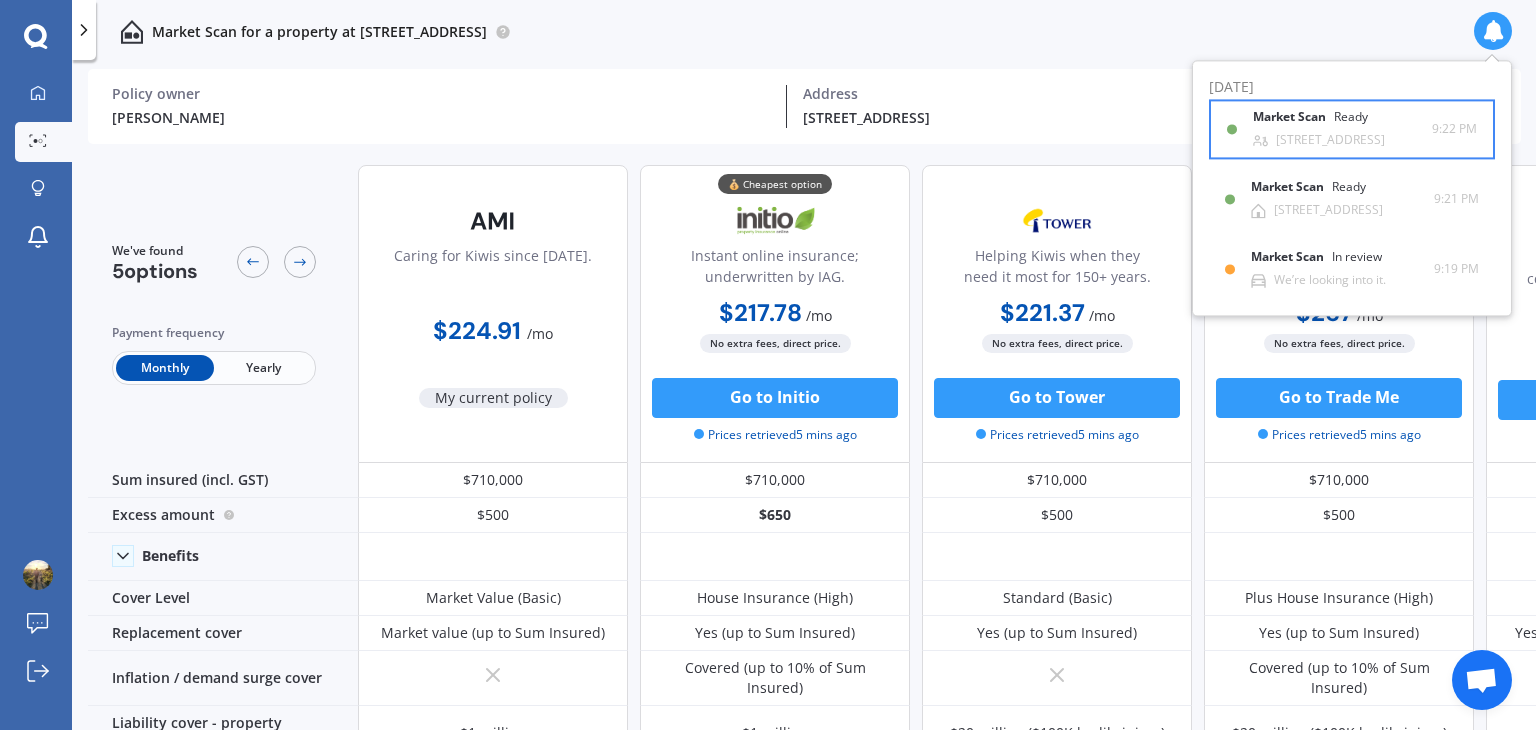 click on "Market Scan Ready [STREET_ADDRESS] 9:22 PM 9:22 PM" at bounding box center [1352, 129] 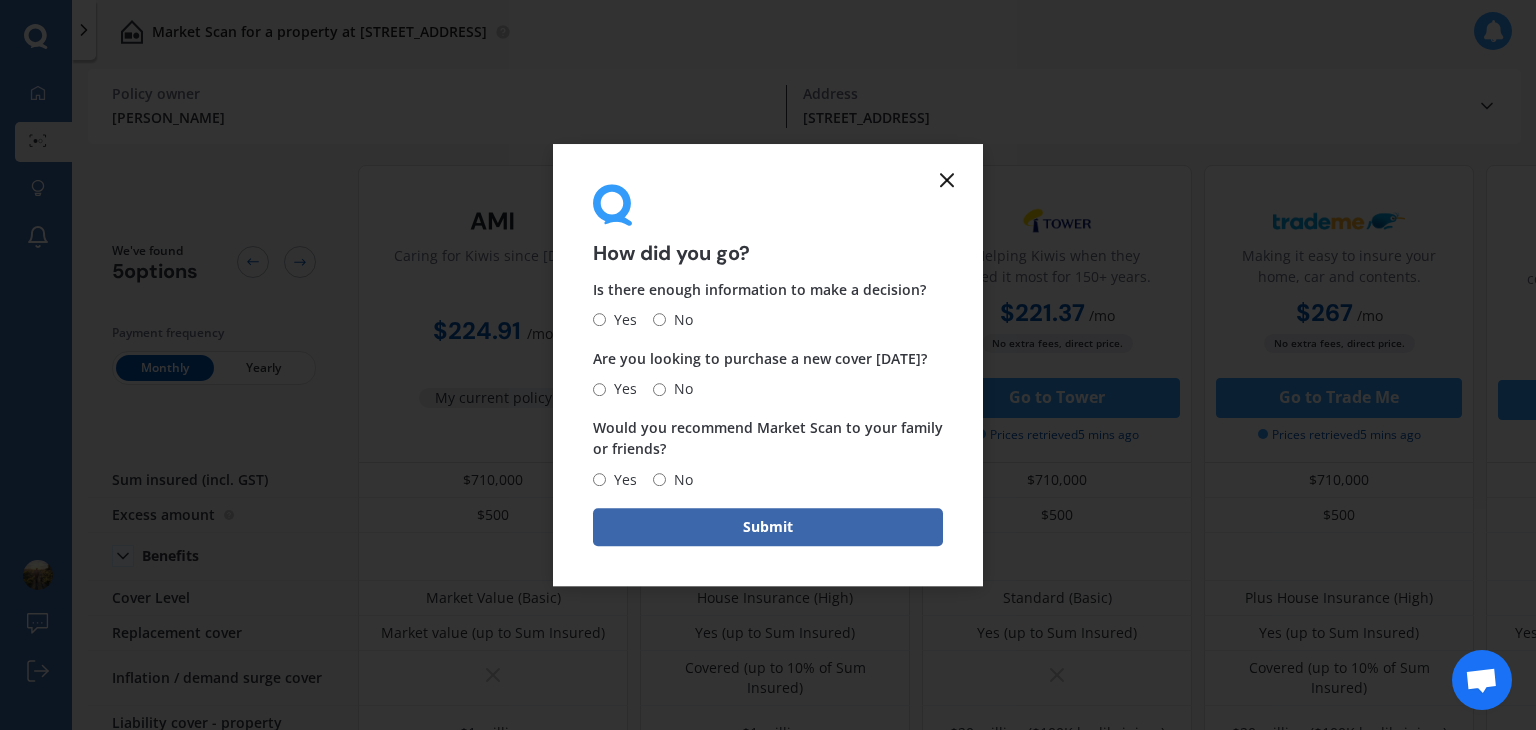 click 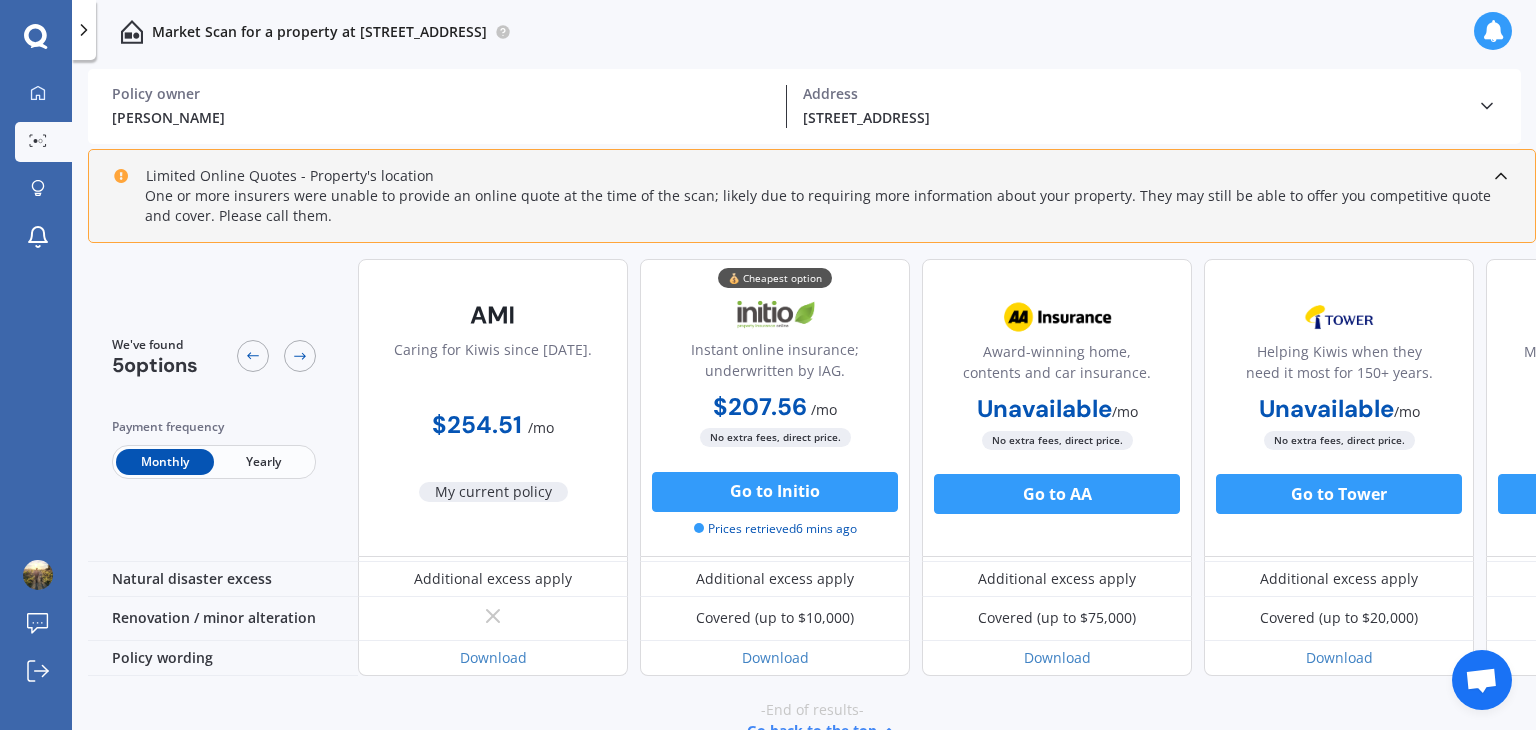 scroll, scrollTop: 1232, scrollLeft: 0, axis: vertical 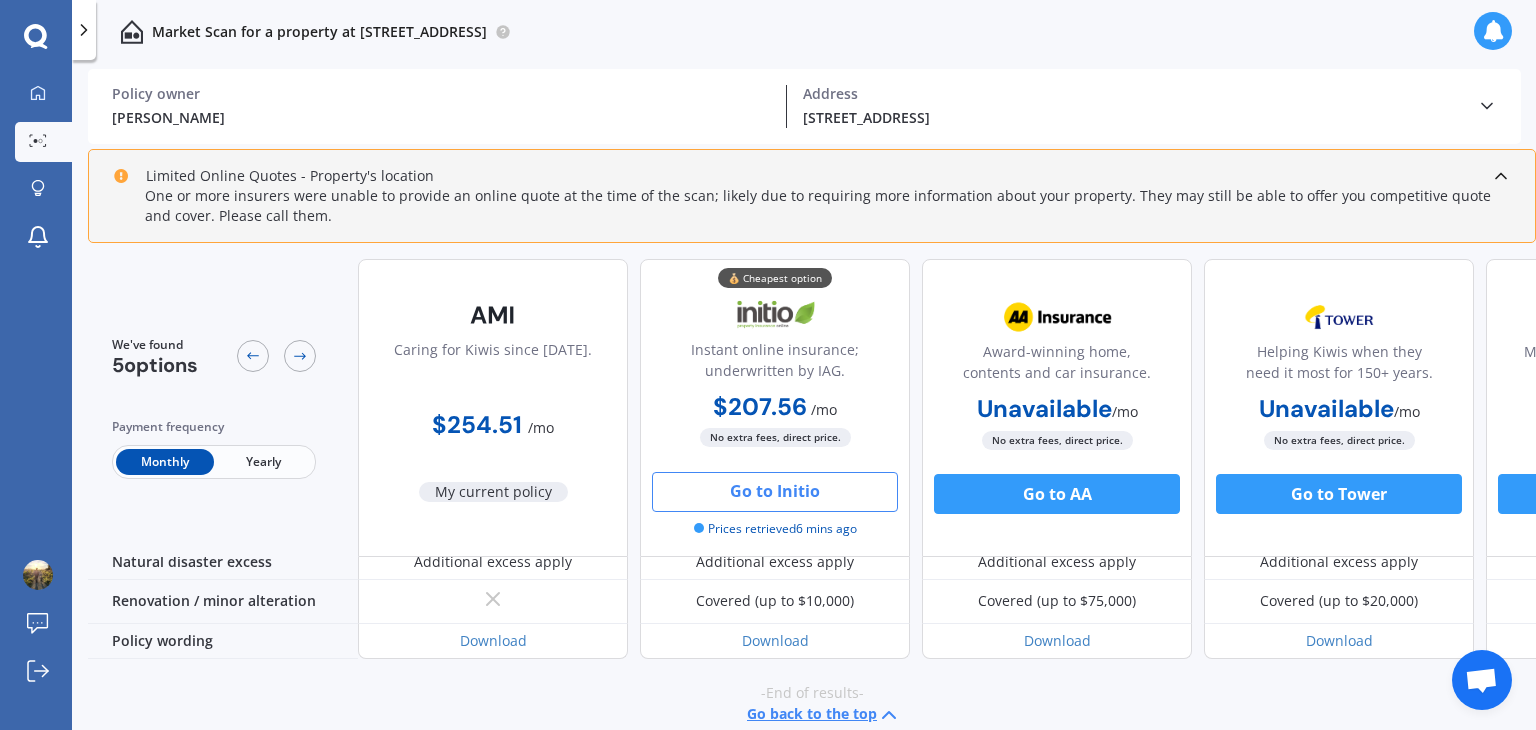 click on "Go to Initio" at bounding box center [775, 492] 